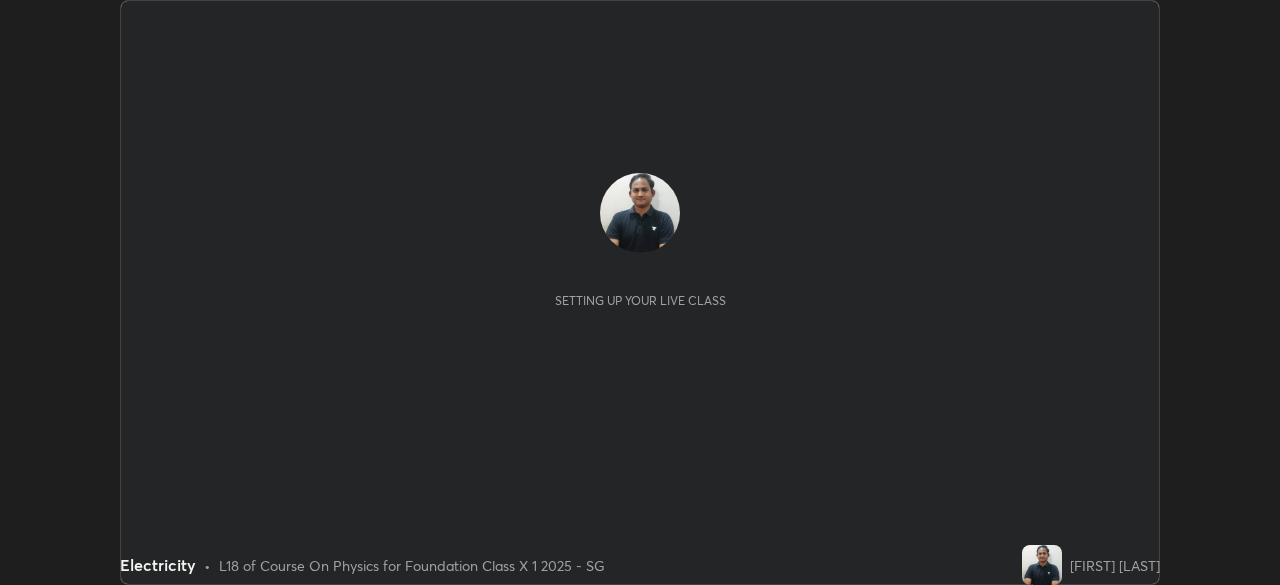 scroll, scrollTop: 0, scrollLeft: 0, axis: both 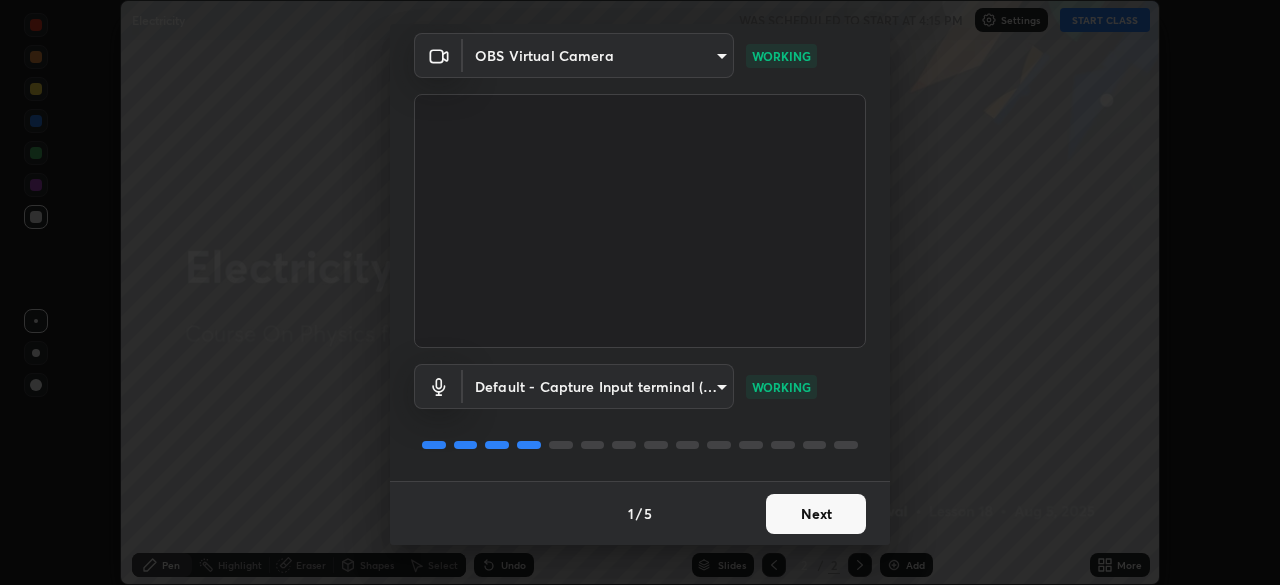click on "Next" at bounding box center (816, 514) 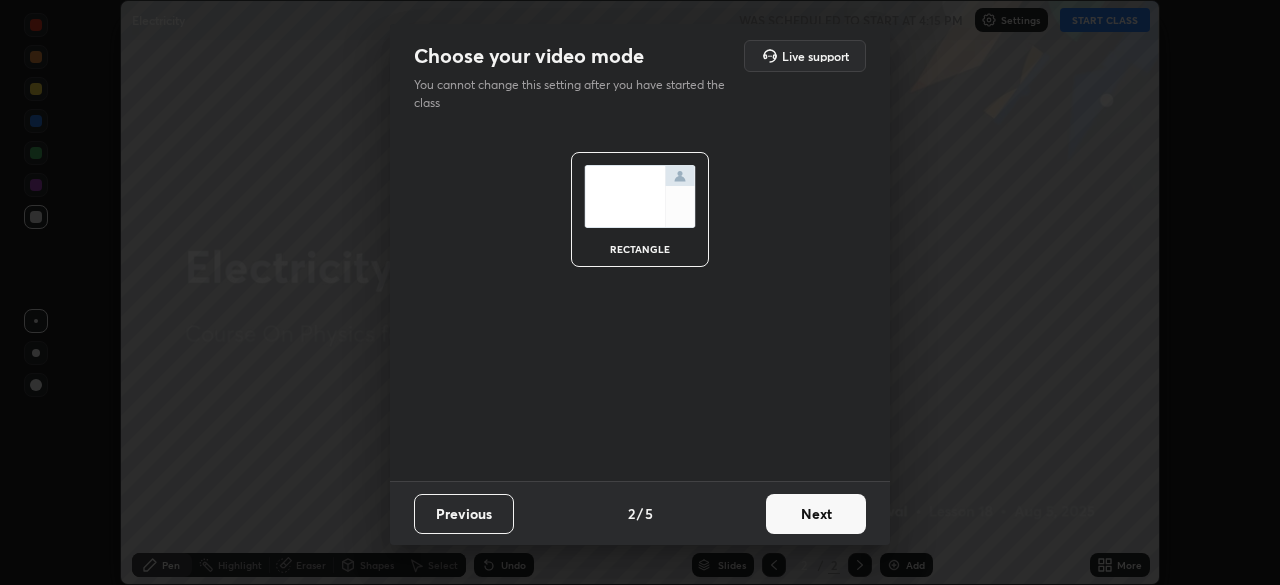 scroll, scrollTop: 0, scrollLeft: 0, axis: both 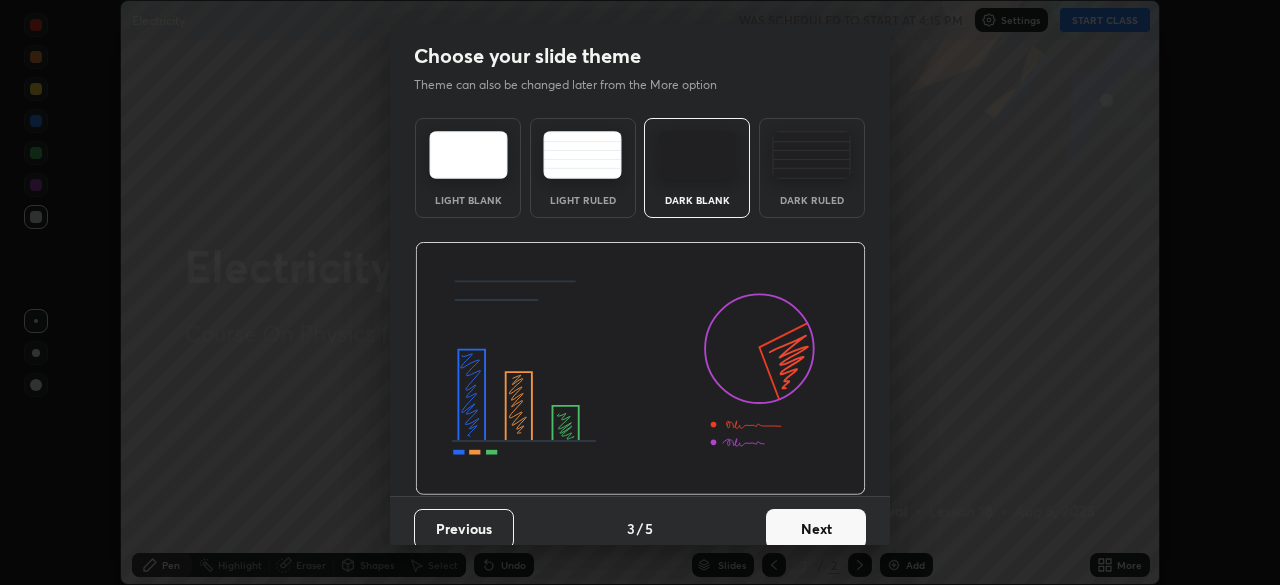 click on "Next" at bounding box center (816, 529) 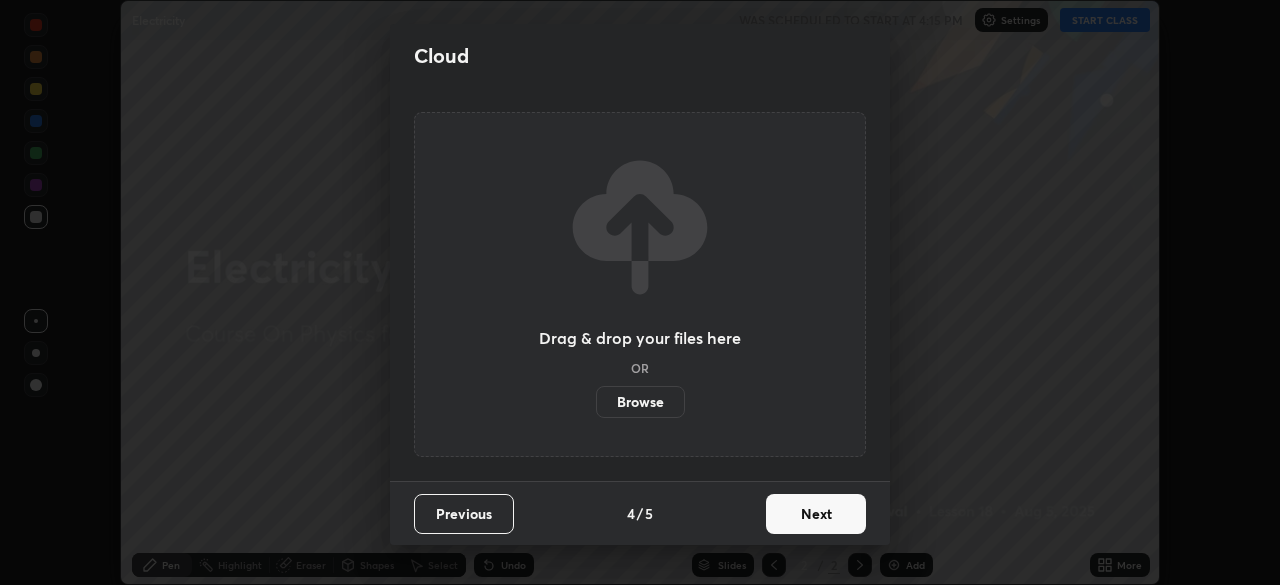 click on "Next" at bounding box center (816, 514) 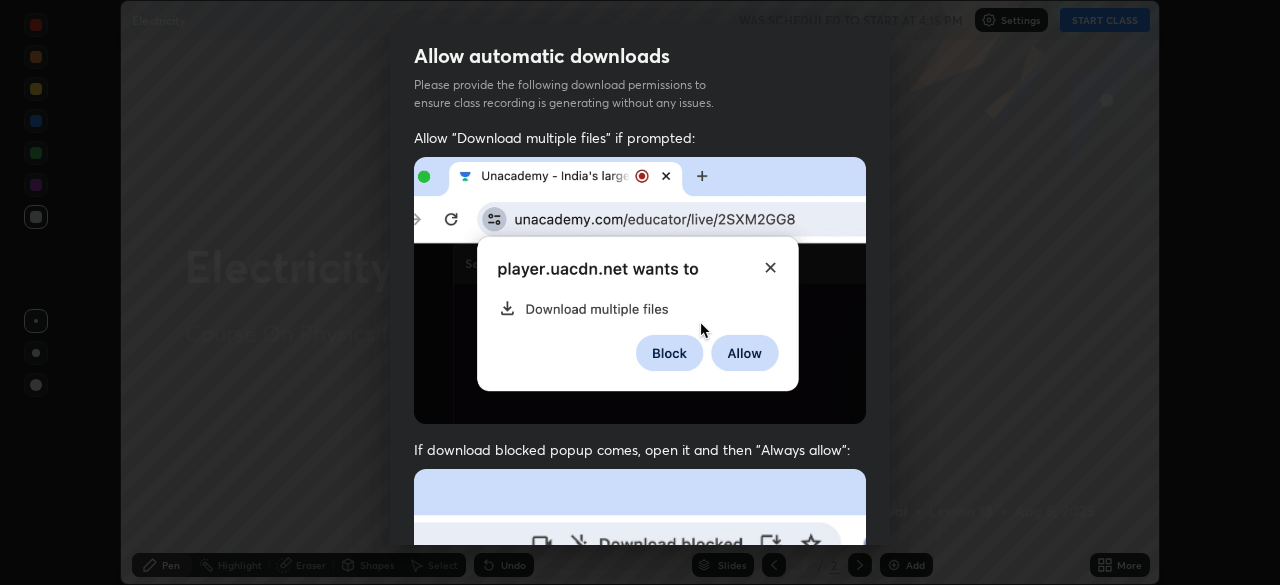 click at bounding box center [640, 687] 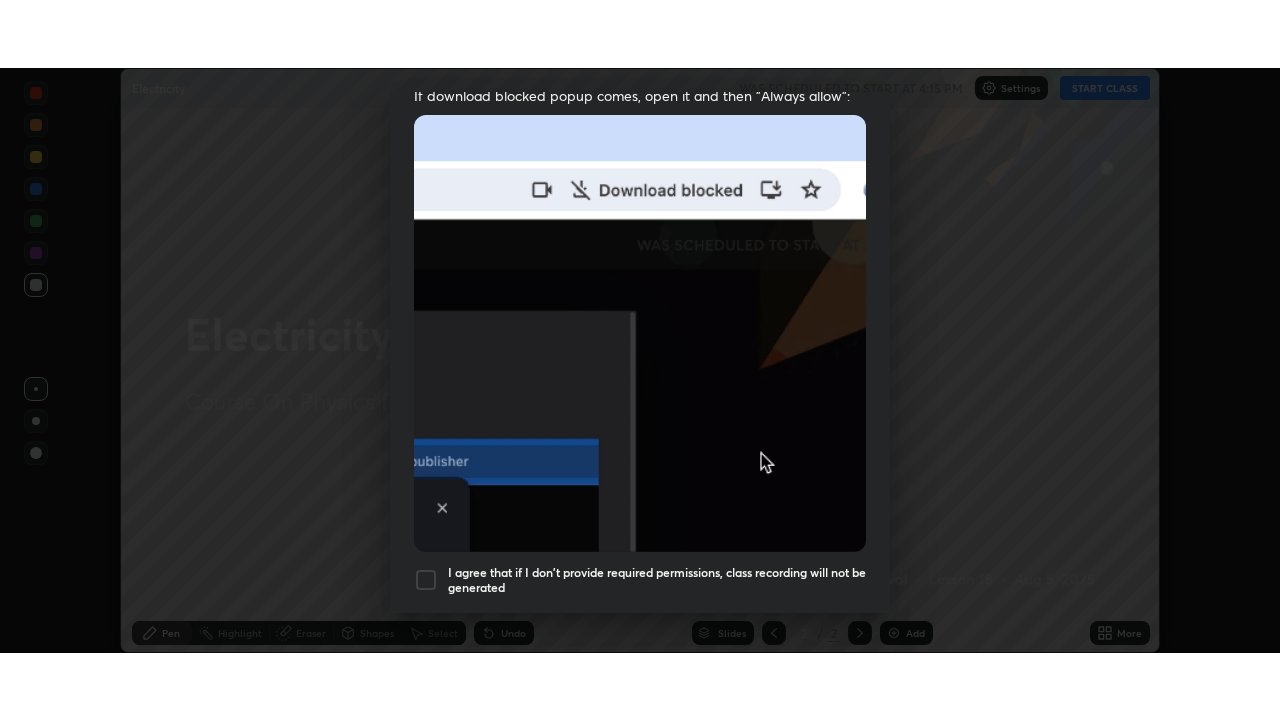 scroll, scrollTop: 479, scrollLeft: 0, axis: vertical 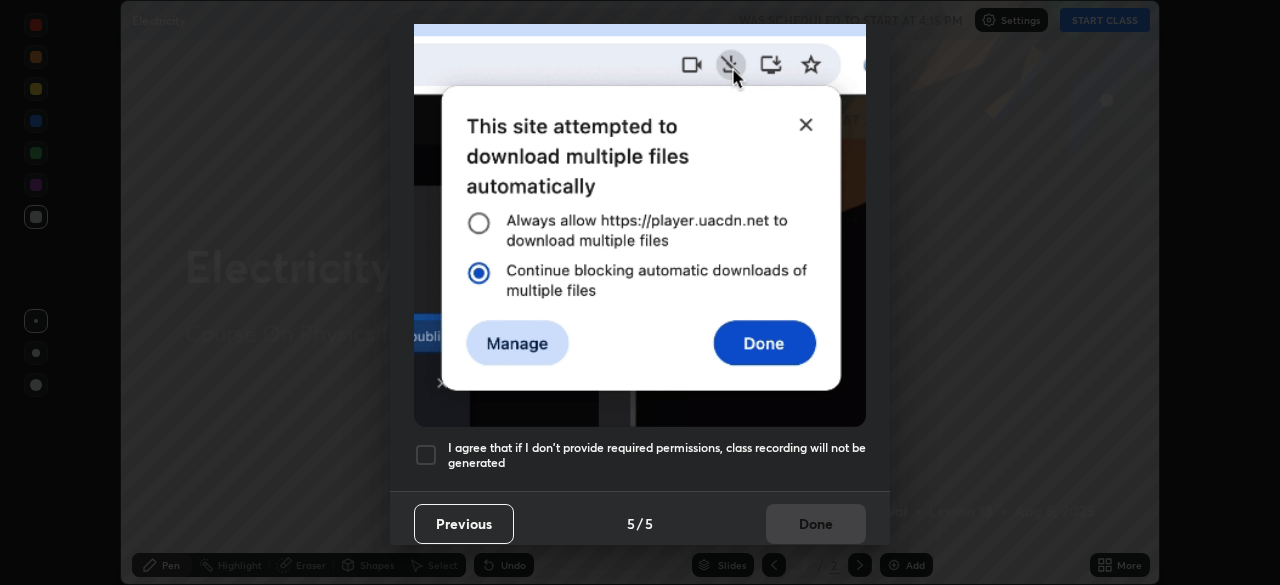click on "I agree that if I don't provide required permissions, class recording will not be generated" at bounding box center [657, 455] 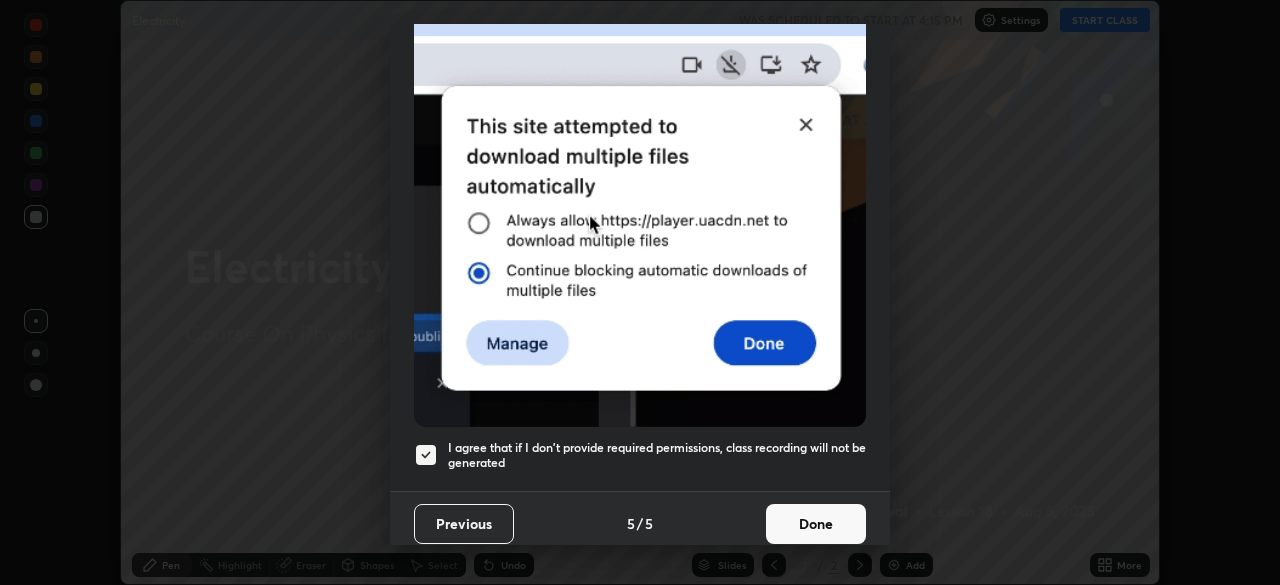 click on "Allow automatic downloads Please provide the following download permissions to ensure class recording is generating without any issues. Allow "Download multiple files" if prompted: If download blocked popup comes, open it and then "Always allow": I agree that if I don't provide required permissions, class recording will not be generated Previous 5 / 5 Done" at bounding box center [640, 292] 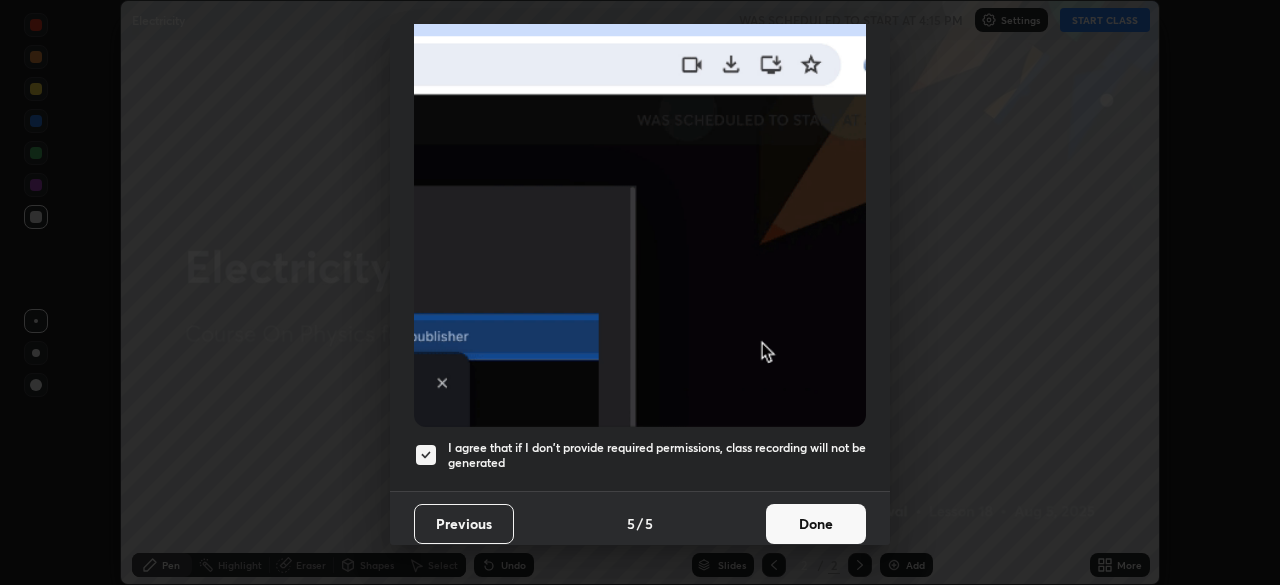click on "Done" at bounding box center (816, 524) 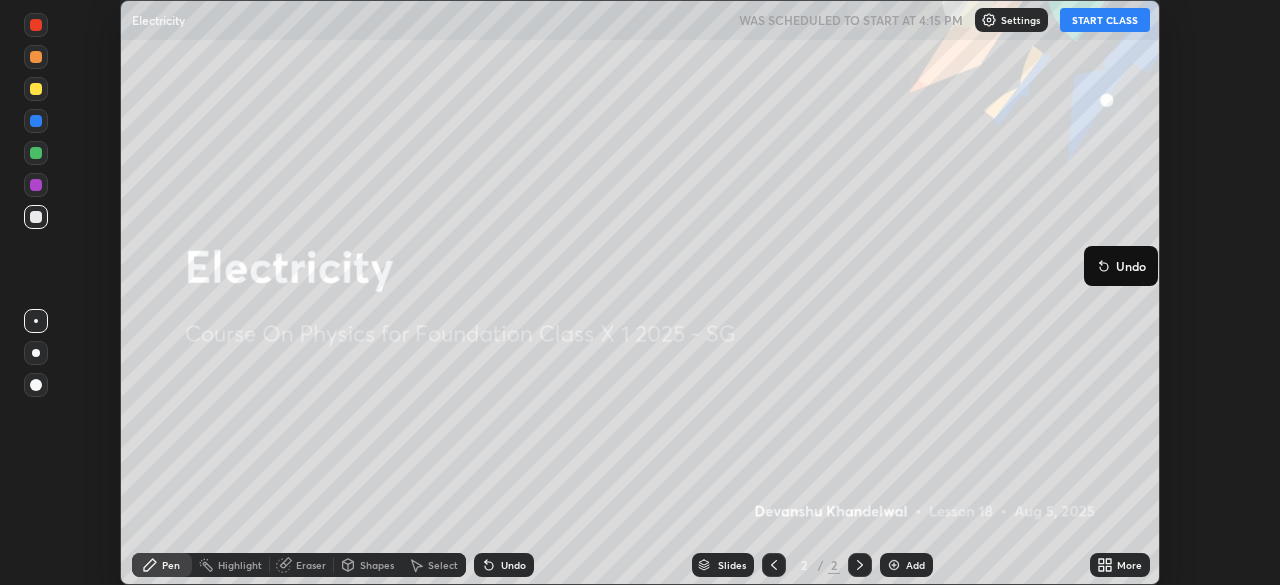 click on "START CLASS" at bounding box center (1105, 20) 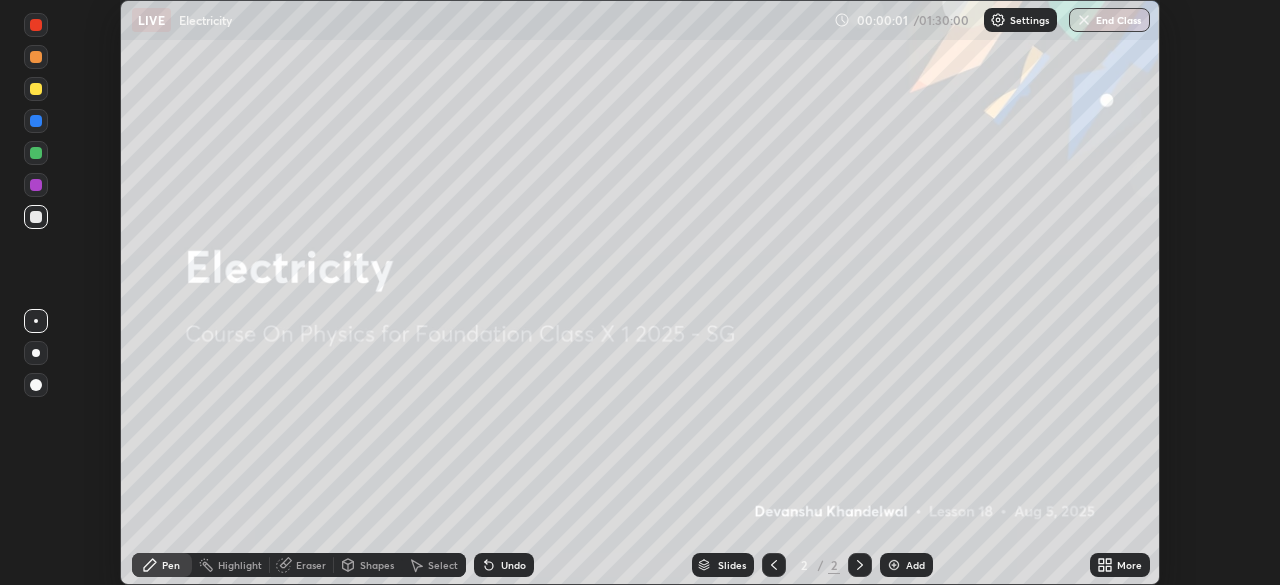 click on "Add" at bounding box center [915, 565] 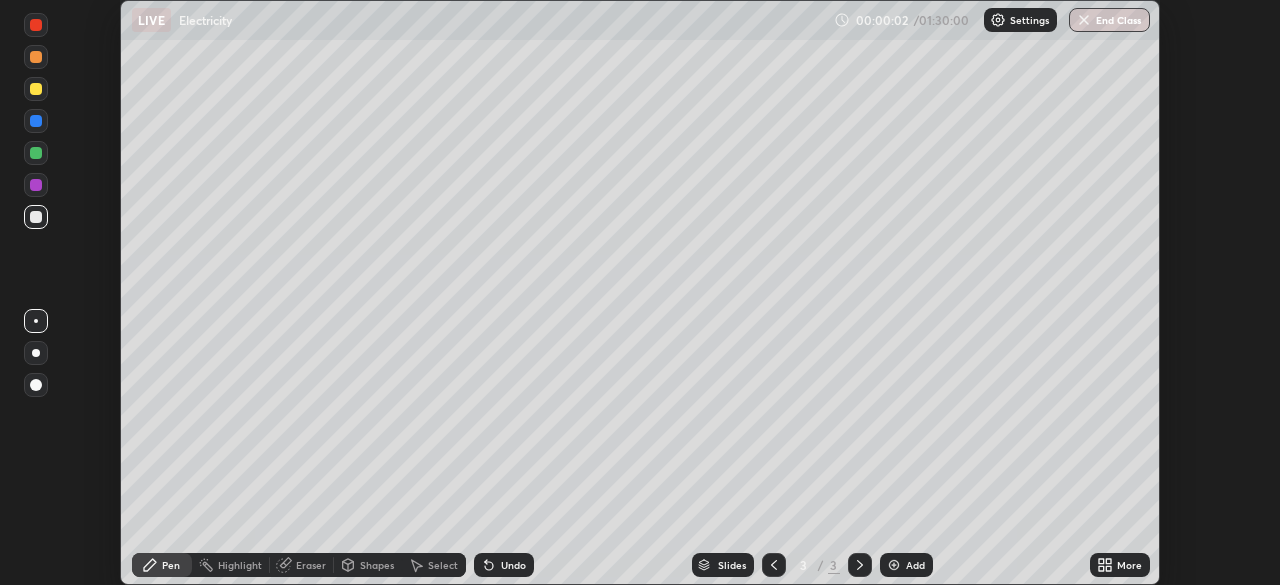 click on "More" at bounding box center [1129, 565] 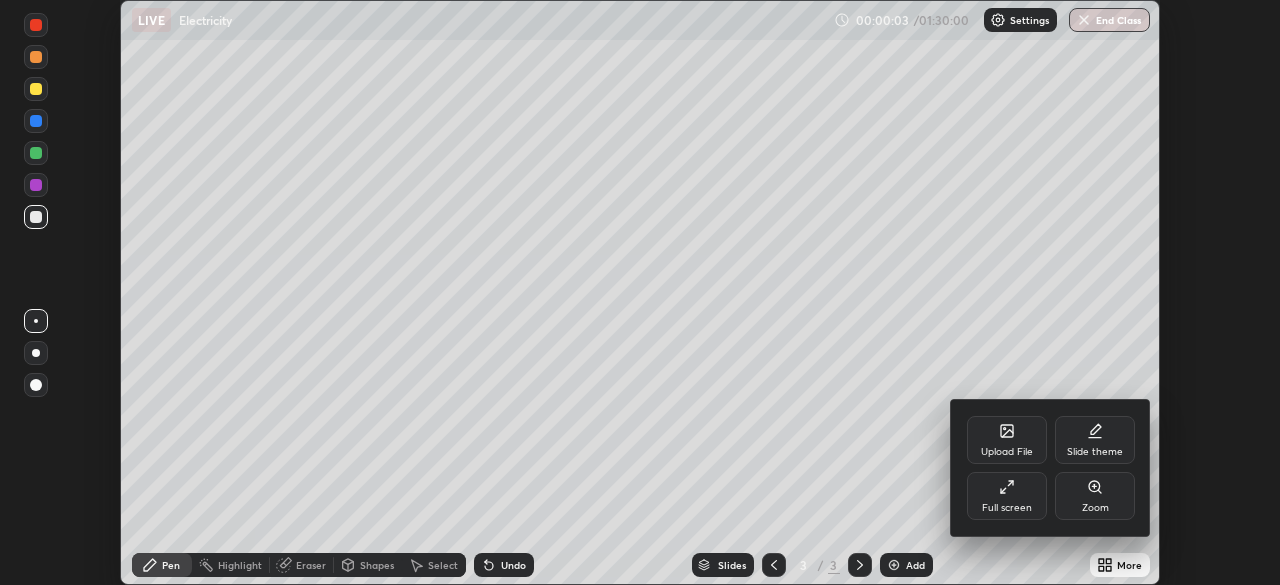 click on "Full screen" at bounding box center (1007, 508) 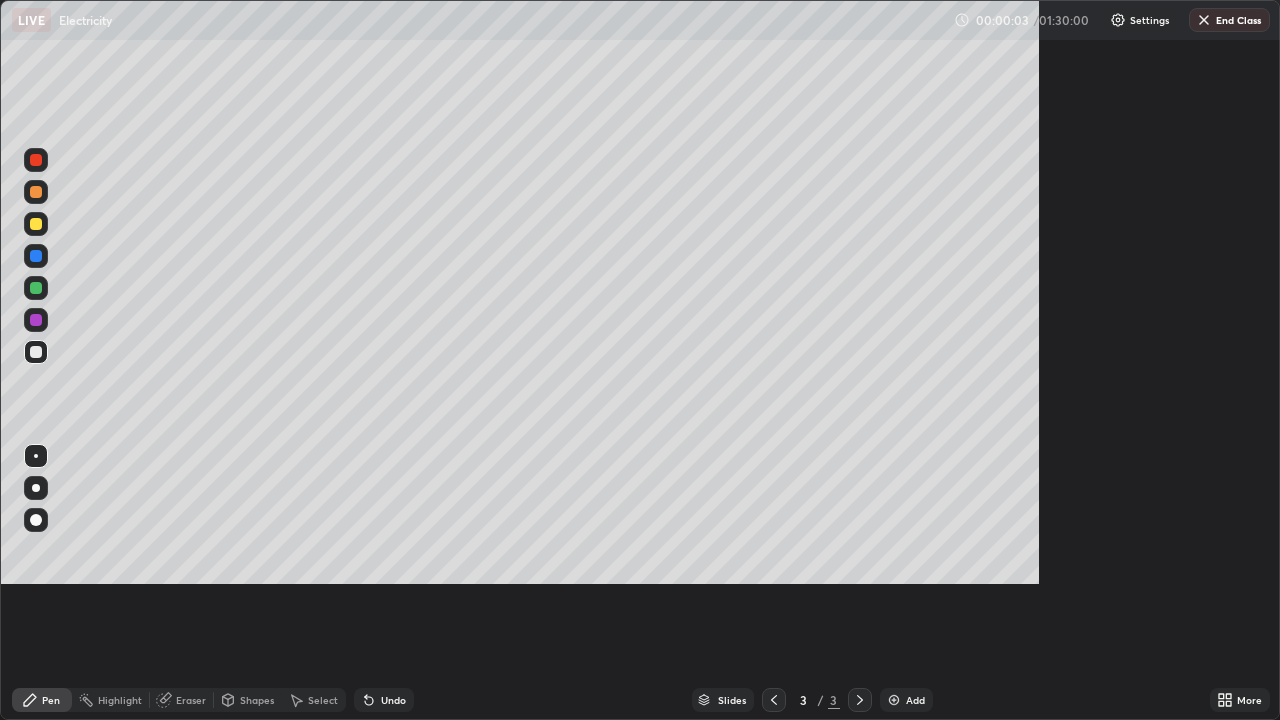 scroll, scrollTop: 99280, scrollLeft: 98720, axis: both 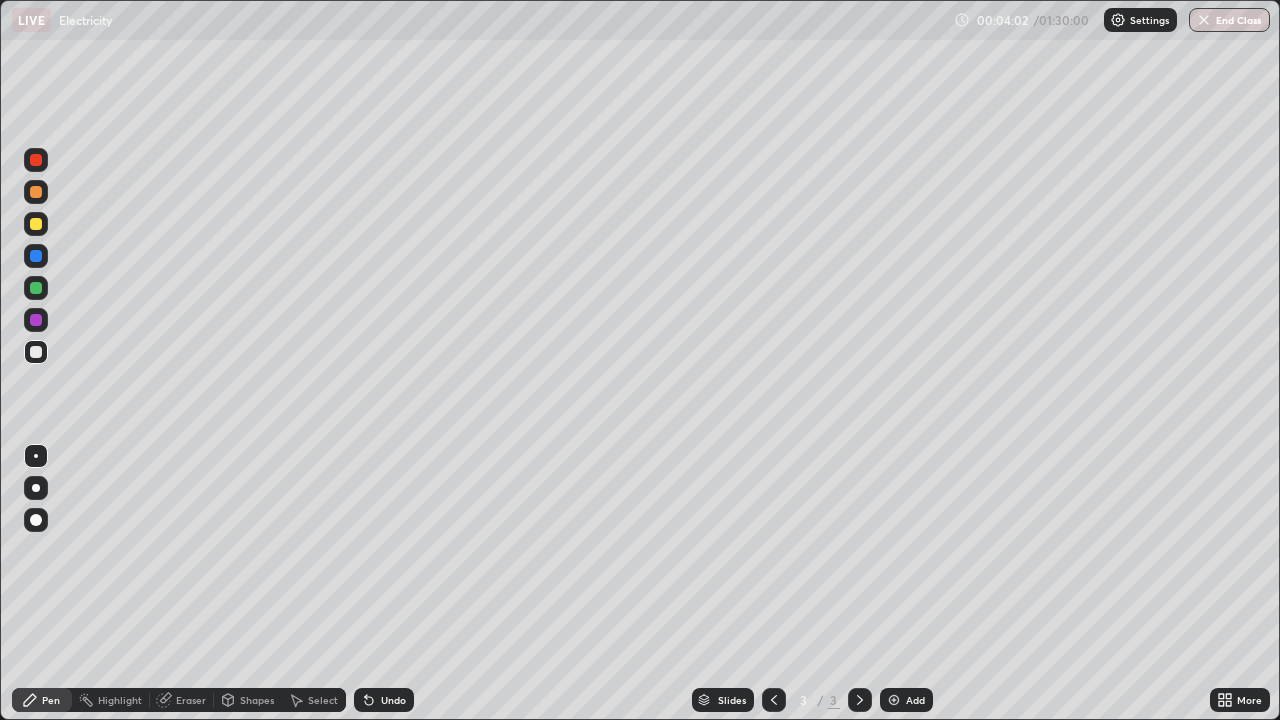 click at bounding box center (36, 160) 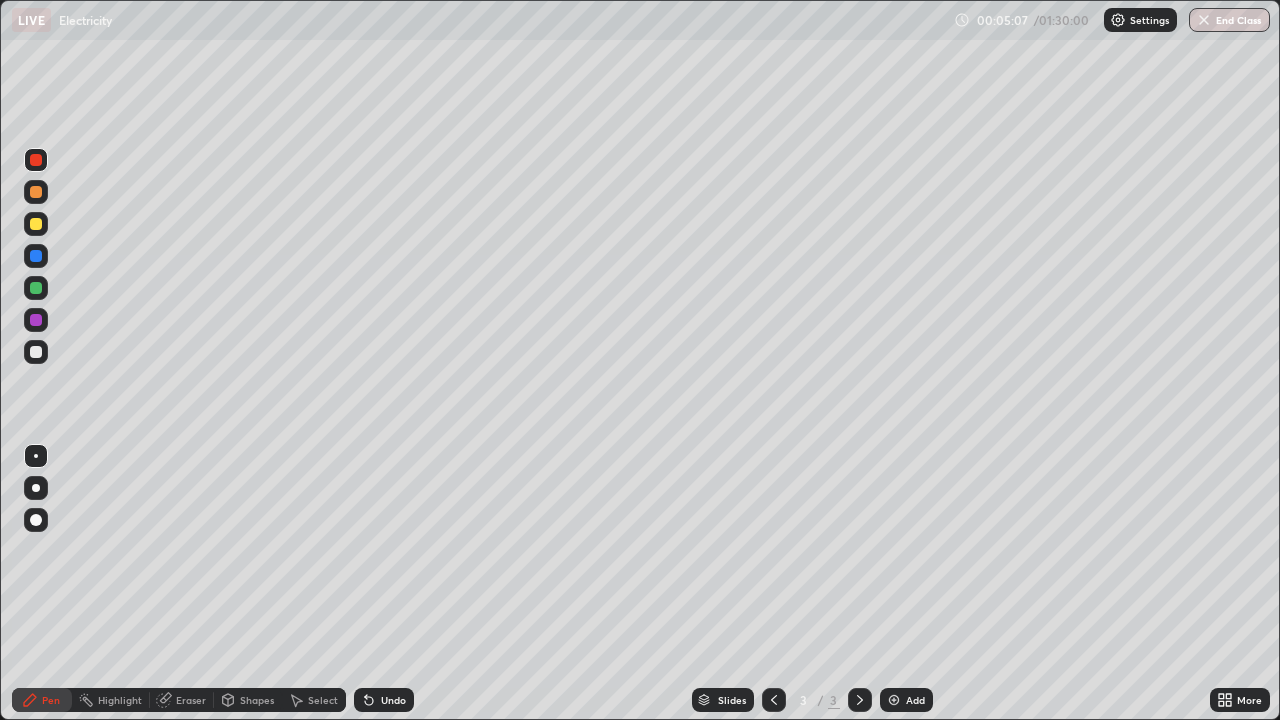 click at bounding box center [36, 352] 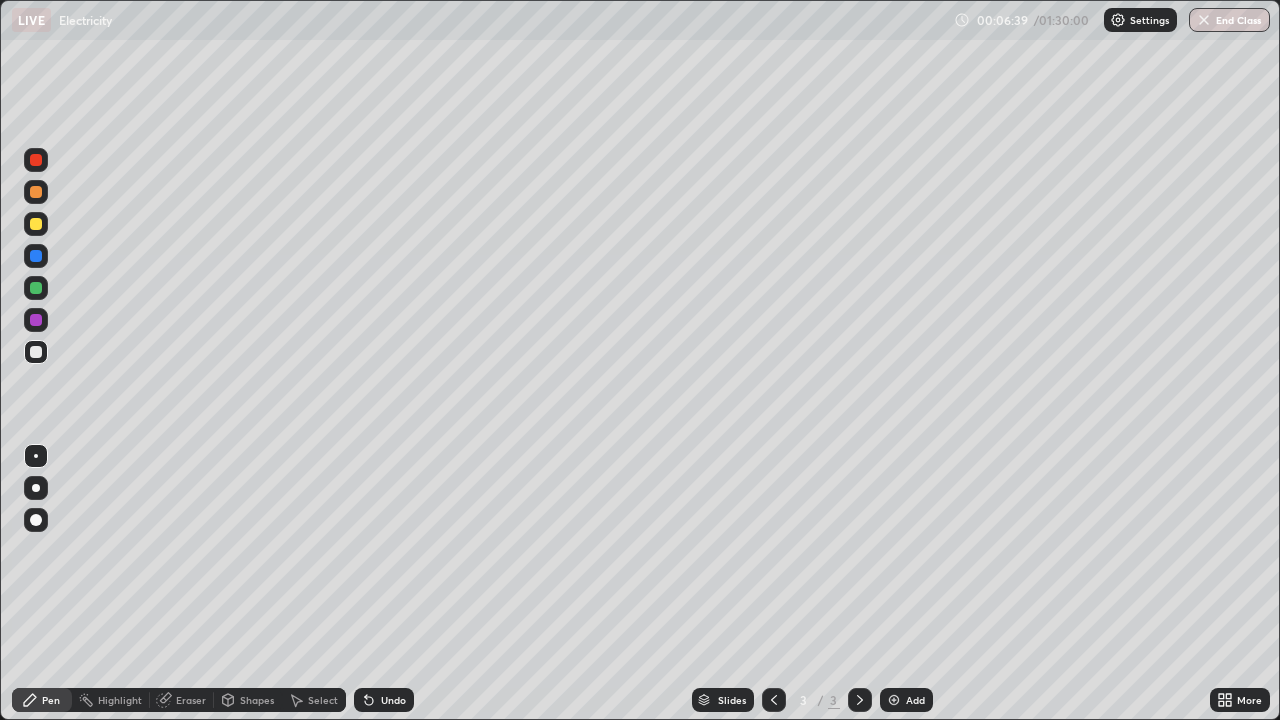 click at bounding box center [894, 700] 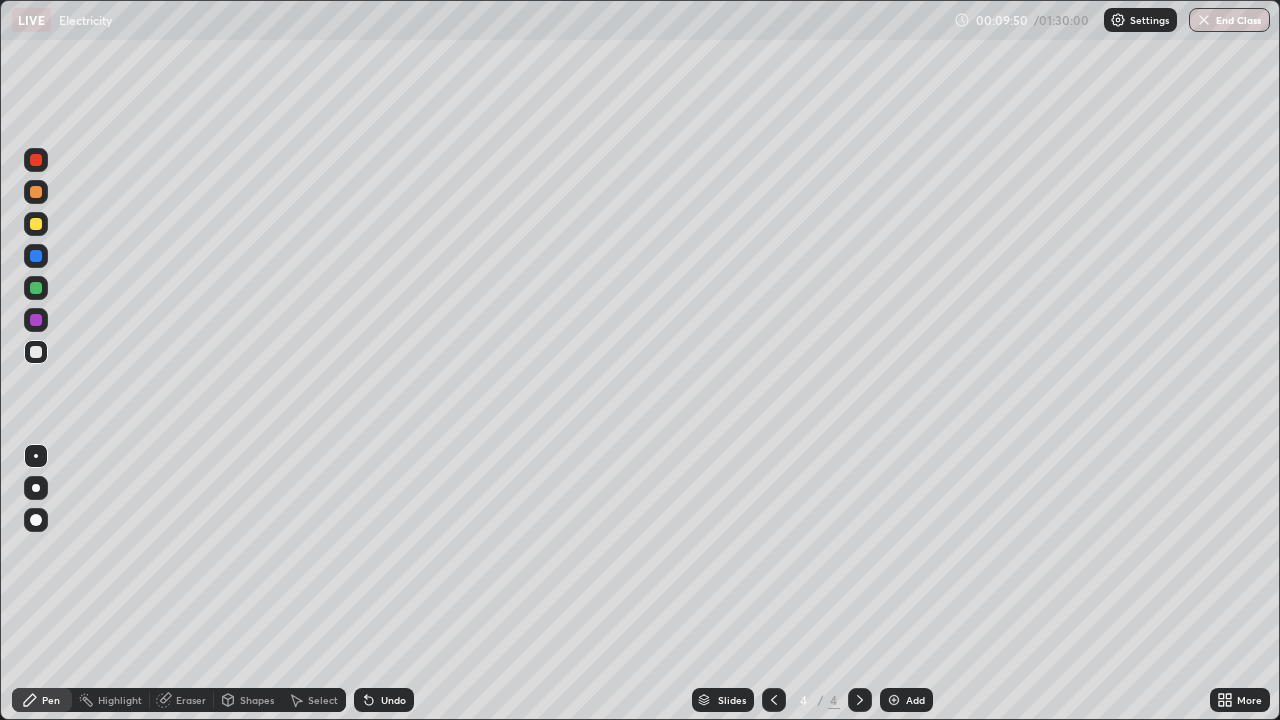 click on "Add" at bounding box center (906, 700) 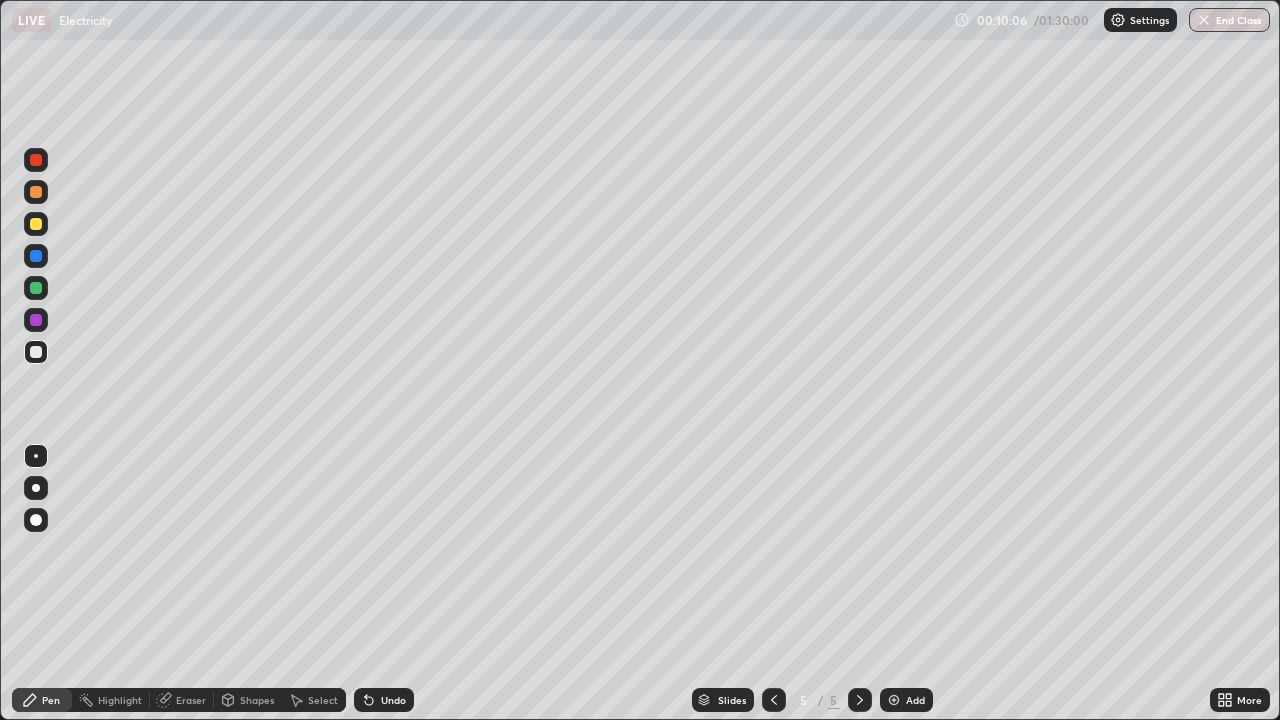 click on "Undo" at bounding box center [393, 700] 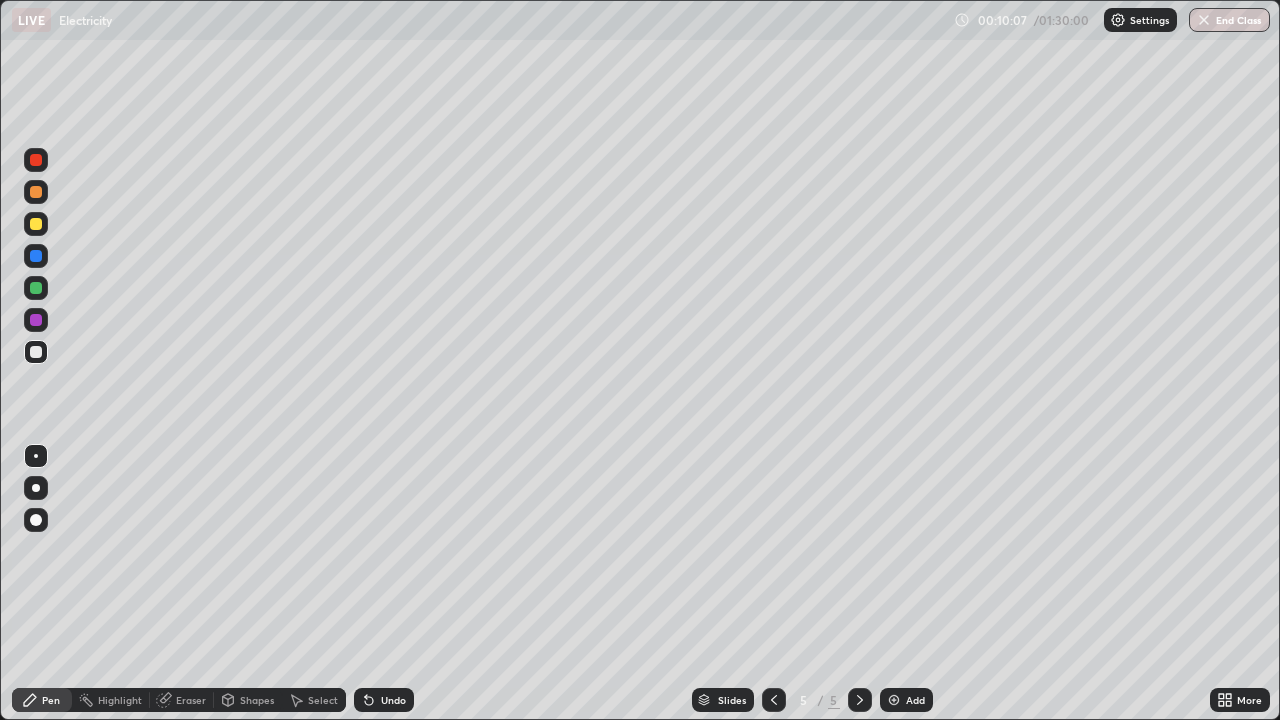 click on "Undo" at bounding box center [393, 700] 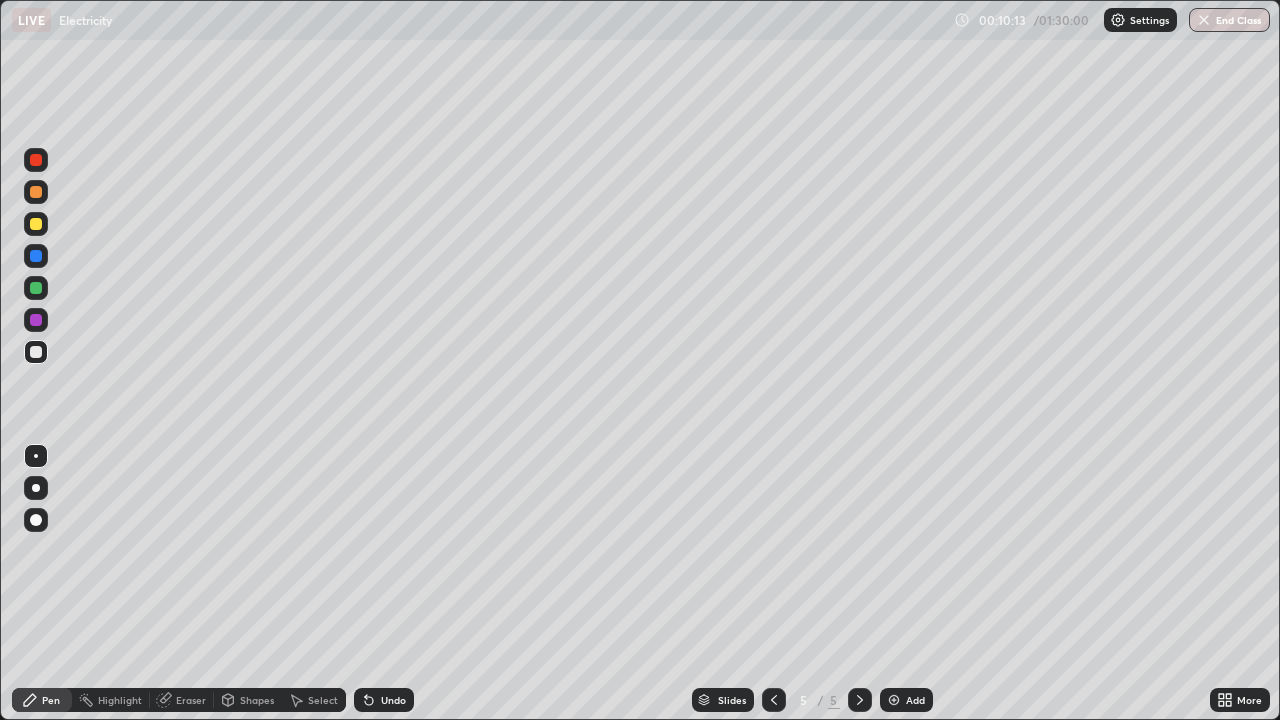 click on "Undo" at bounding box center (393, 700) 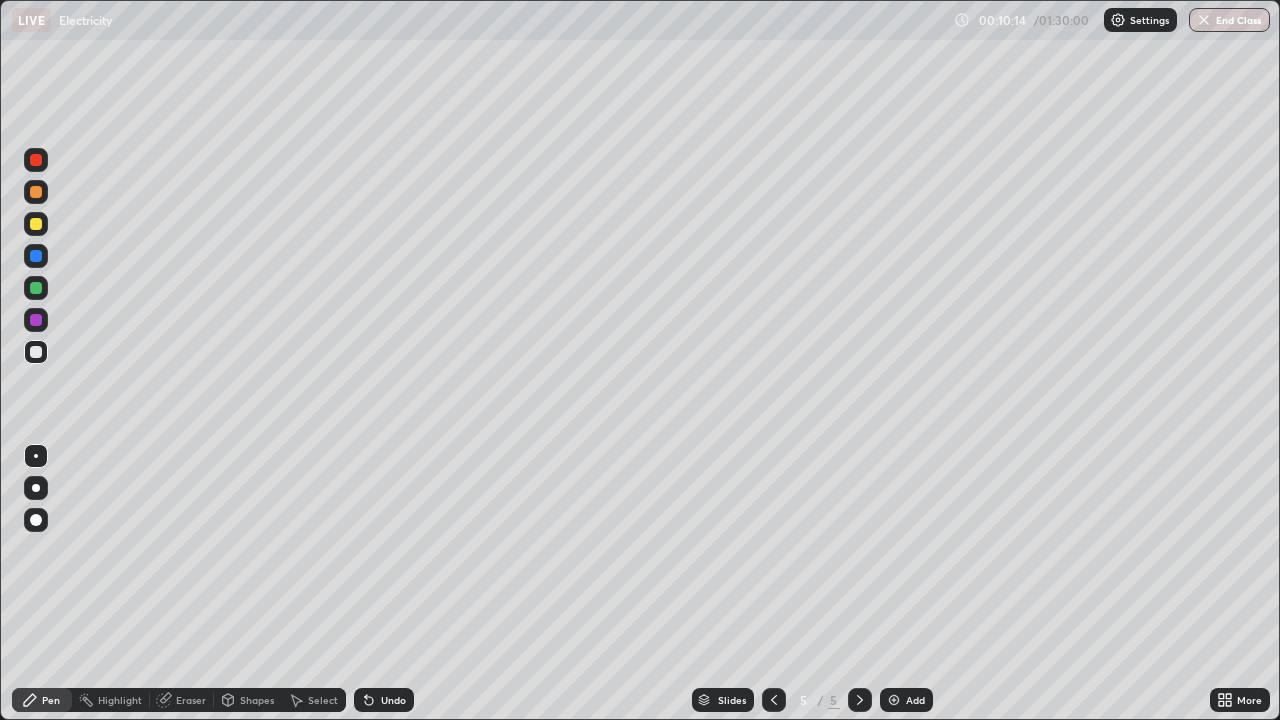 click on "Undo" at bounding box center (384, 700) 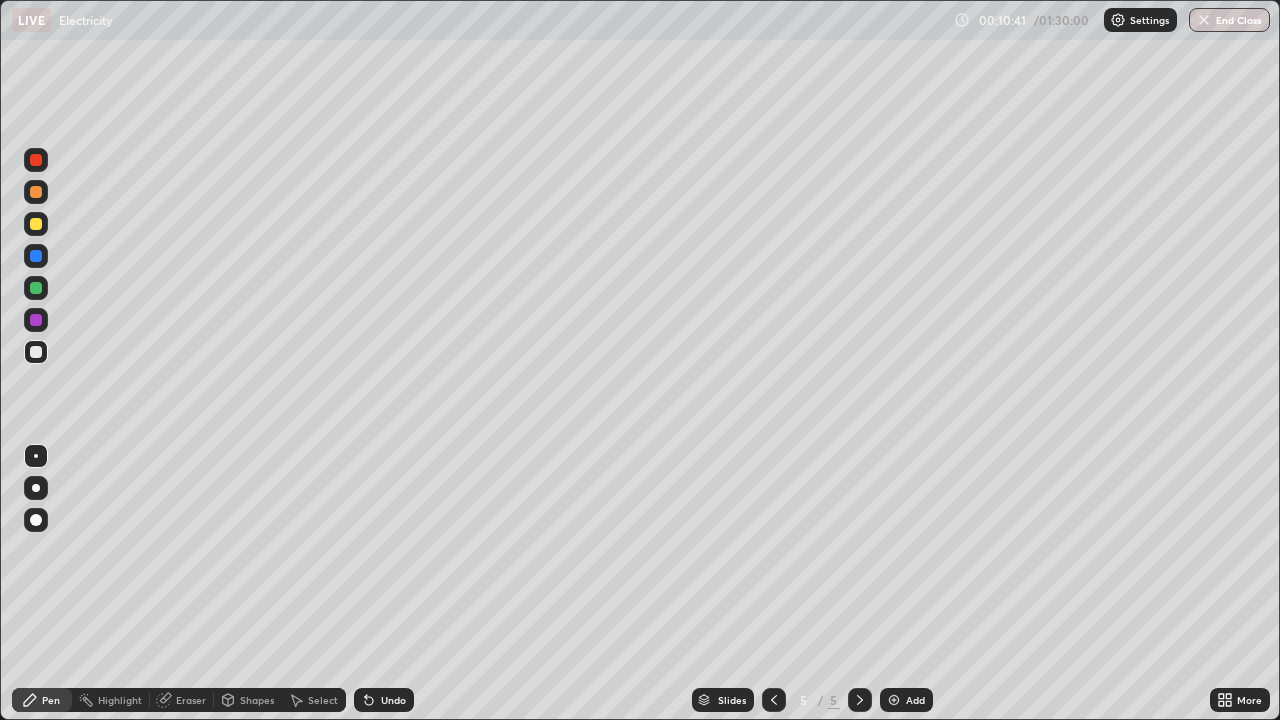 click at bounding box center [36, 520] 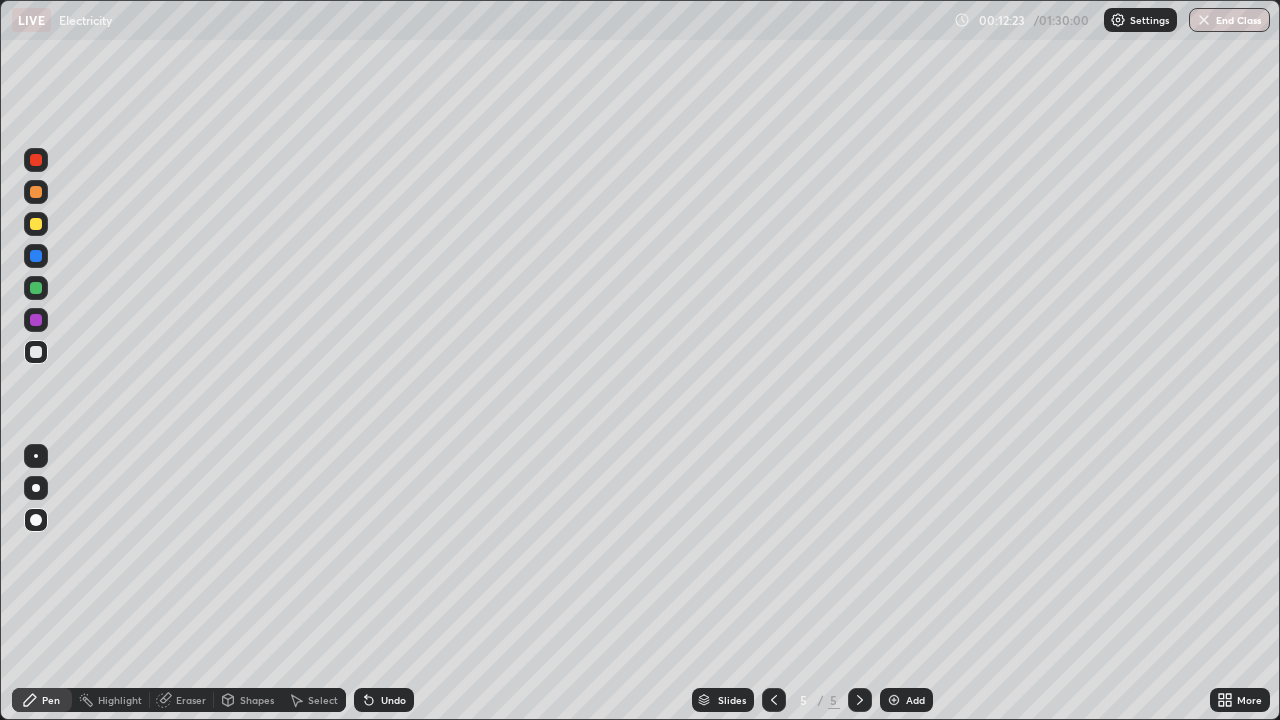 click on "Eraser" at bounding box center (191, 700) 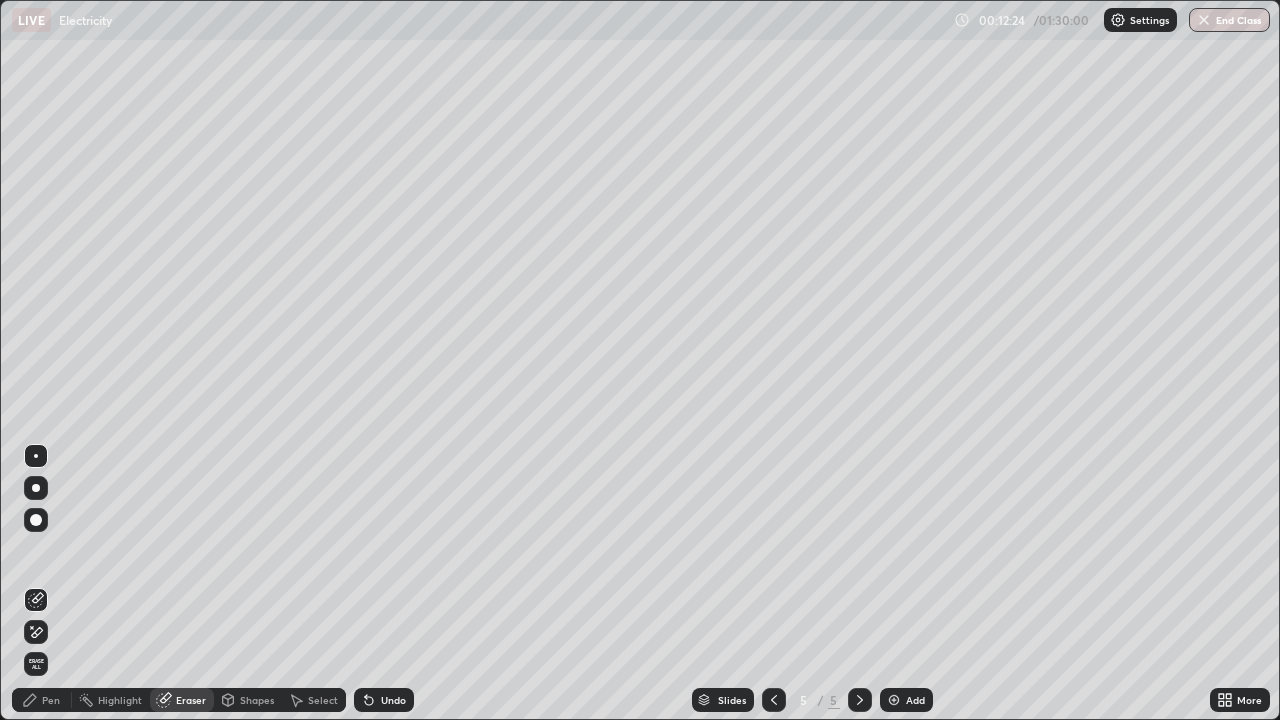 click on "Shapes" at bounding box center (257, 700) 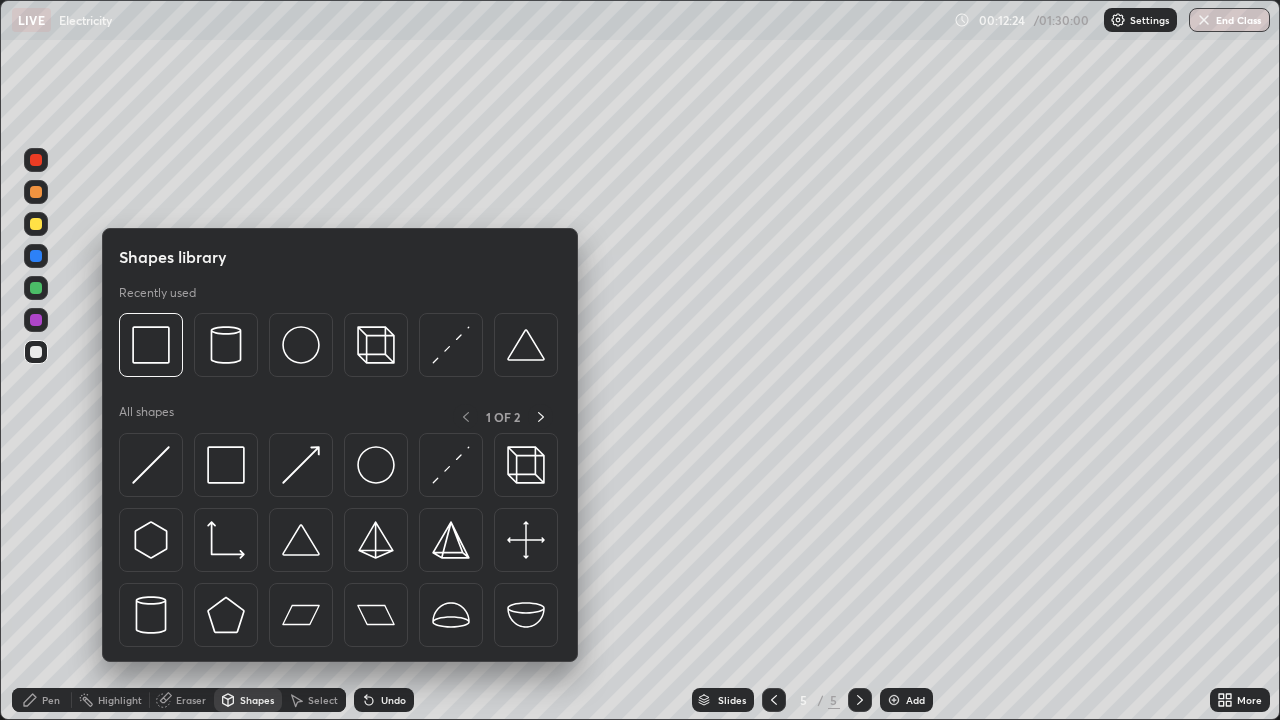 click 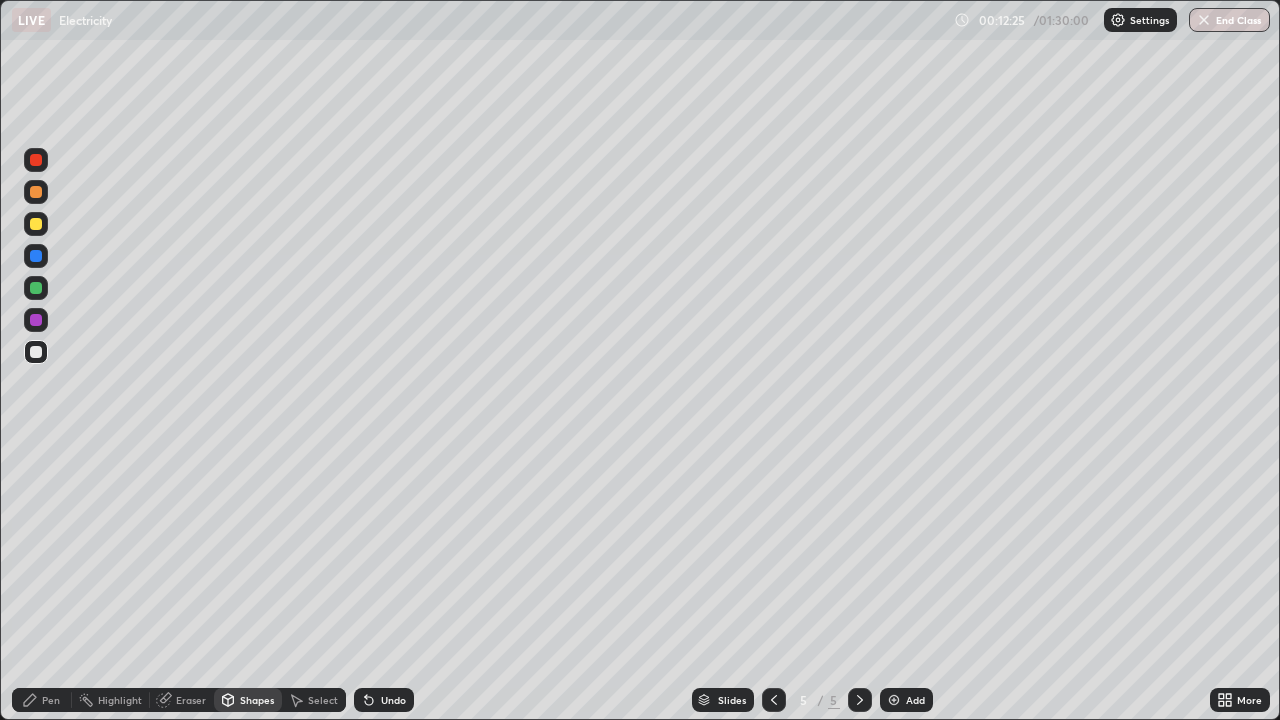 click on "Highlight" at bounding box center (111, 700) 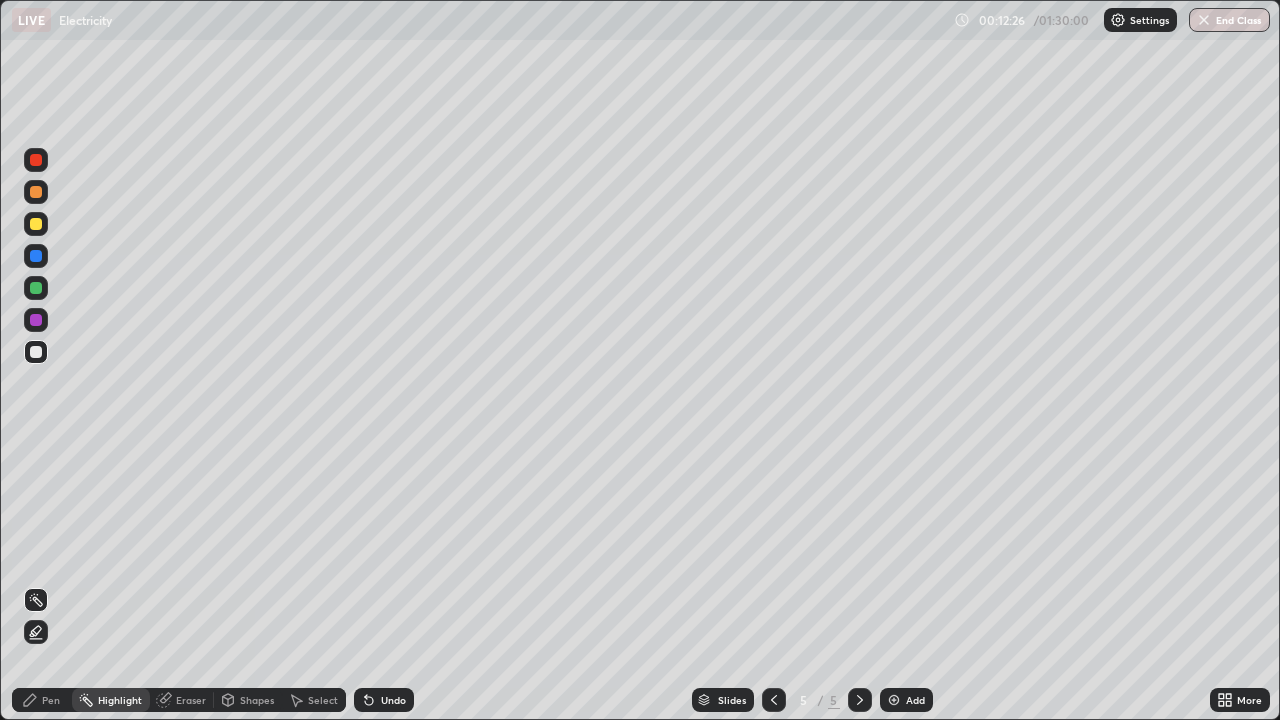 click on "Eraser" at bounding box center (191, 700) 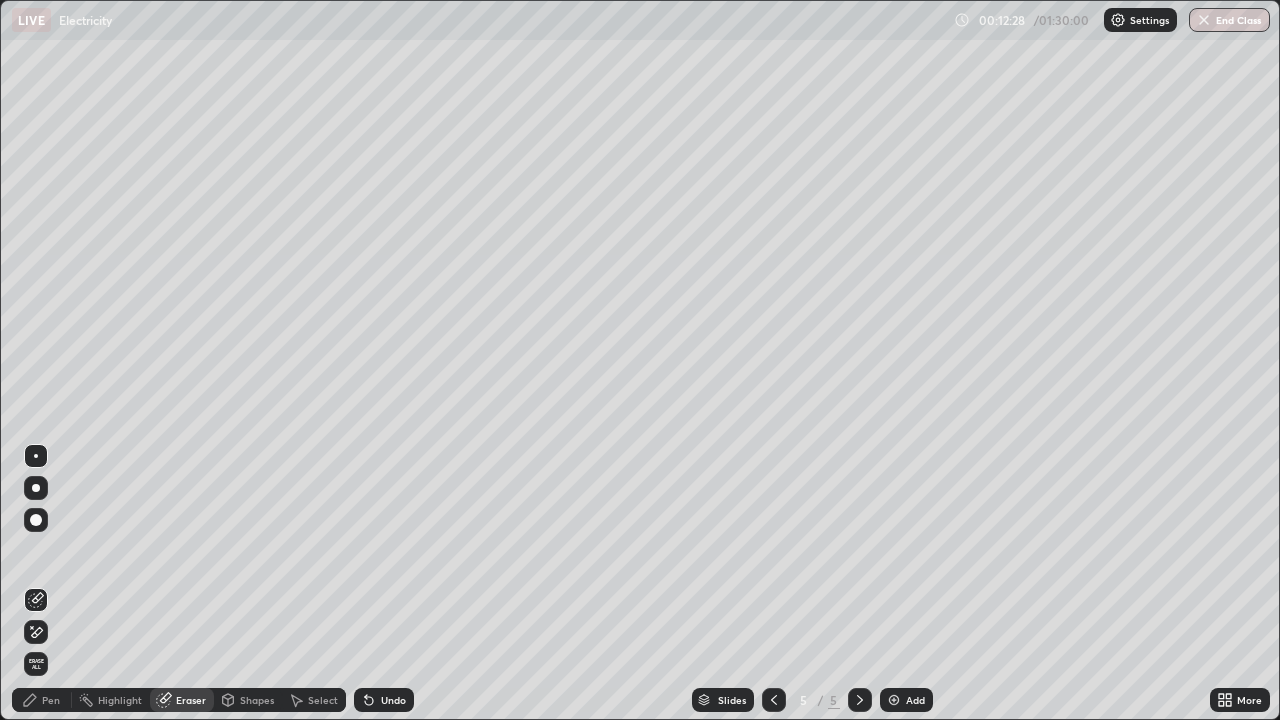 click on "Pen" at bounding box center (51, 700) 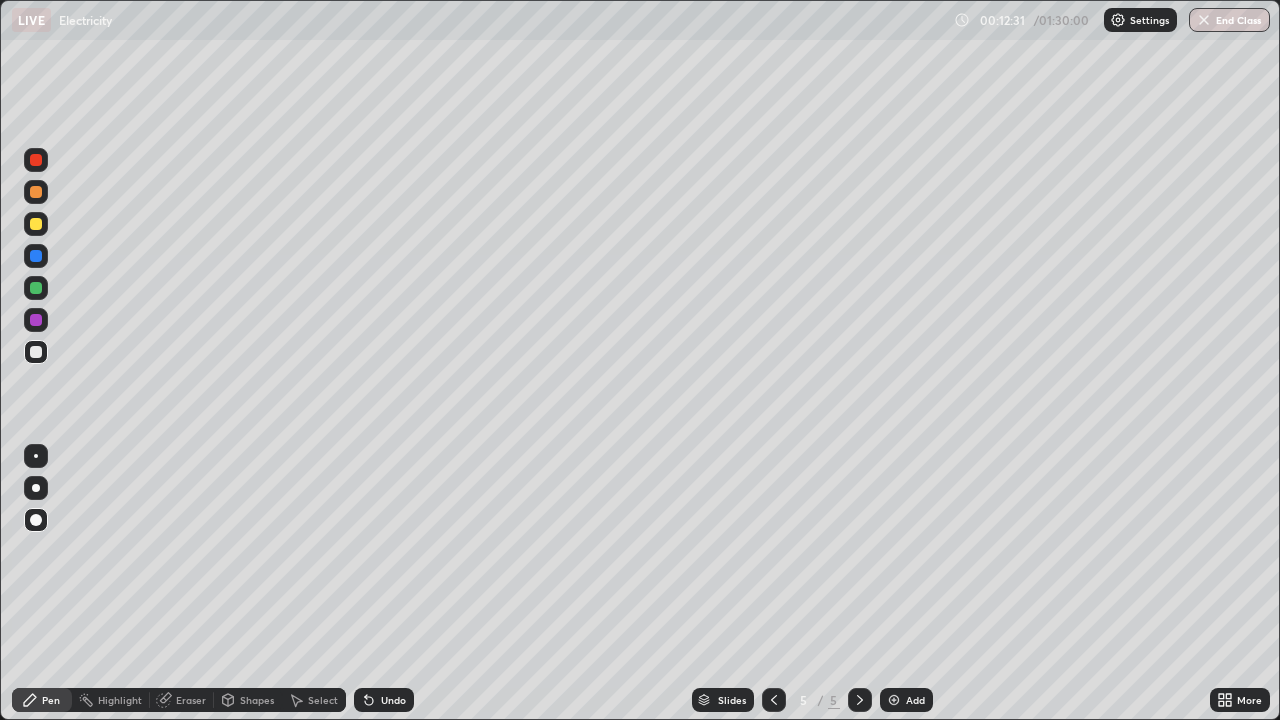 click at bounding box center (36, 456) 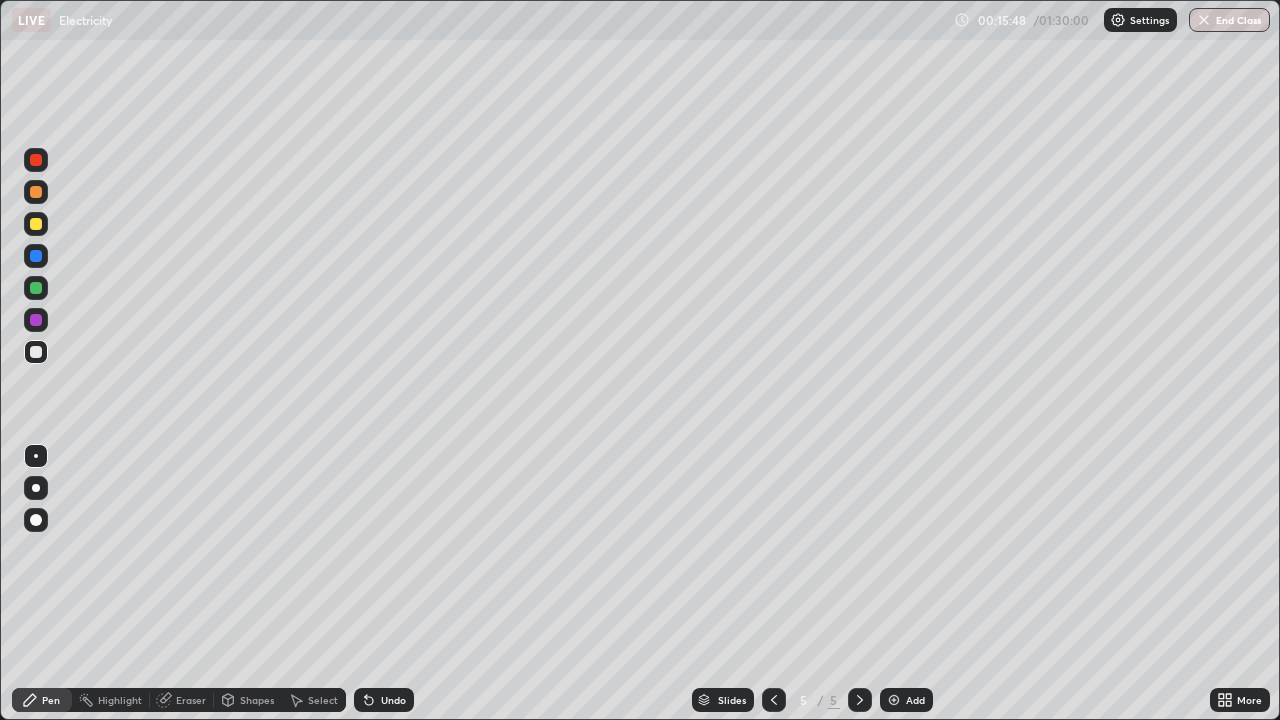 click on "Add" at bounding box center [906, 700] 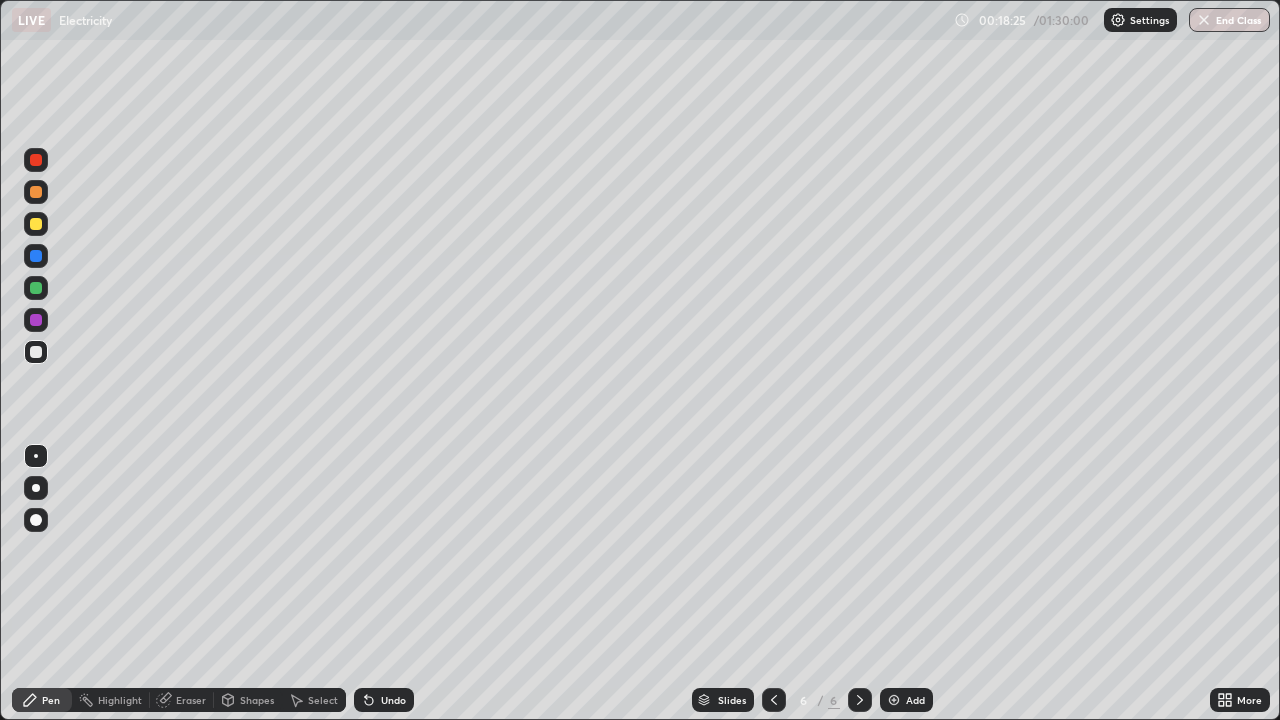 click on "Select" at bounding box center (323, 700) 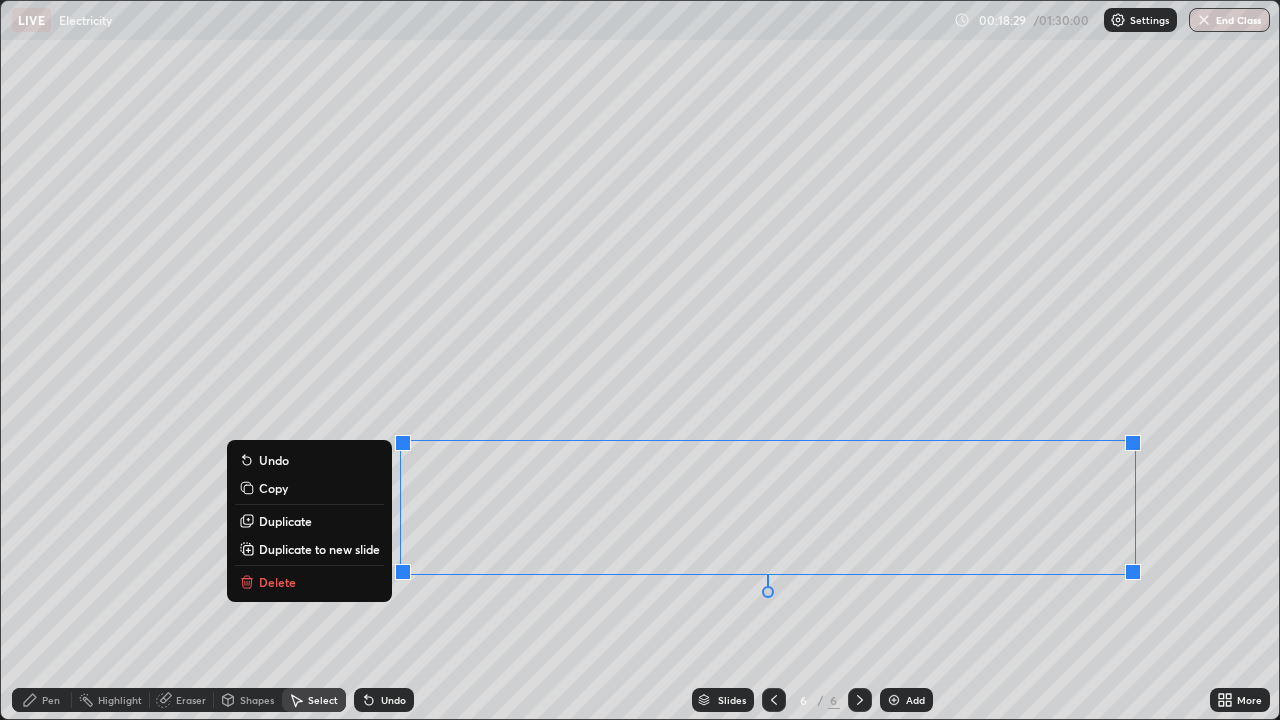 click on "Duplicate to new slide" at bounding box center (319, 549) 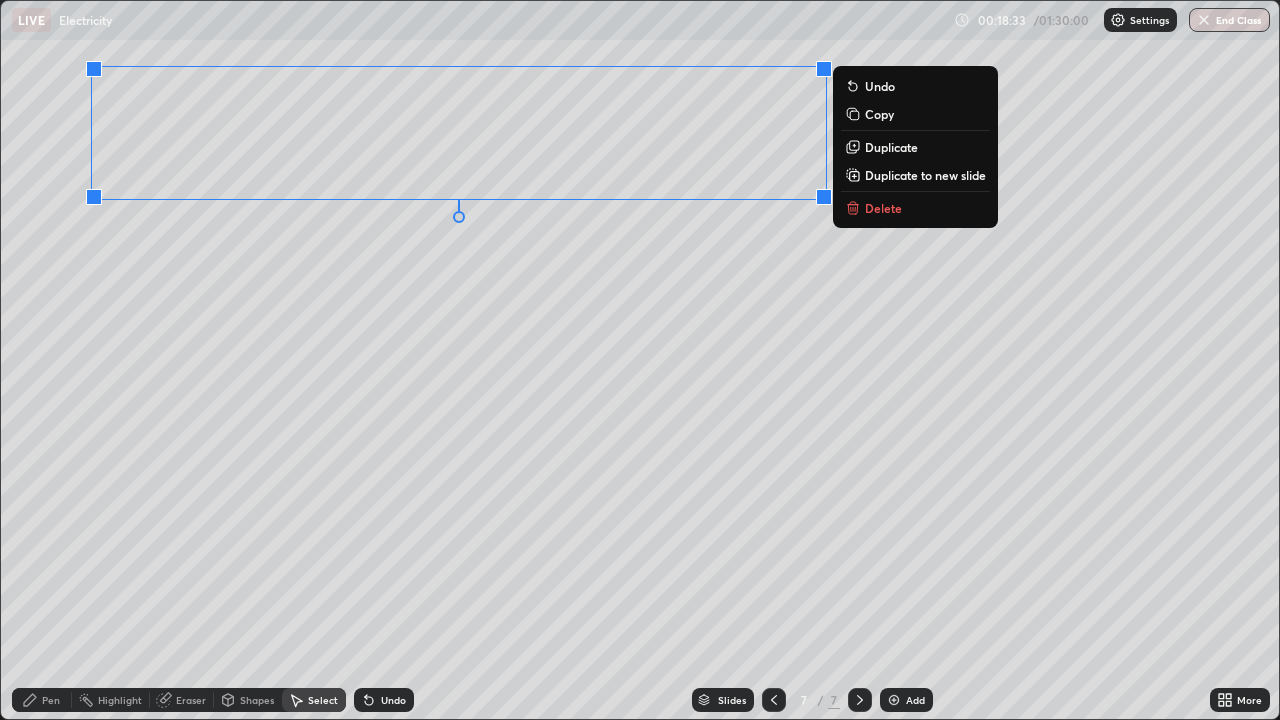 click on "0 ° Undo Copy Duplicate Duplicate to new slide Delete" at bounding box center [640, 360] 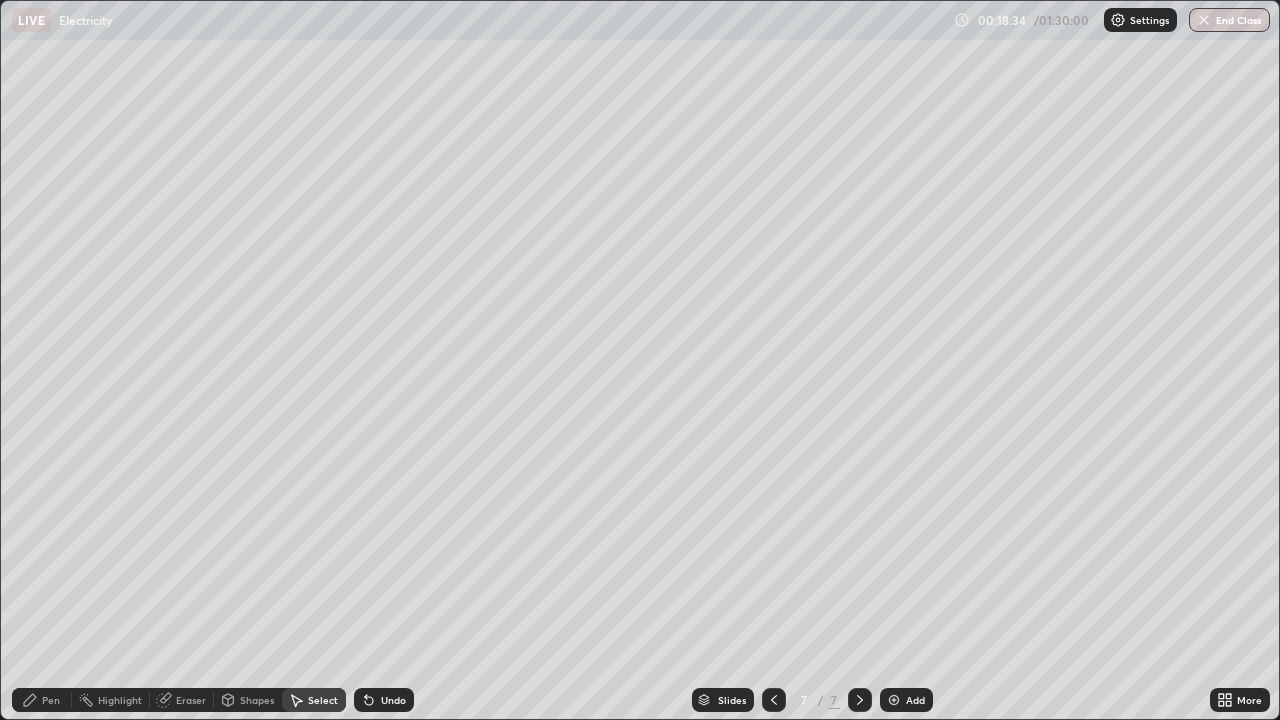 click on "Pen" at bounding box center (42, 700) 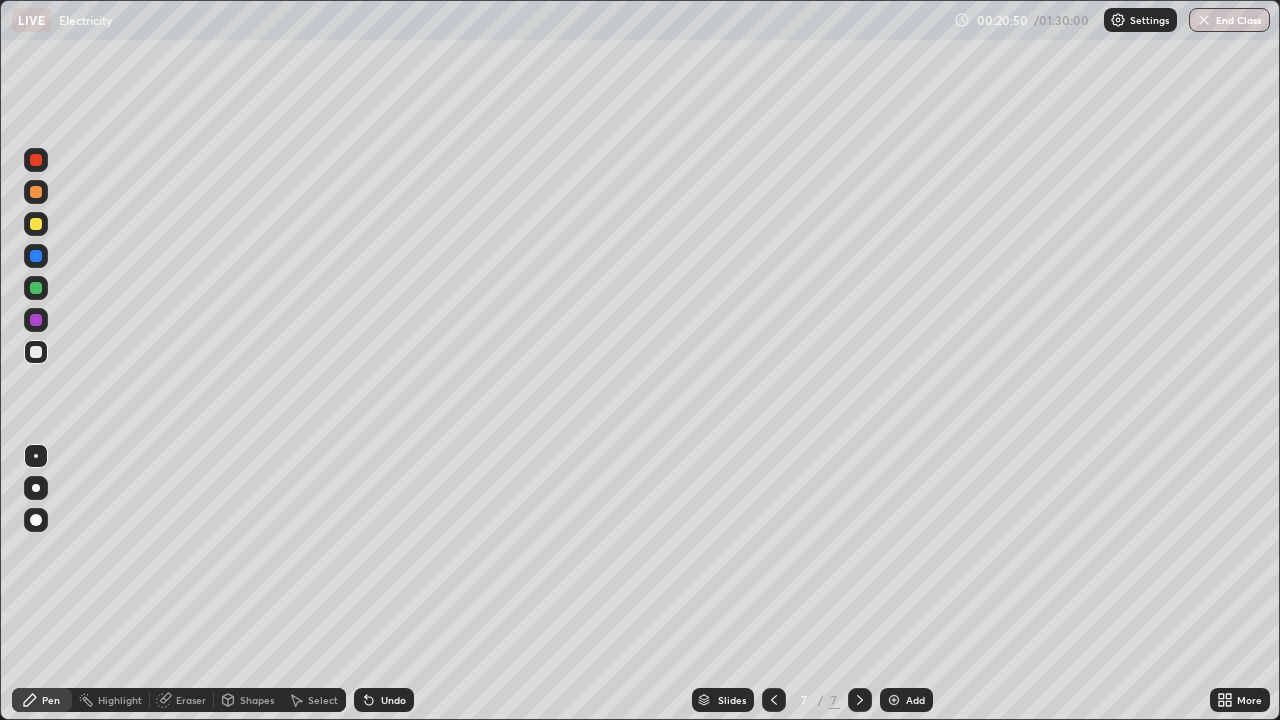 click on "Undo" at bounding box center (393, 700) 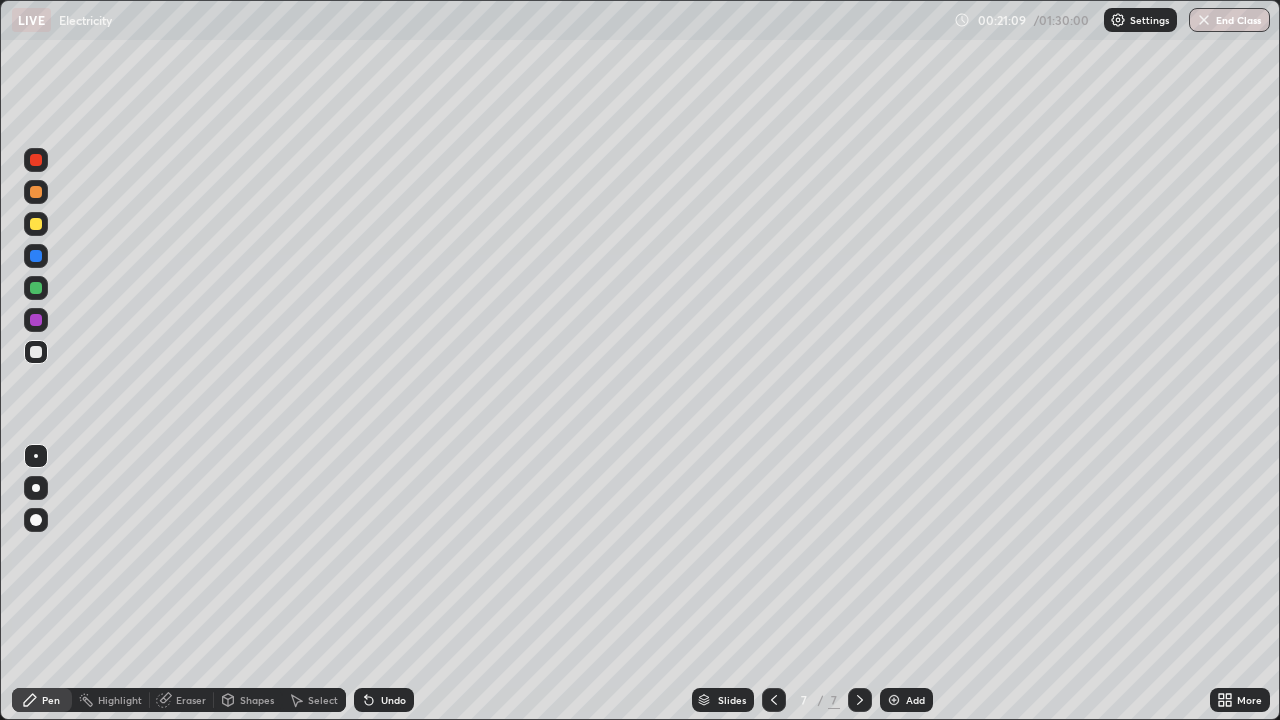click on "Undo" at bounding box center [393, 700] 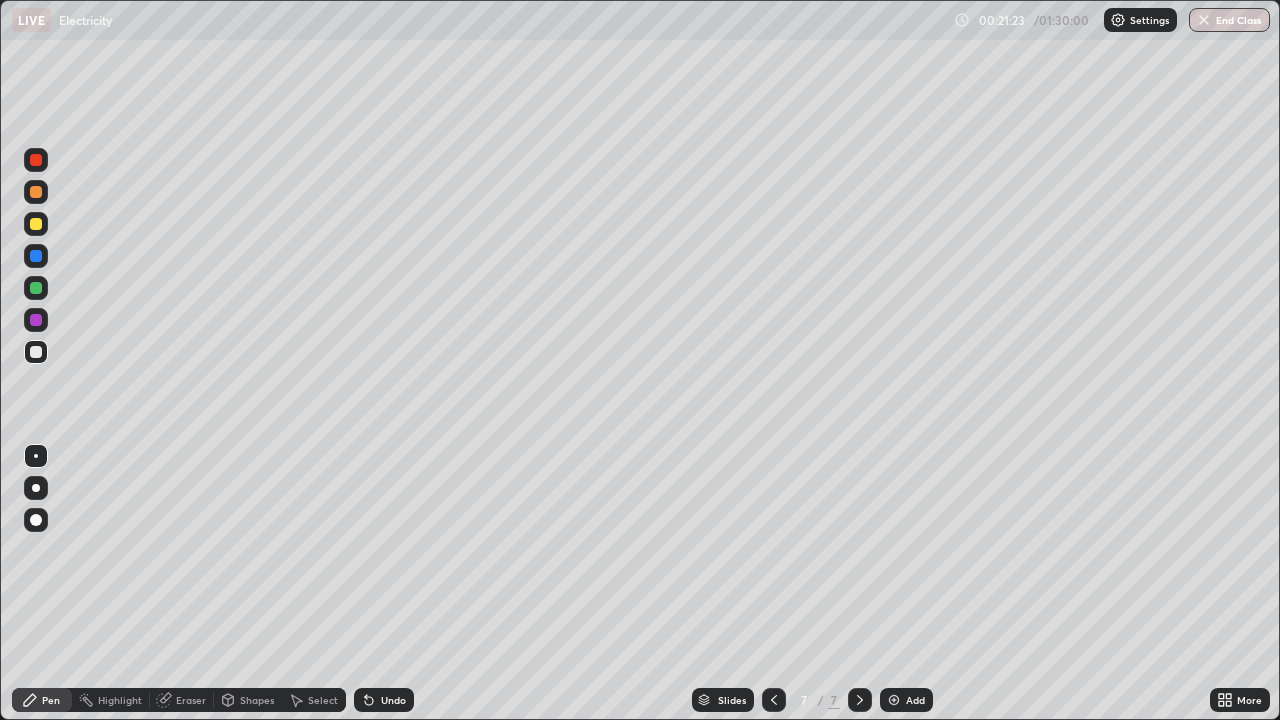click on "Highlight" at bounding box center (120, 700) 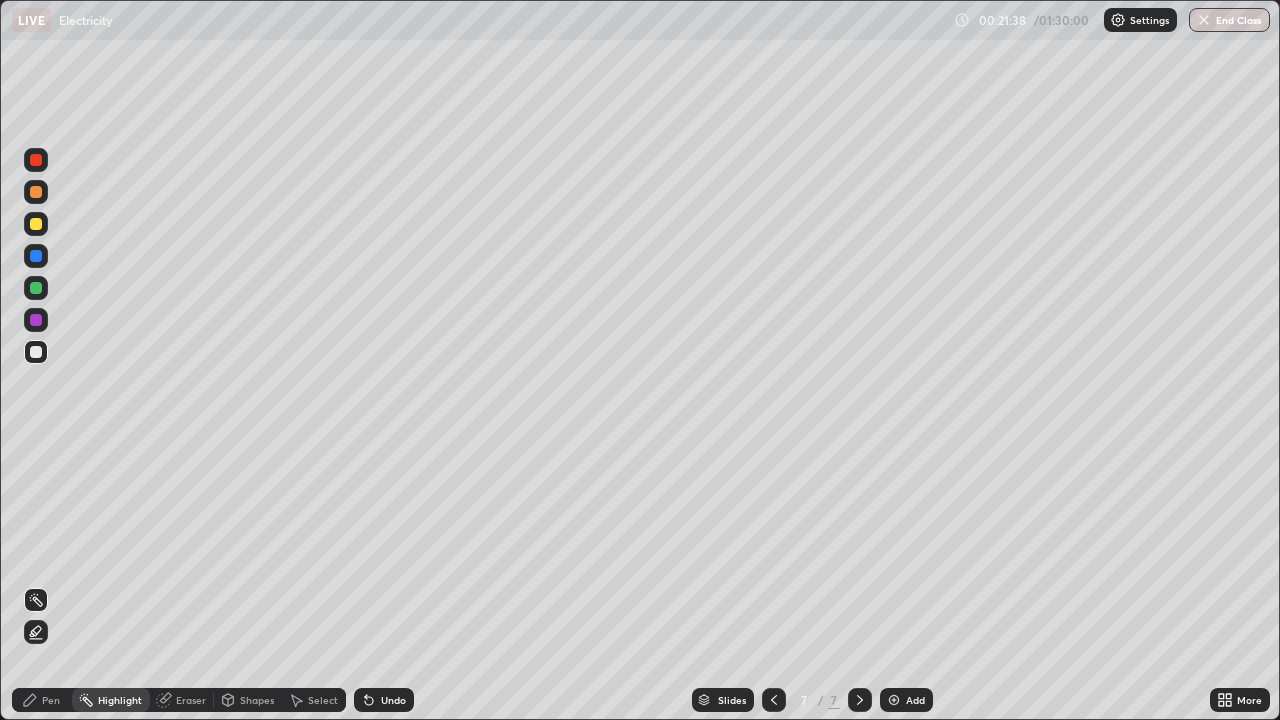 click 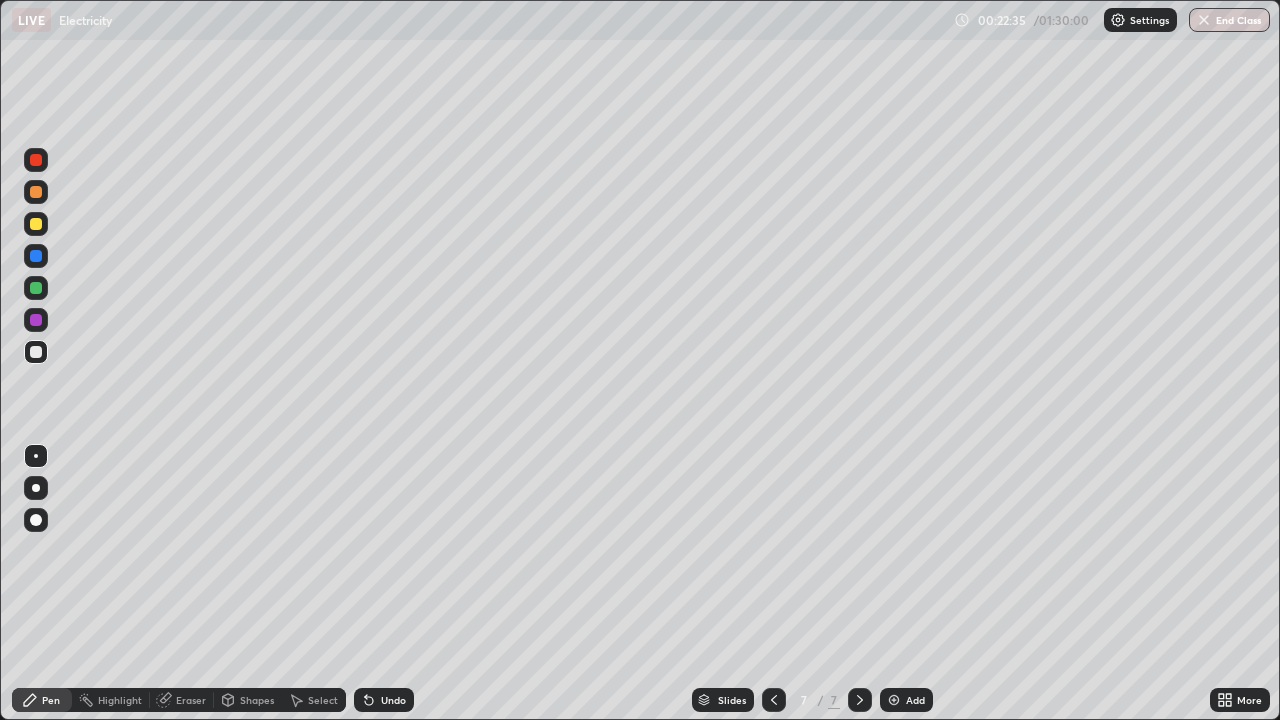 click at bounding box center [894, 700] 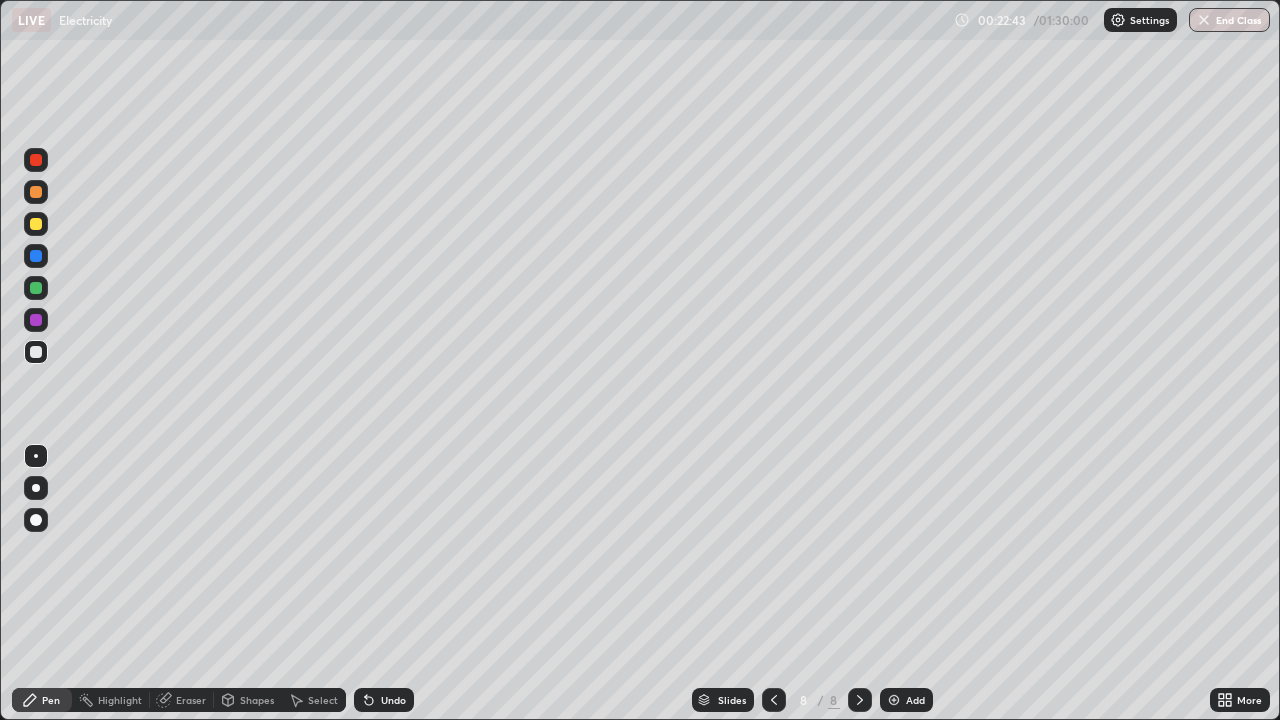 click on "Undo" at bounding box center [384, 700] 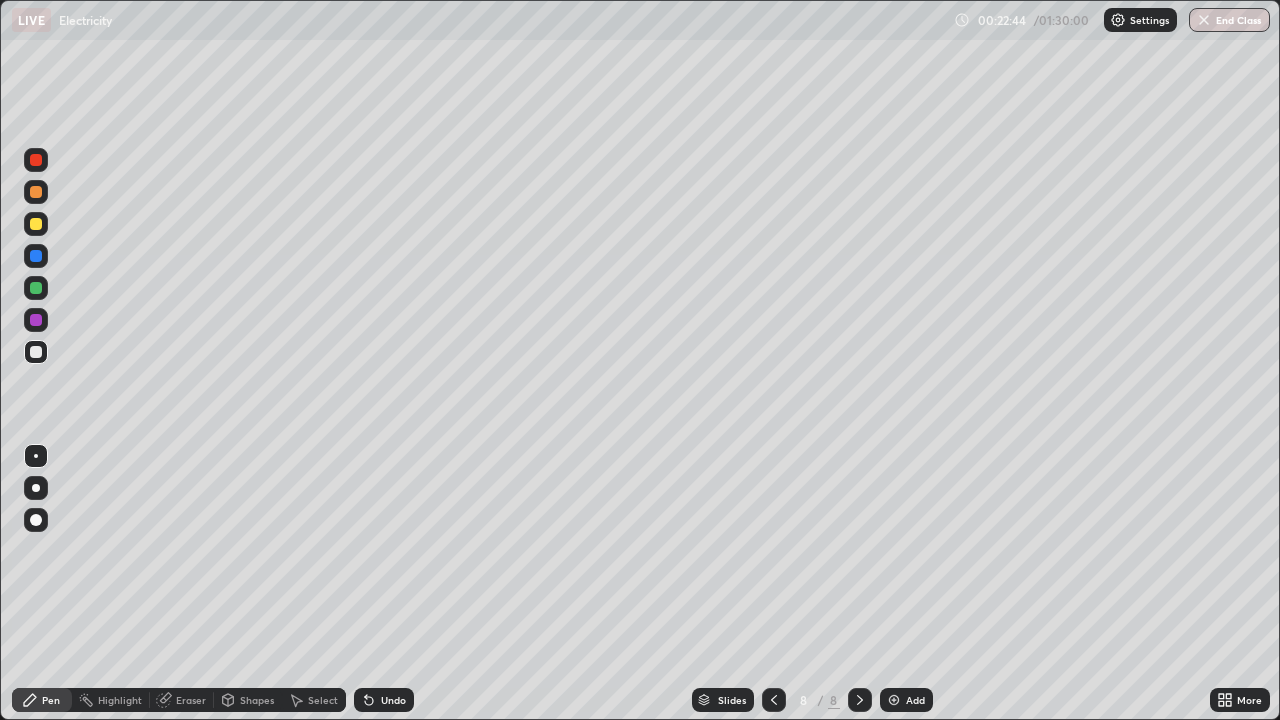 click on "Undo" at bounding box center [384, 700] 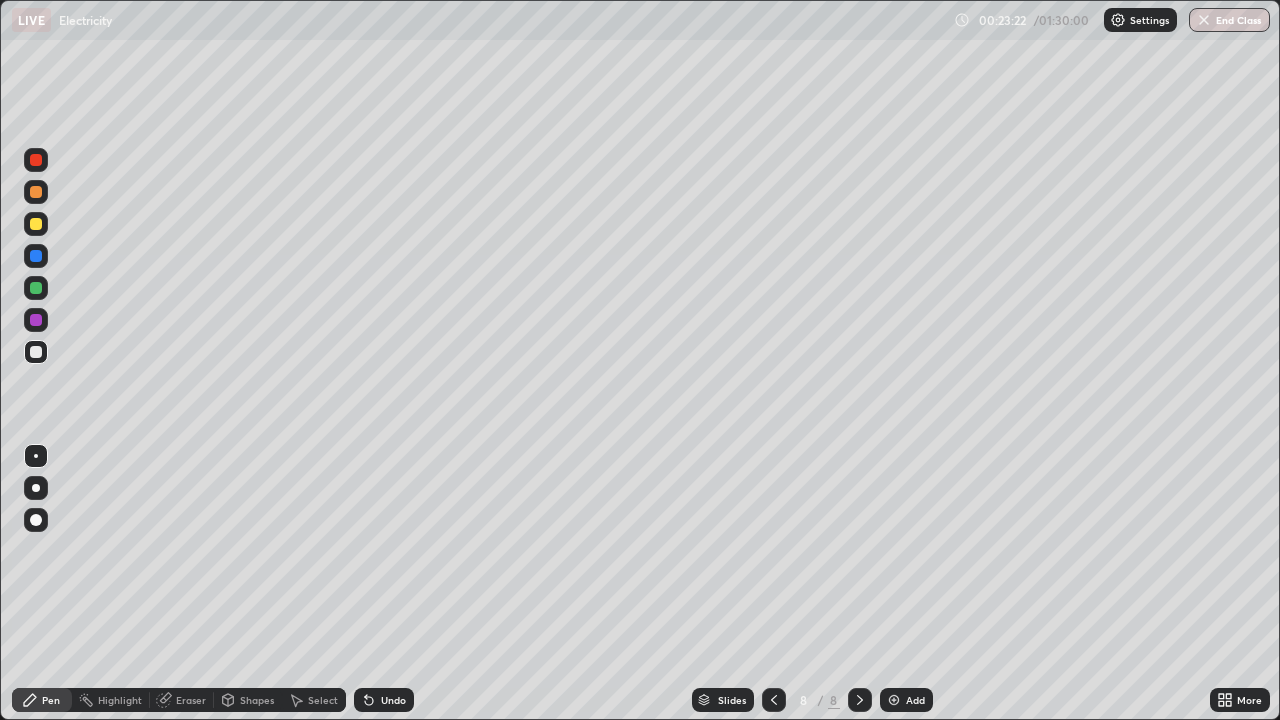 click 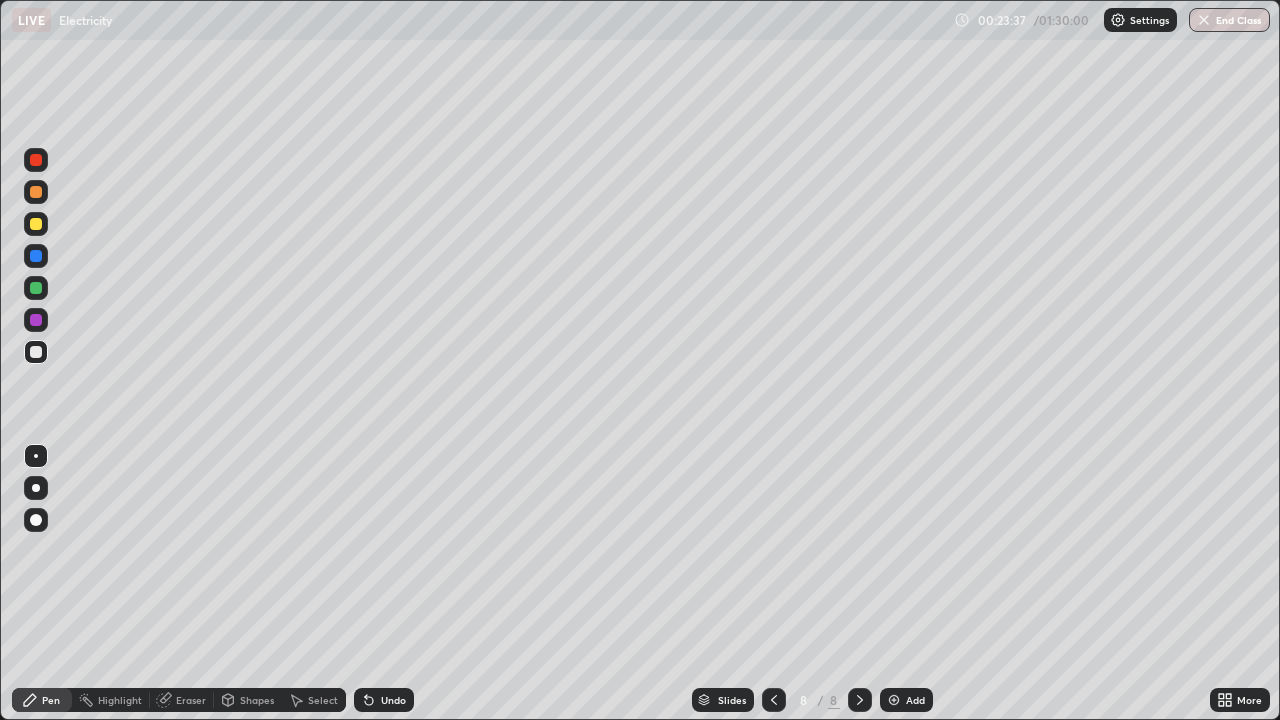 click on "Undo" at bounding box center (384, 700) 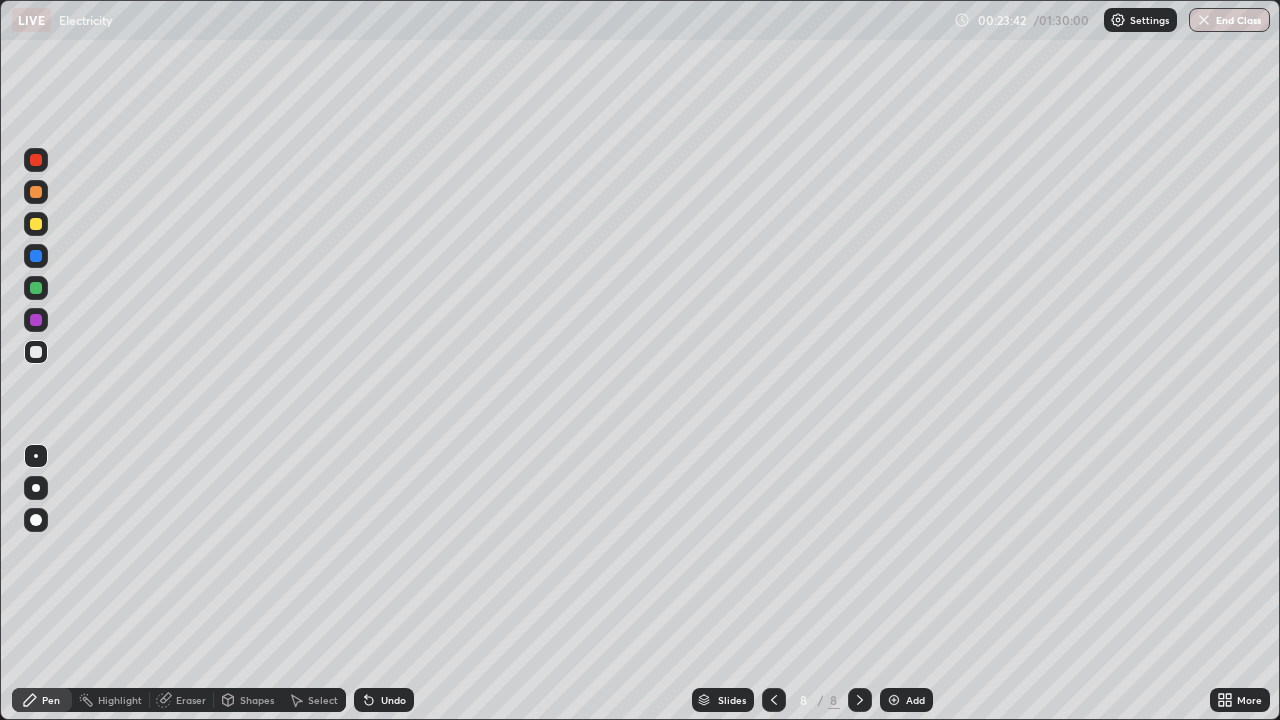 click 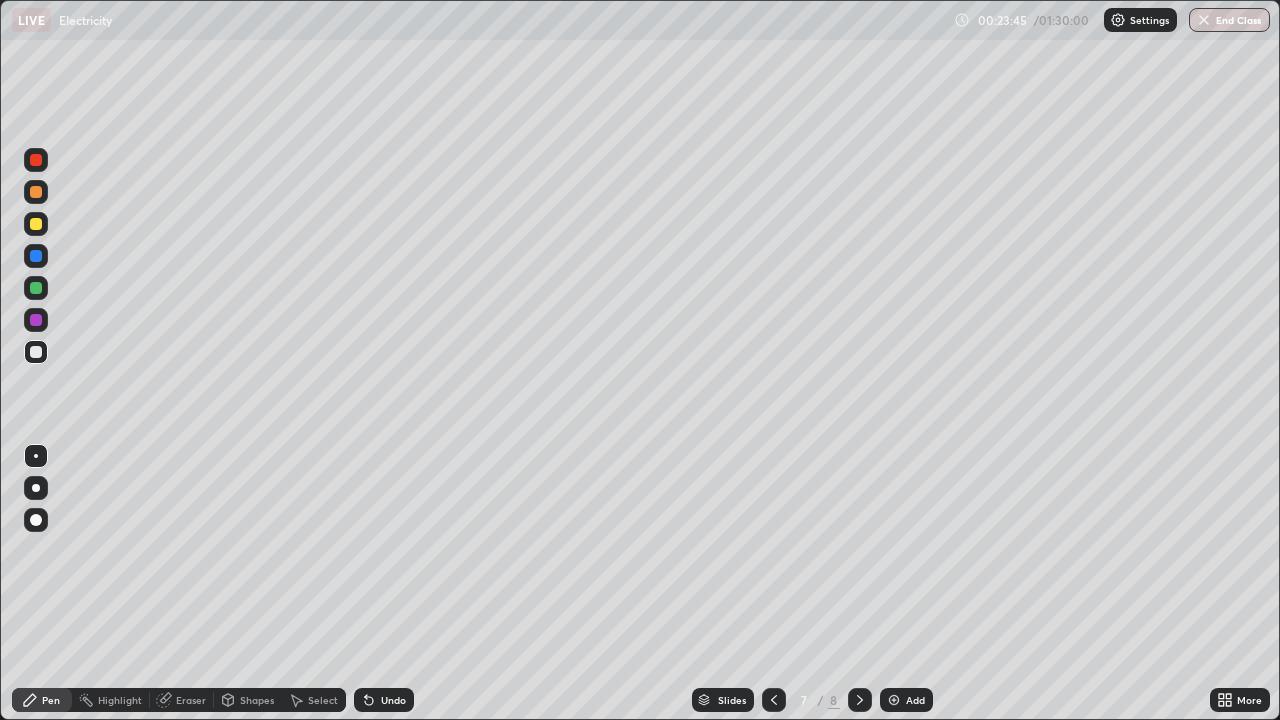 click 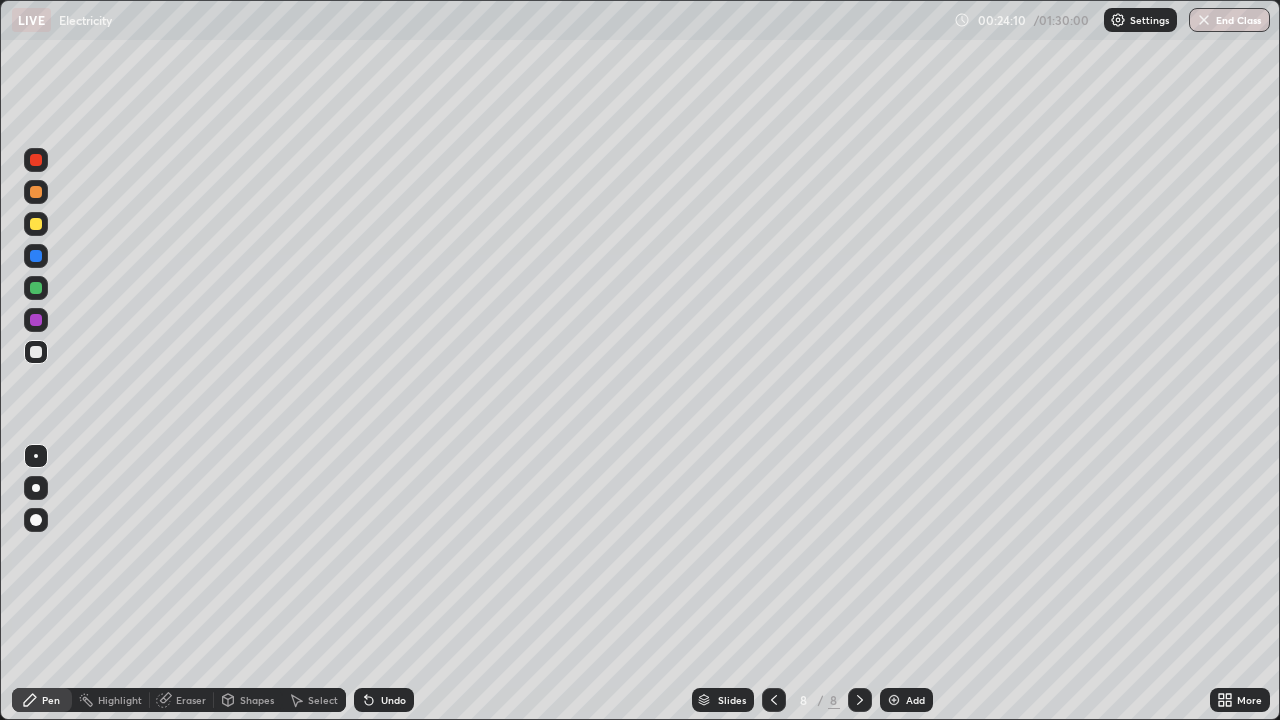 click 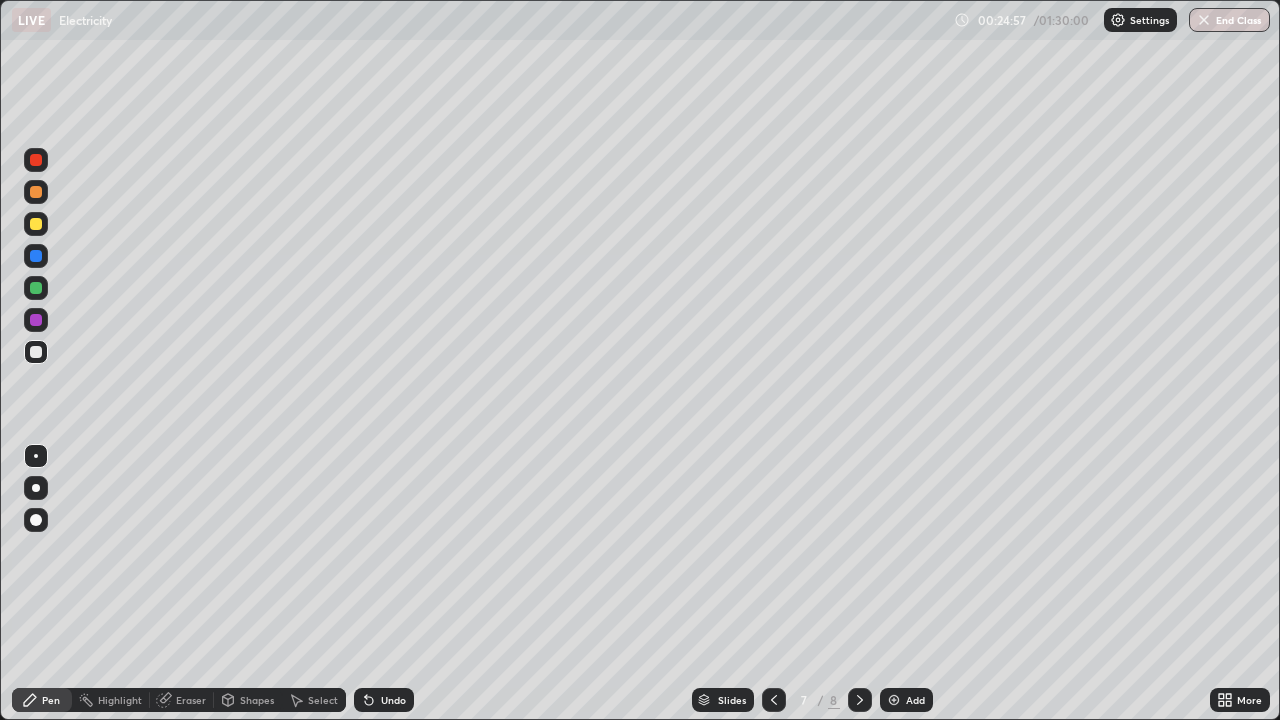 click 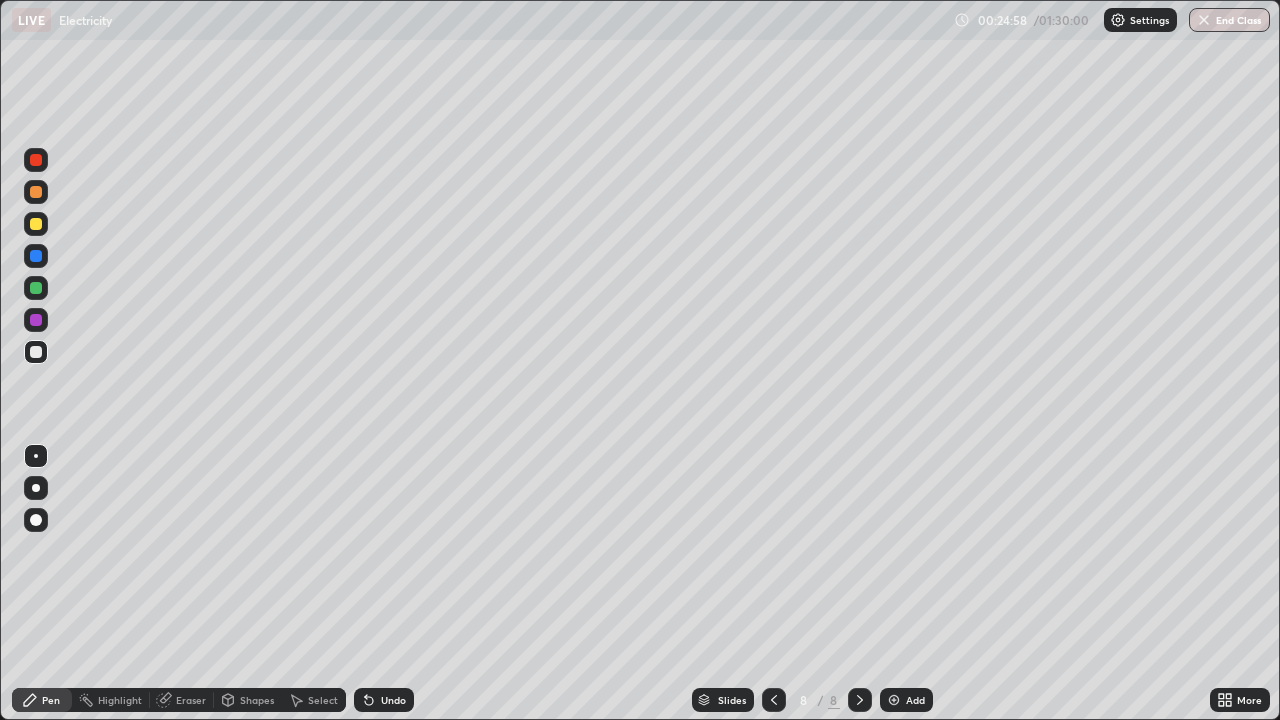 click at bounding box center [894, 700] 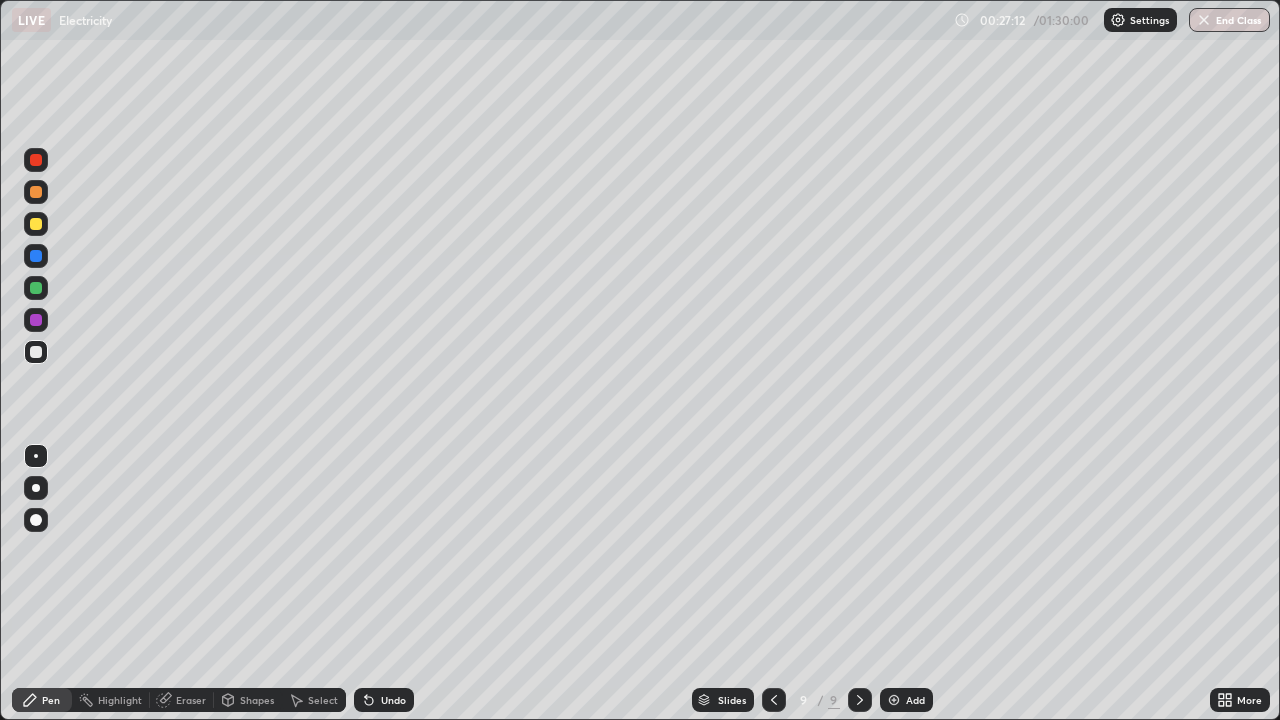 click 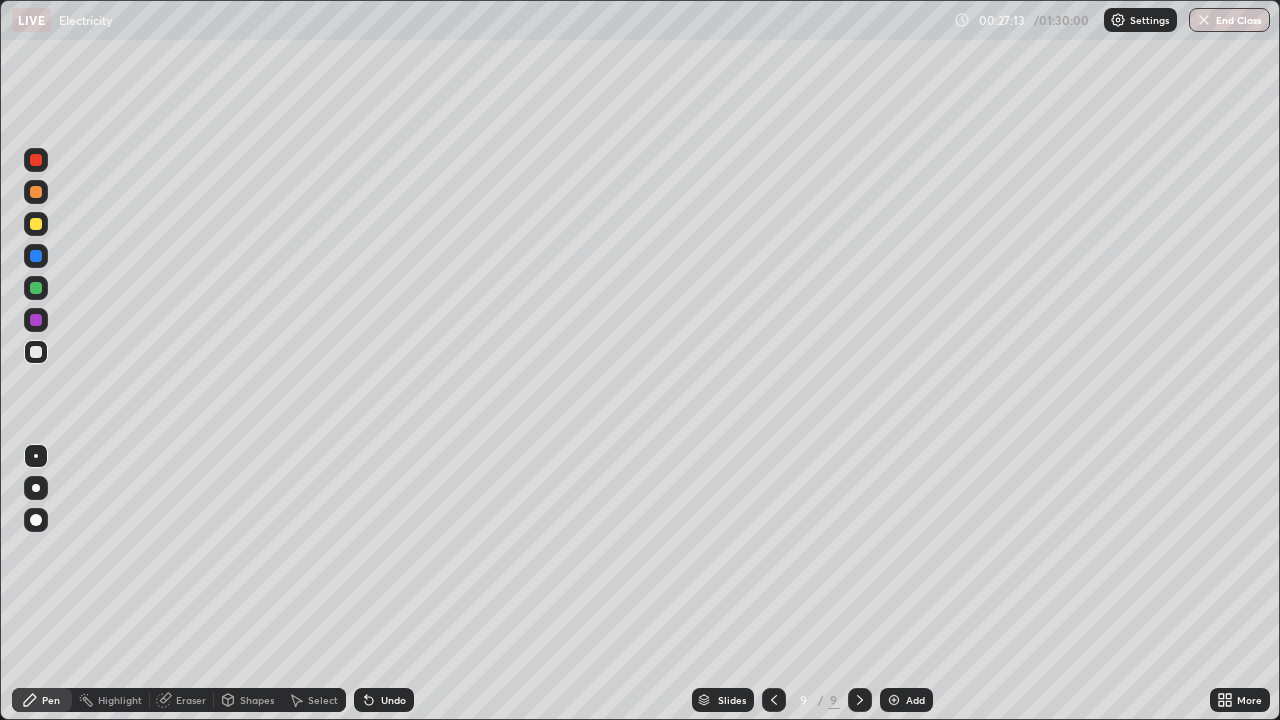 click 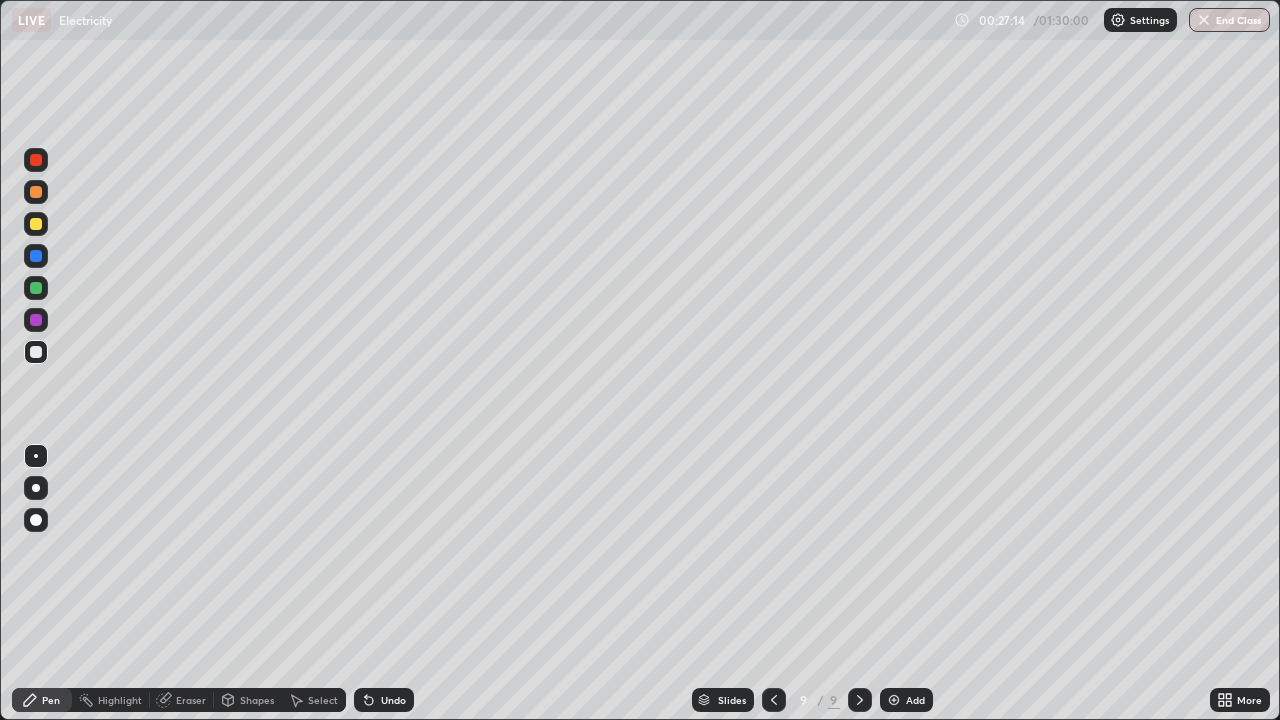 click 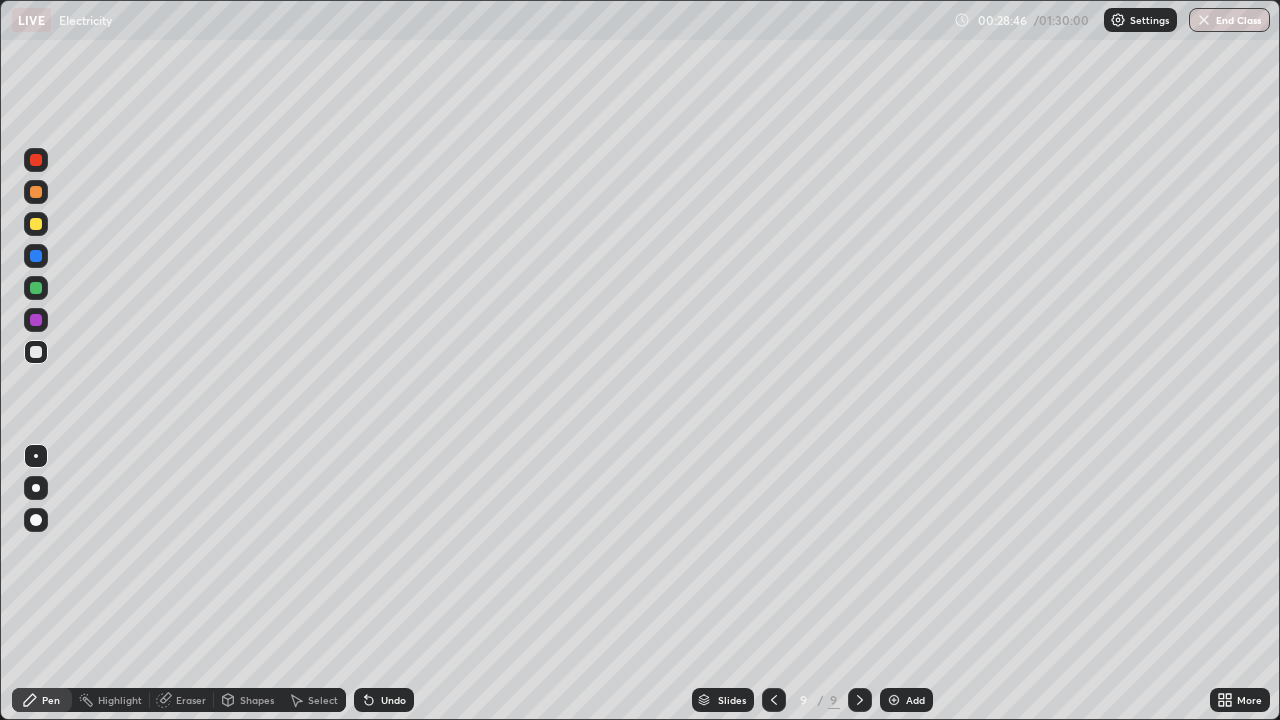 click on "Undo" at bounding box center [393, 700] 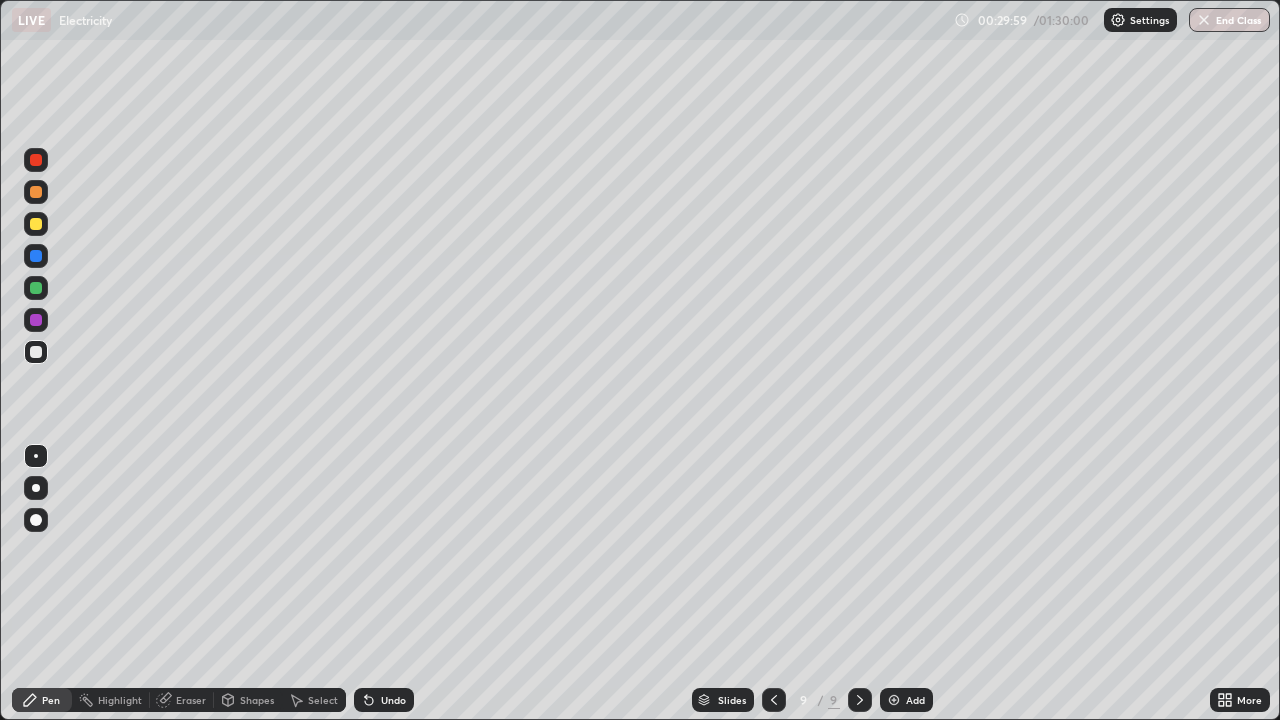 click at bounding box center [894, 700] 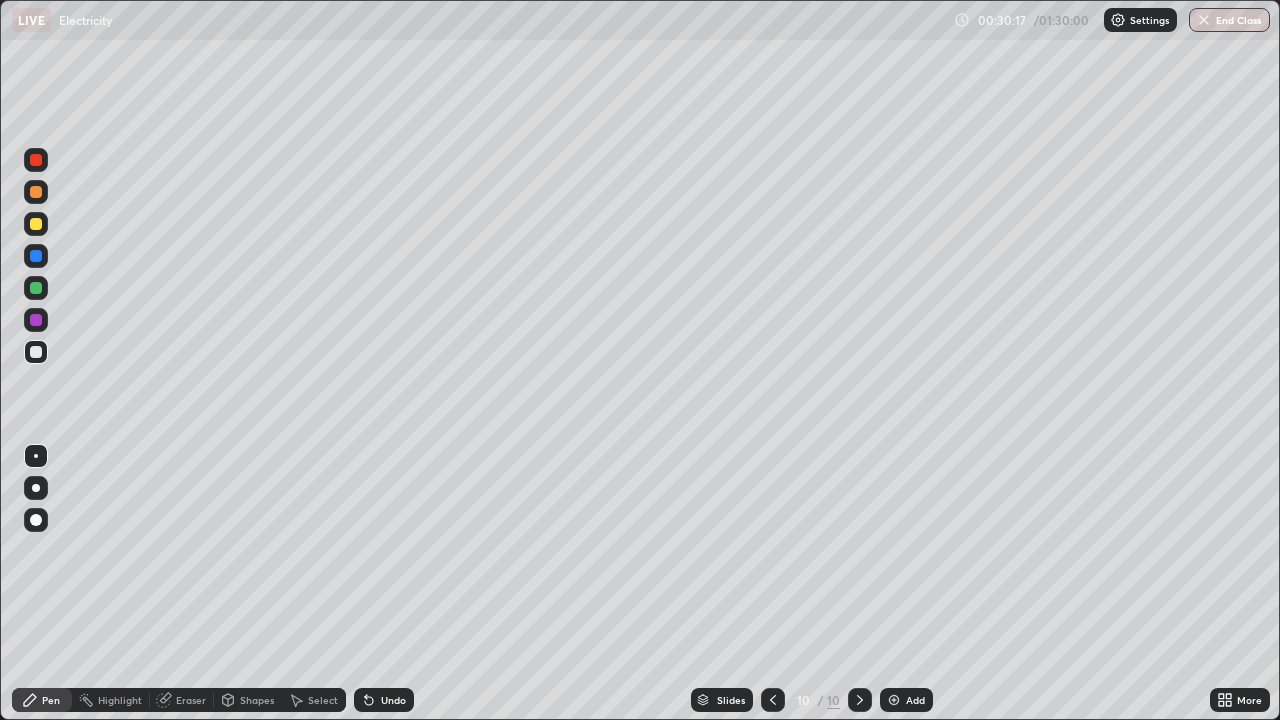 click on "Undo" at bounding box center [384, 700] 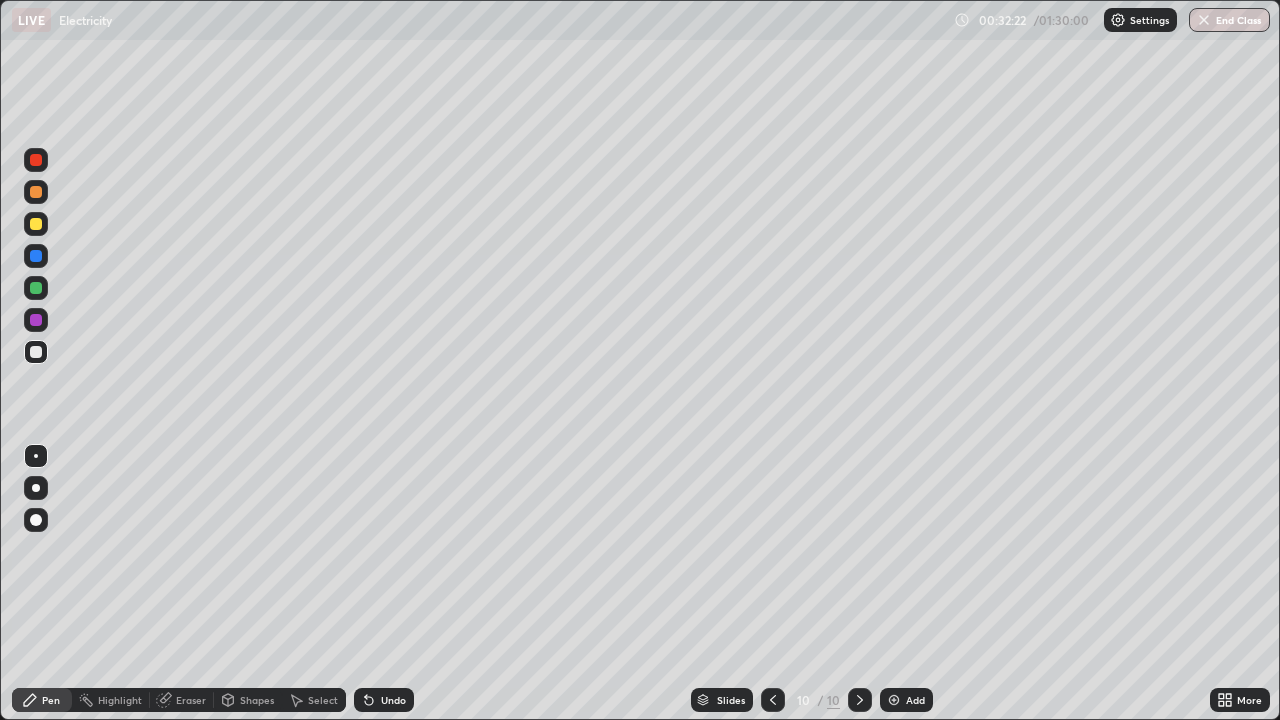 click 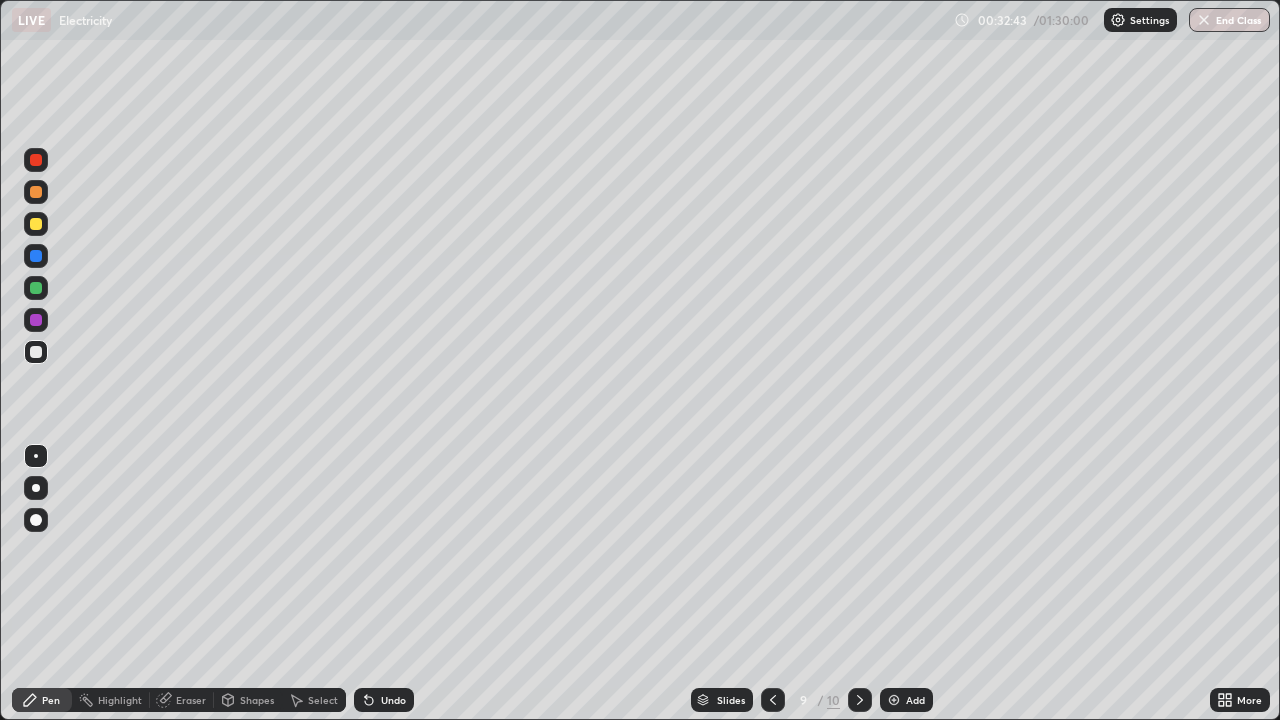 click on "Undo" at bounding box center [393, 700] 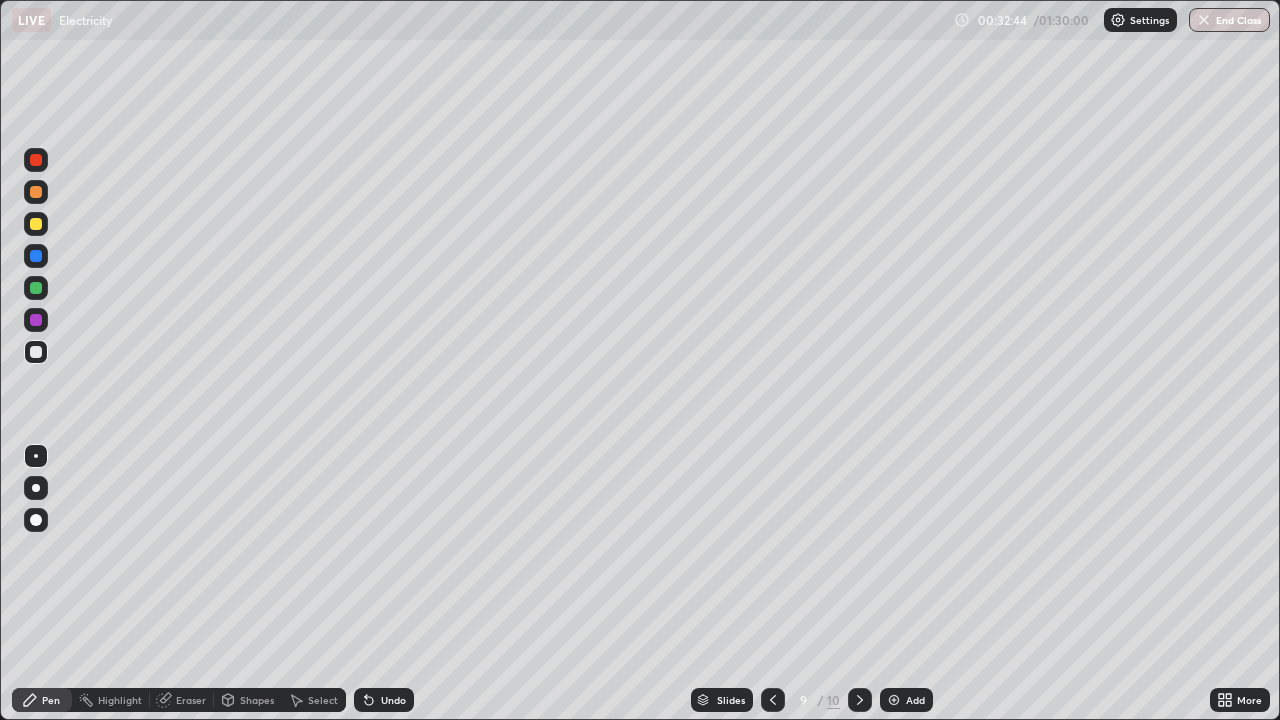 click on "Undo" at bounding box center (393, 700) 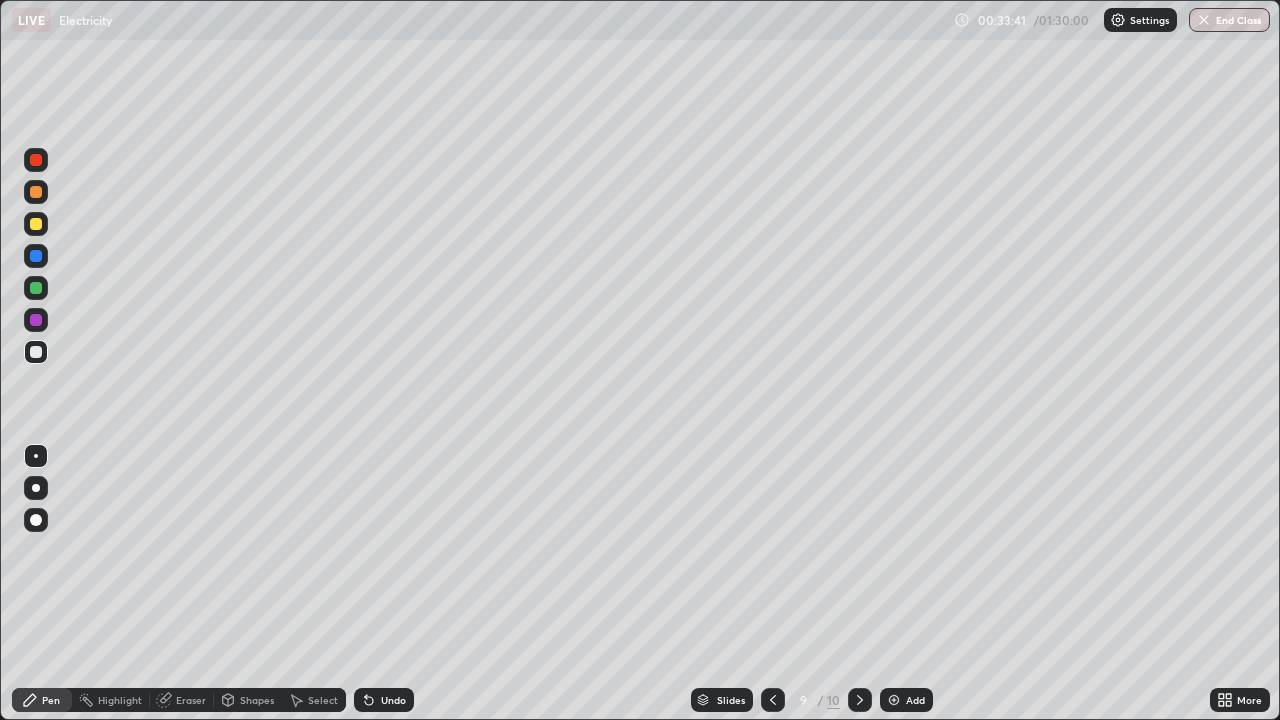 click 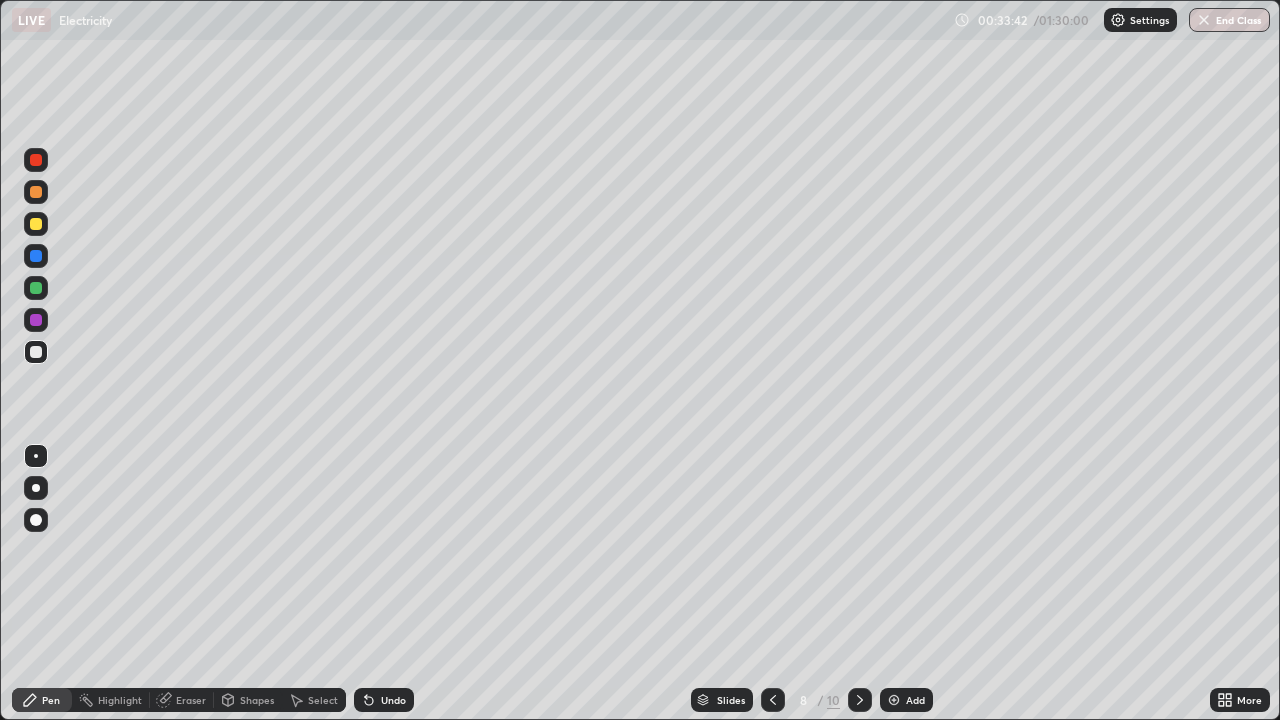 click 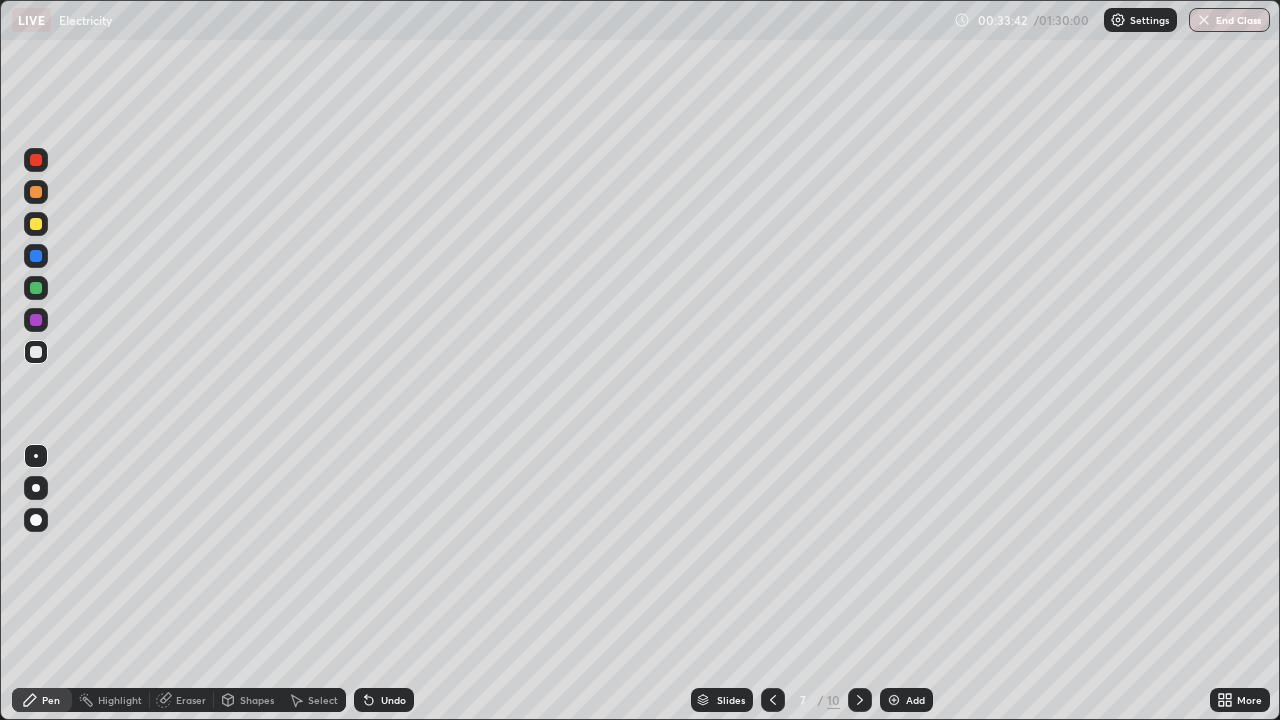 click 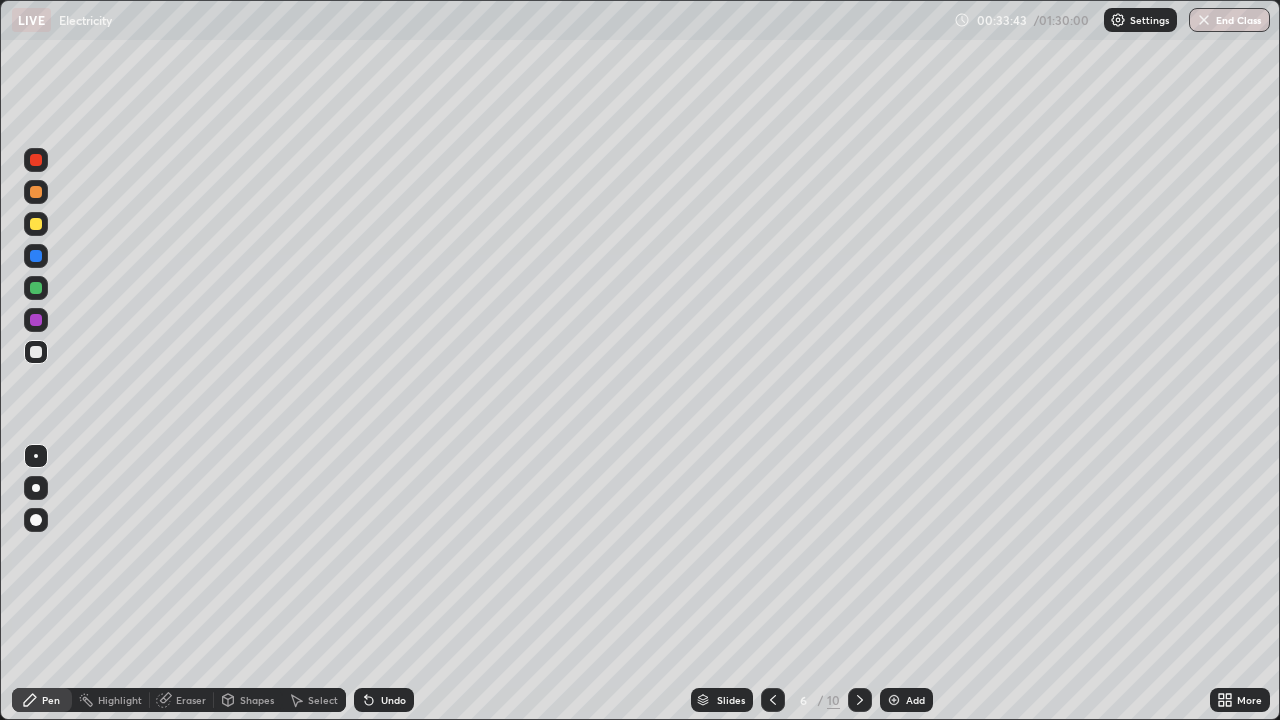 click 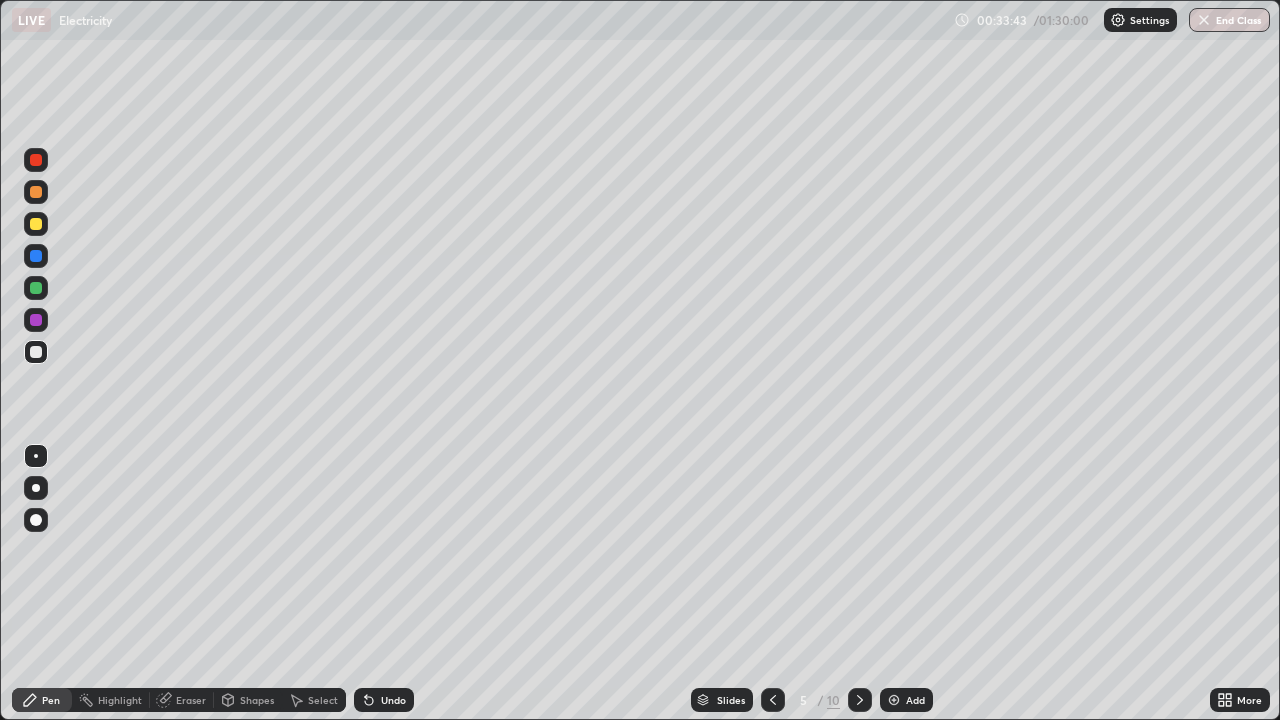 click 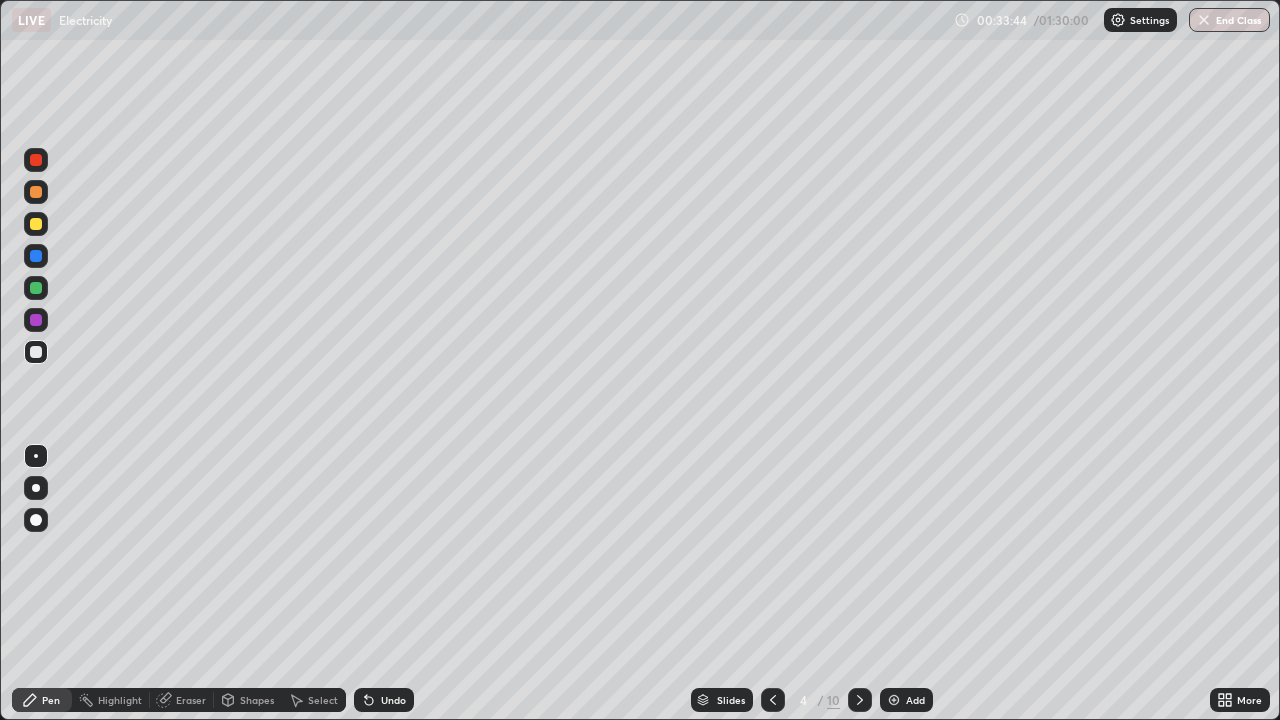 click 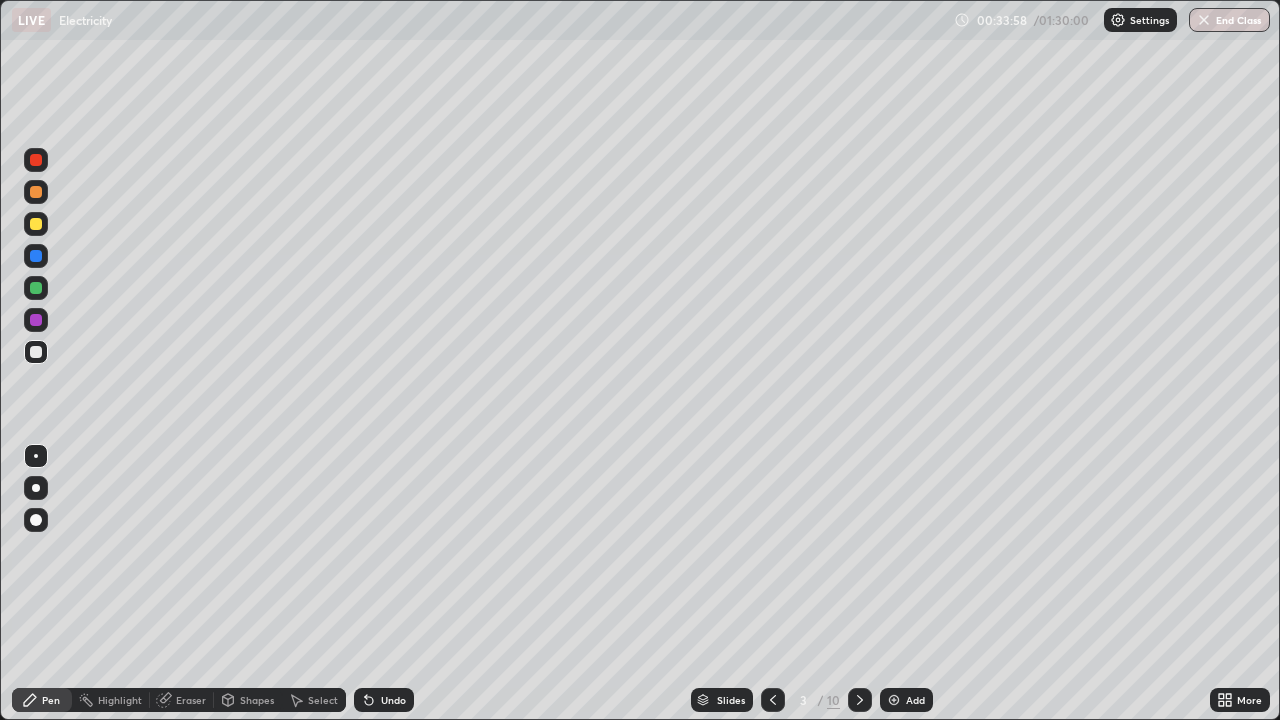 click at bounding box center (860, 700) 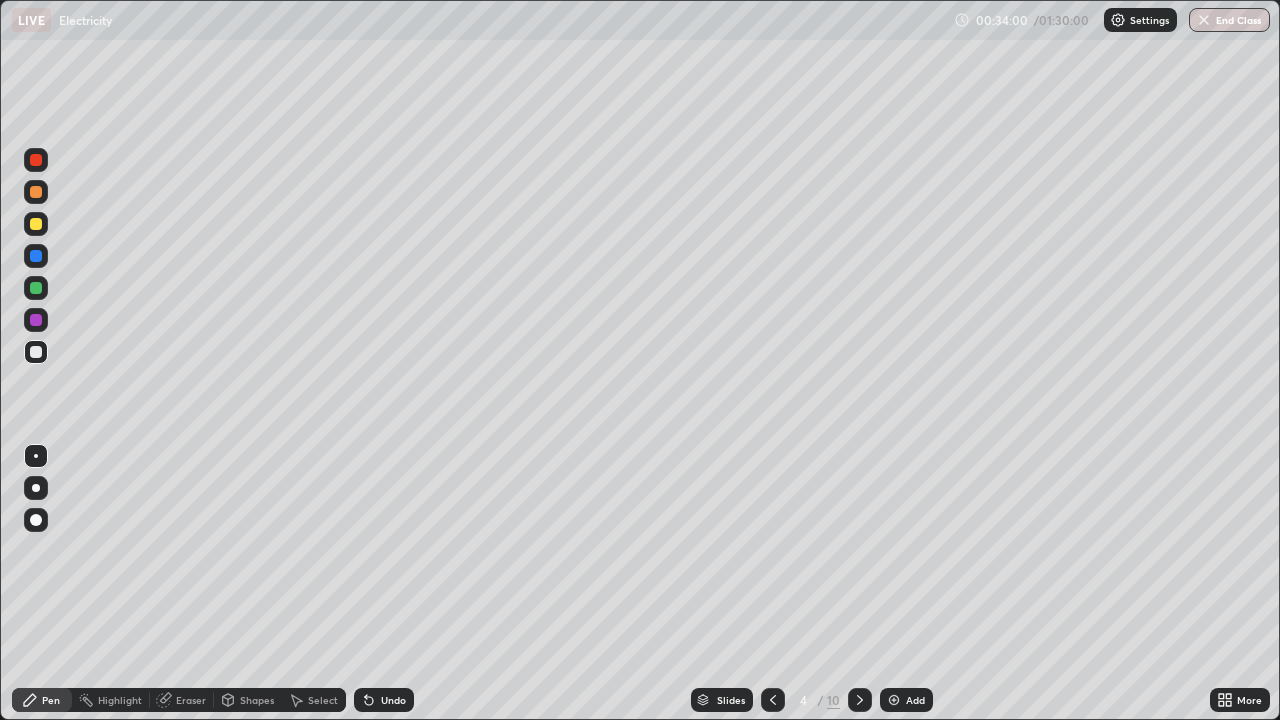 click 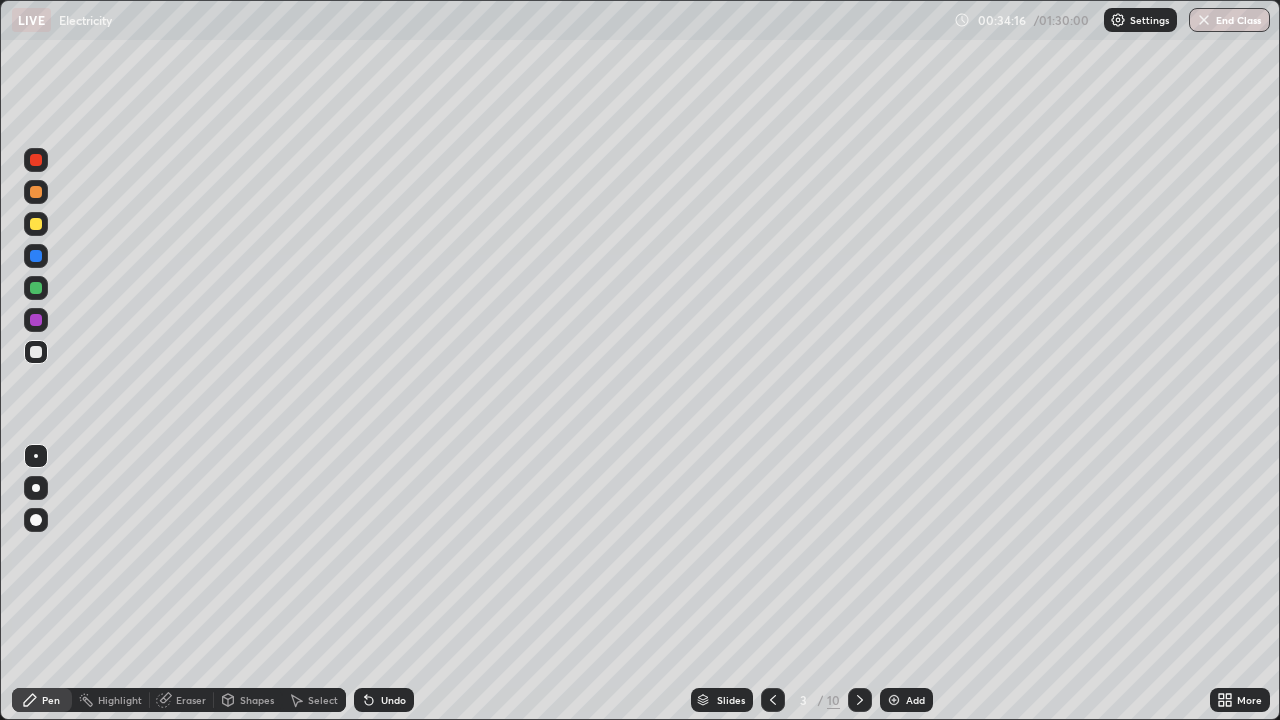 click 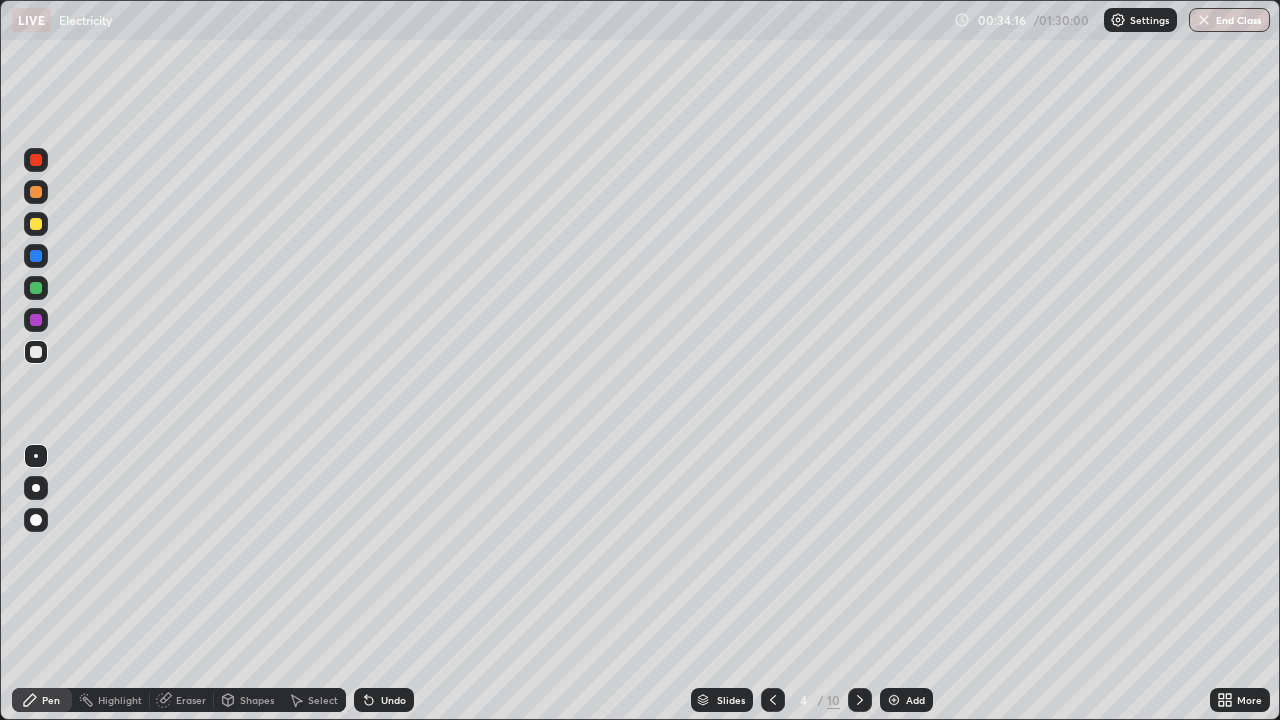 click at bounding box center (860, 700) 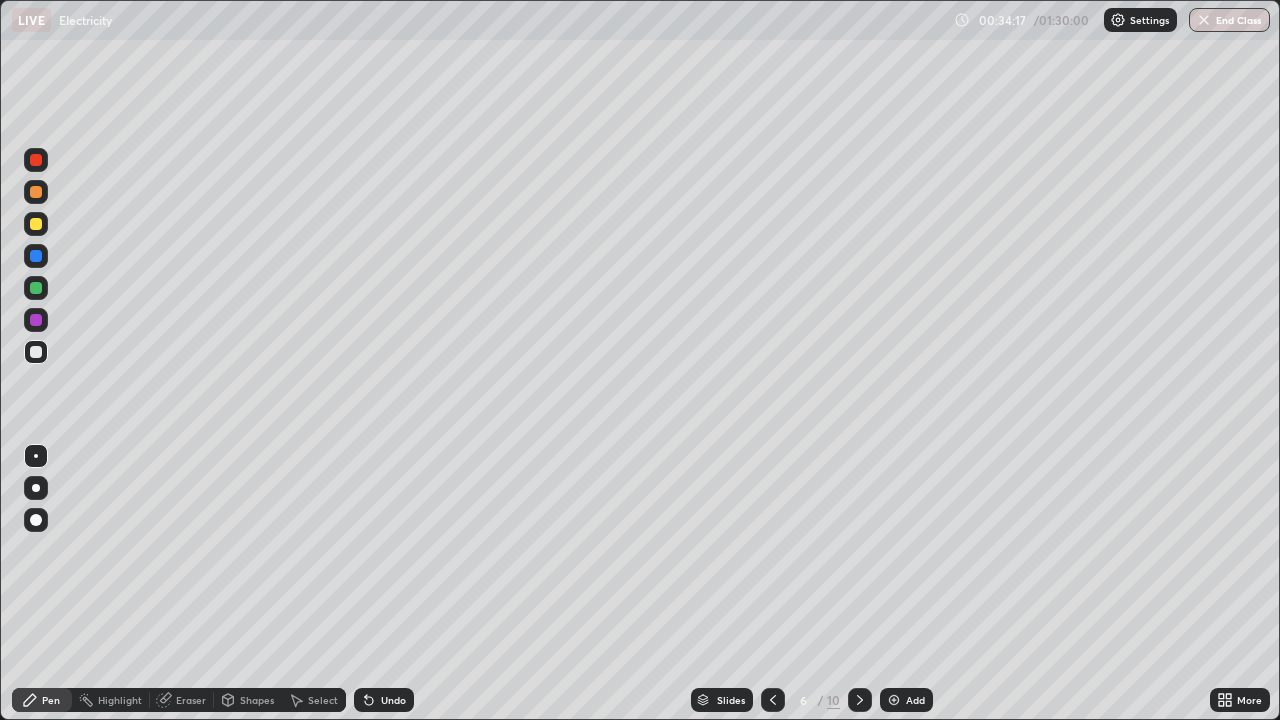 click 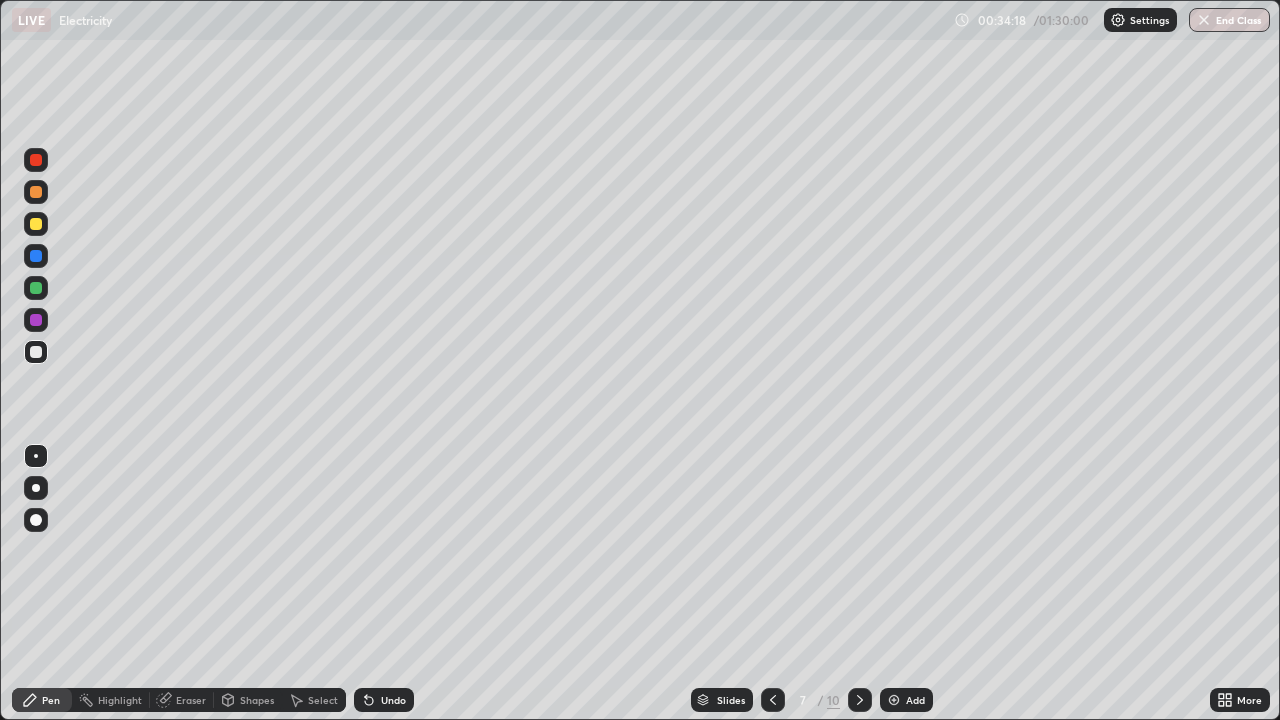click 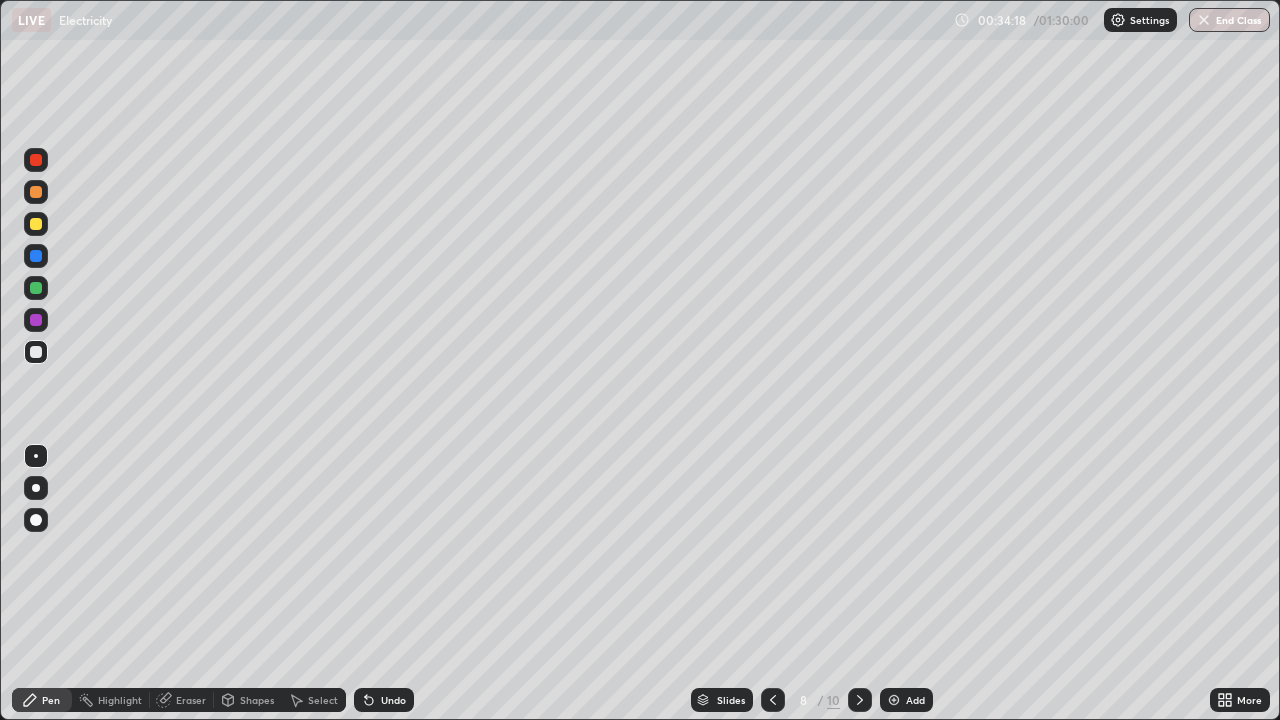 click 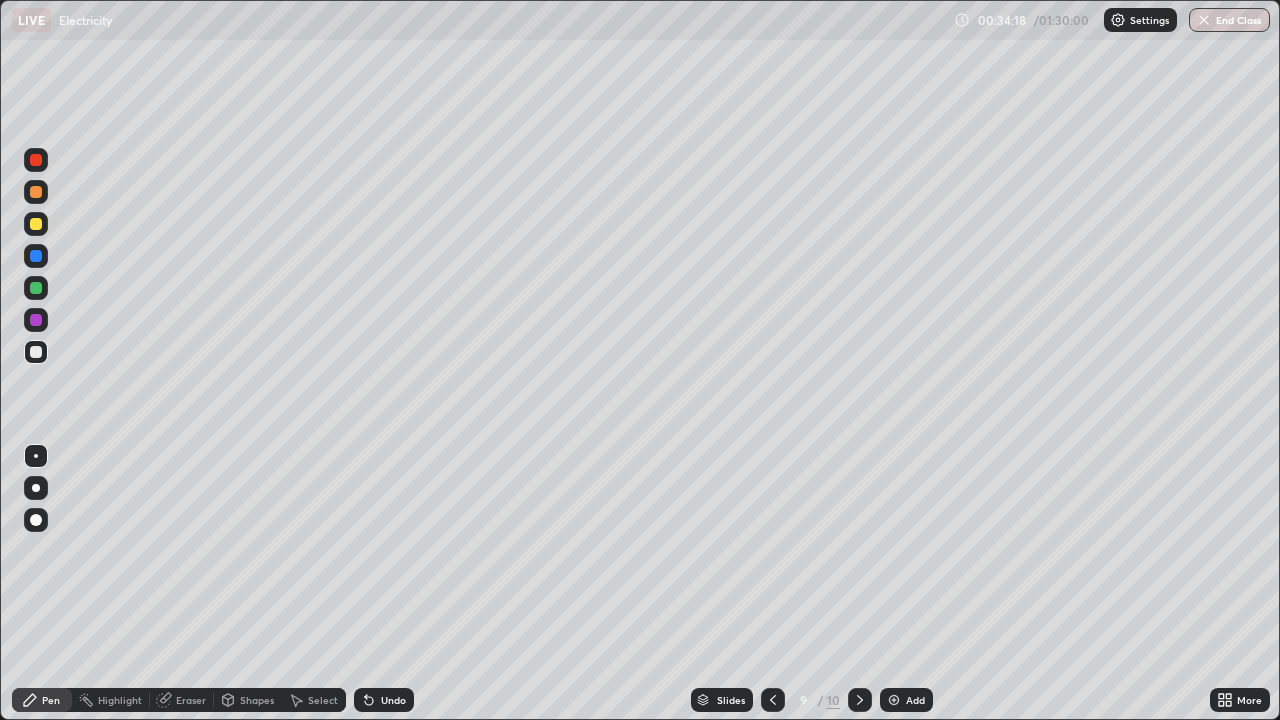 click 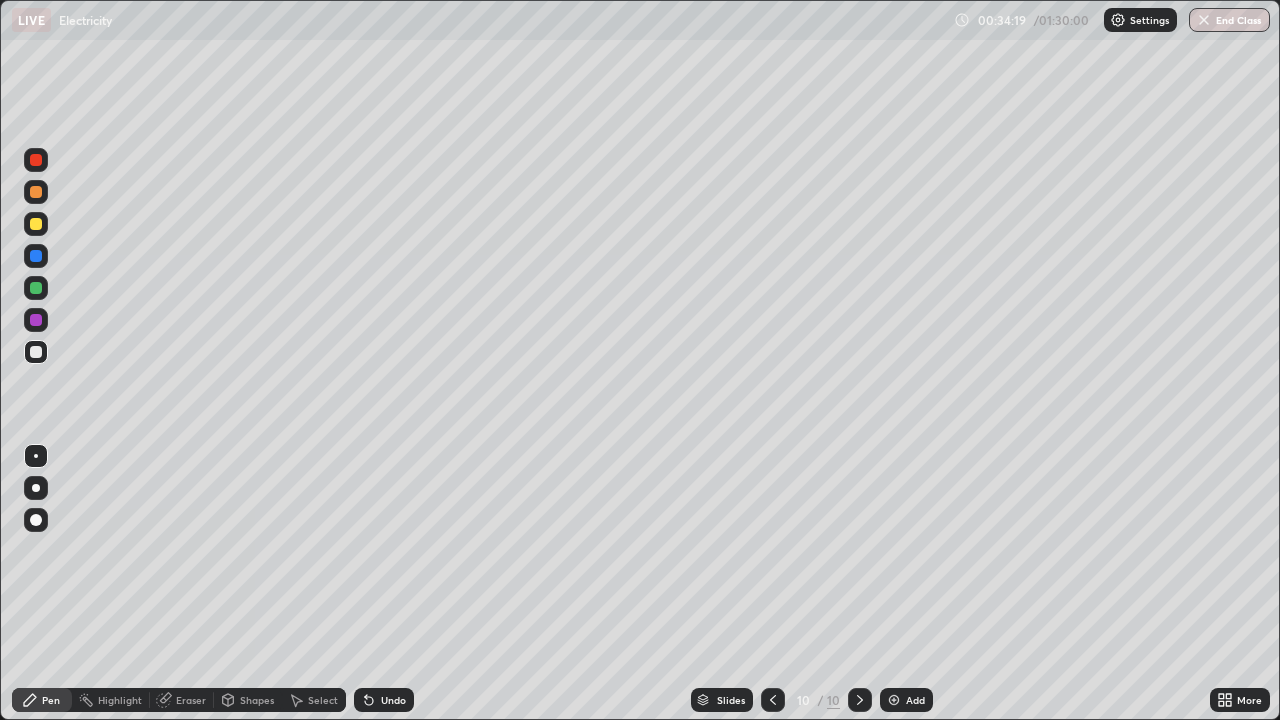 click at bounding box center [773, 700] 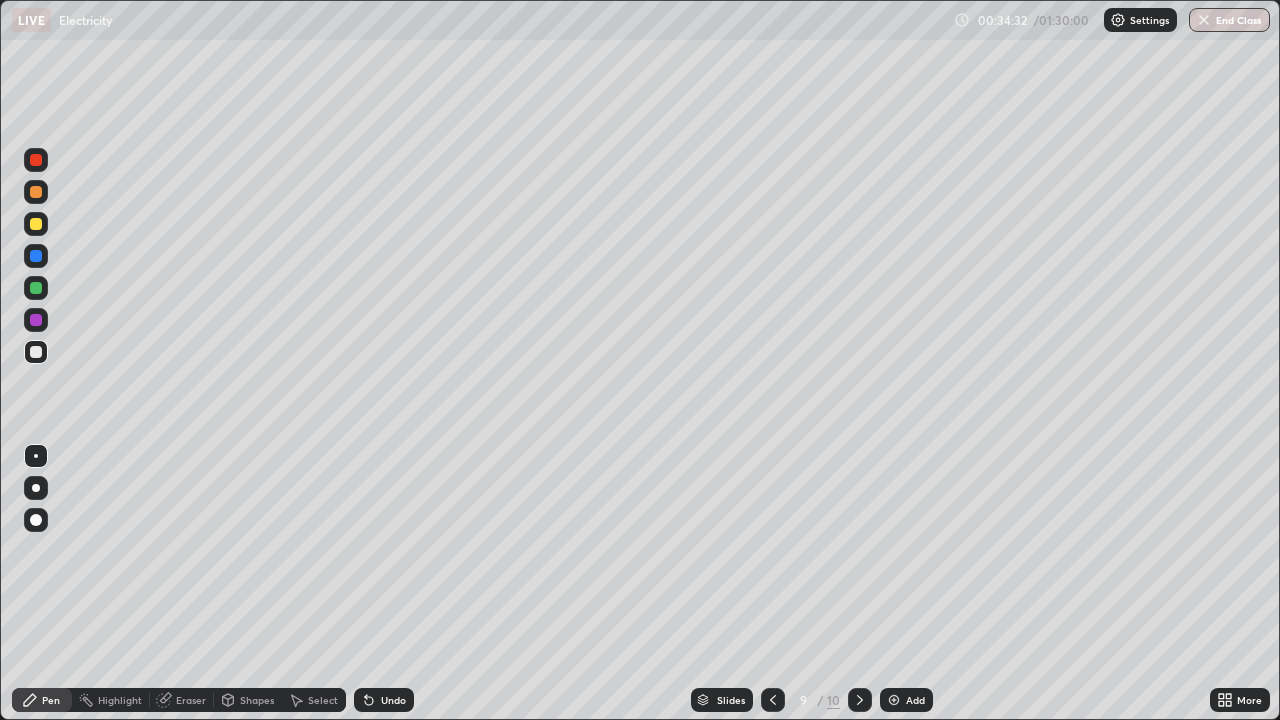click on "Add" at bounding box center (906, 700) 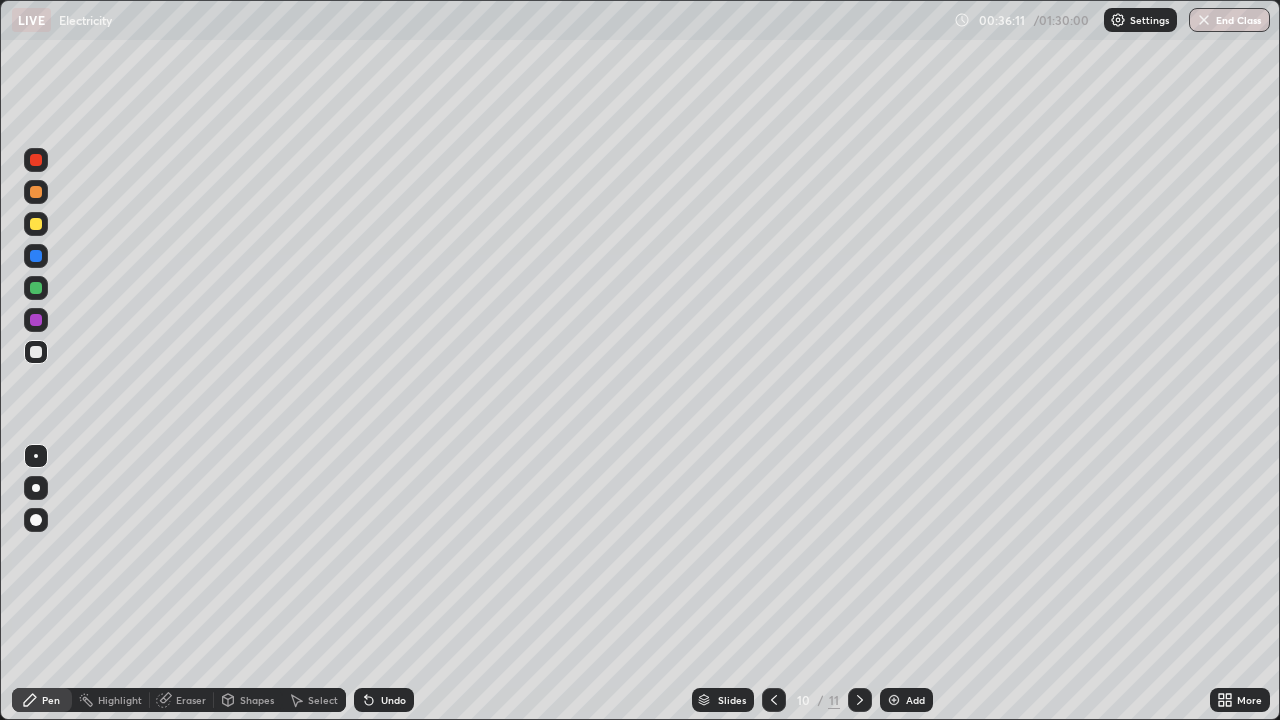 click on "Undo" at bounding box center [393, 700] 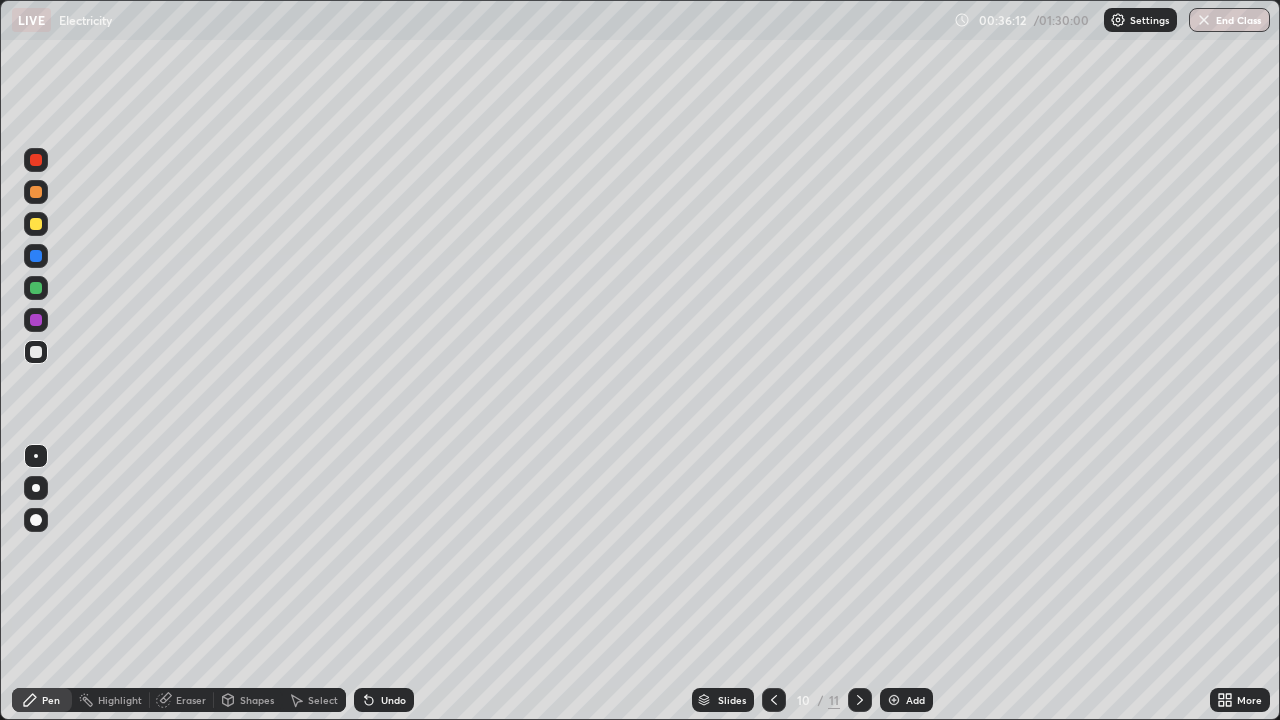 click on "Undo" at bounding box center [393, 700] 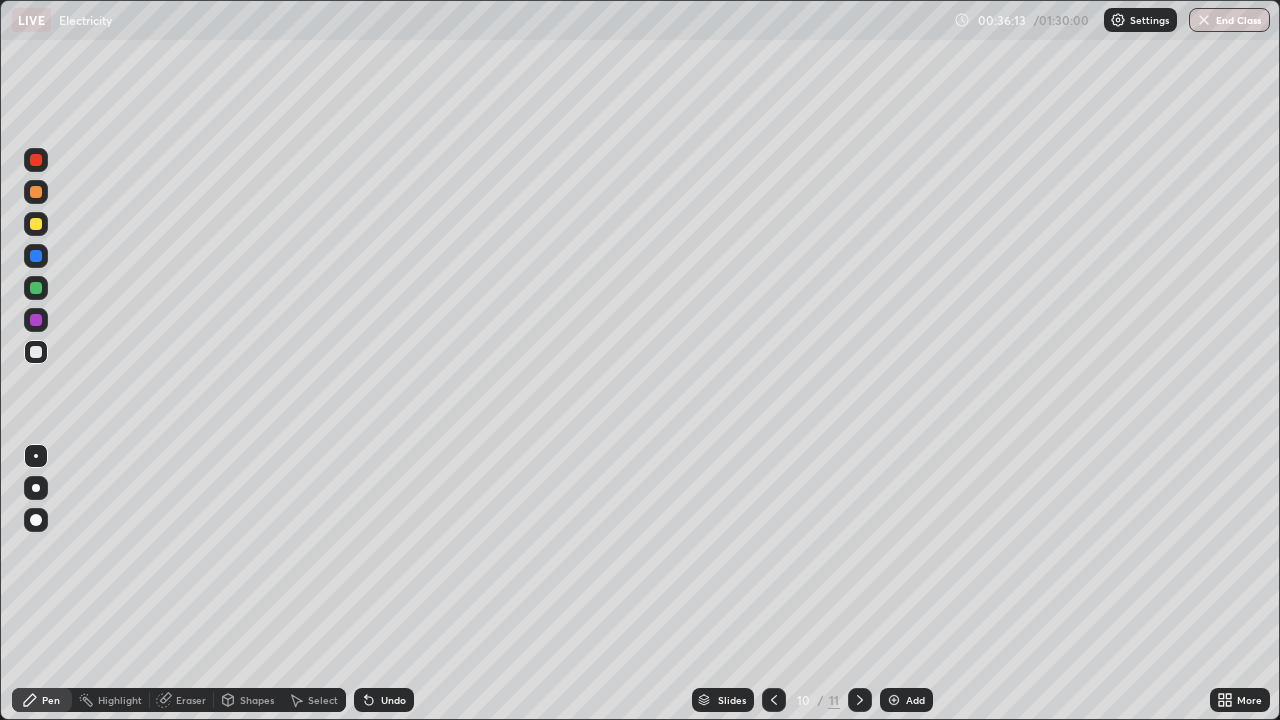 click 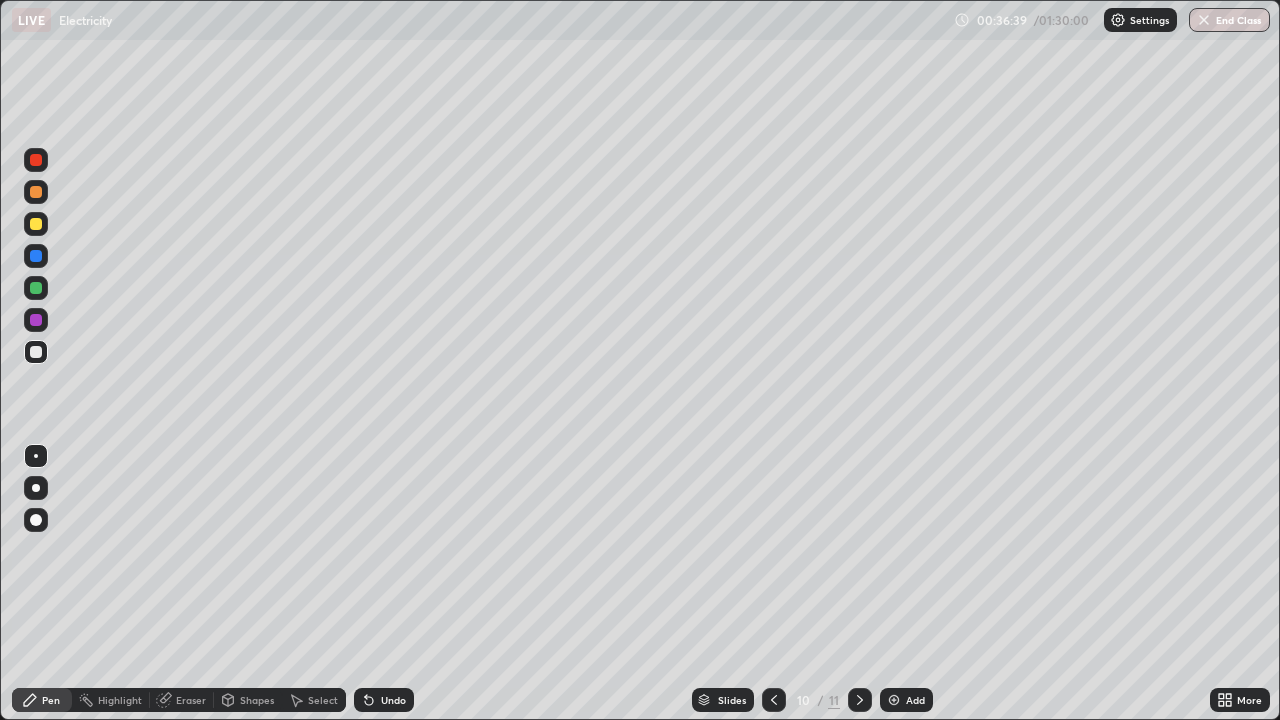 click at bounding box center (774, 700) 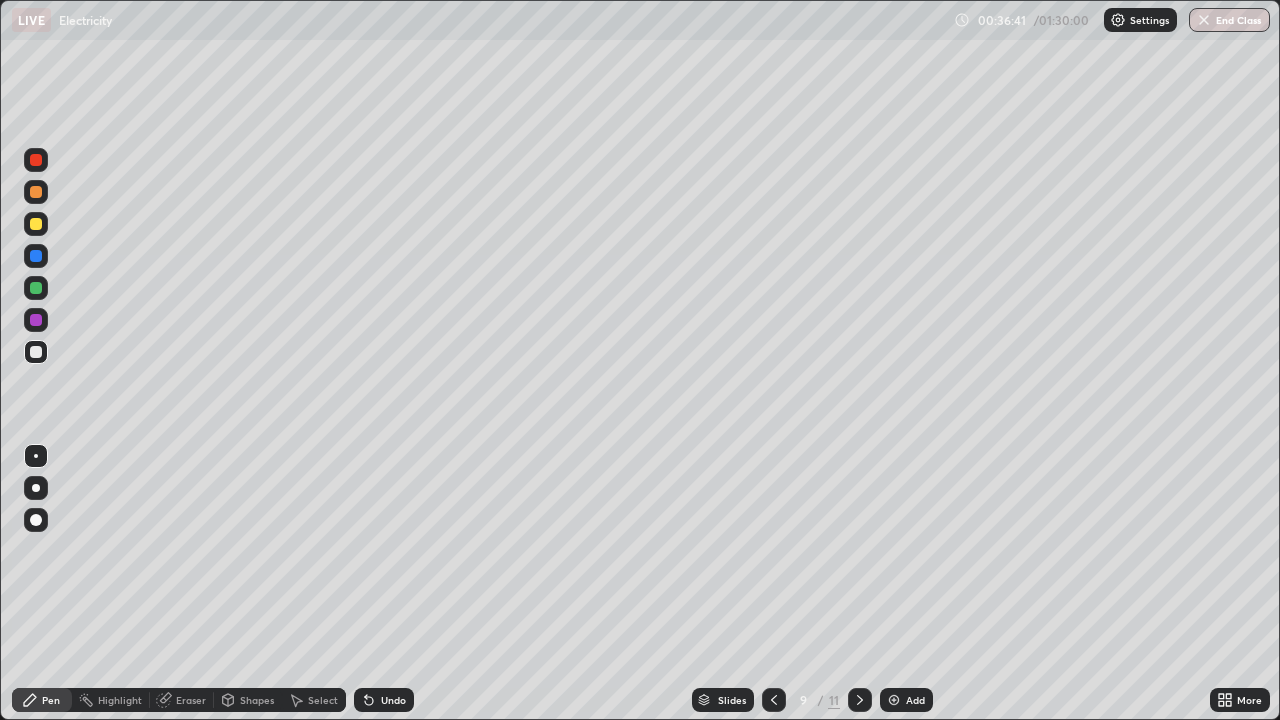 click at bounding box center [774, 700] 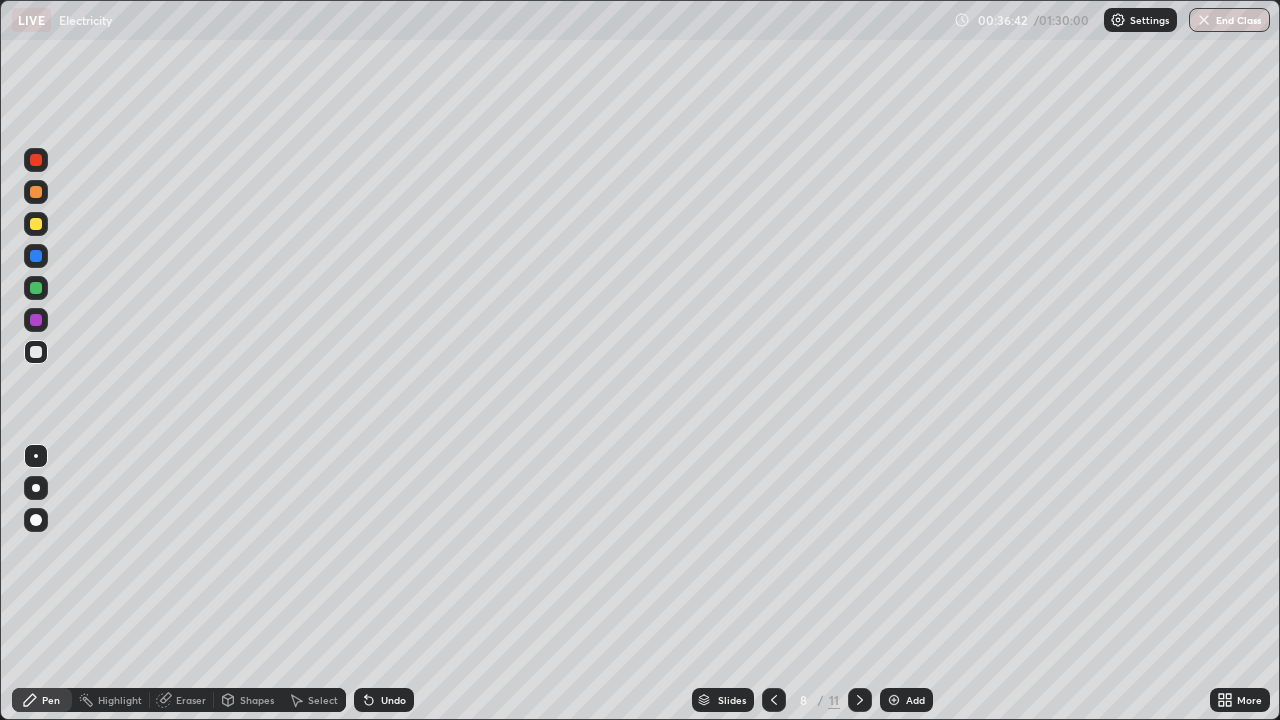 click 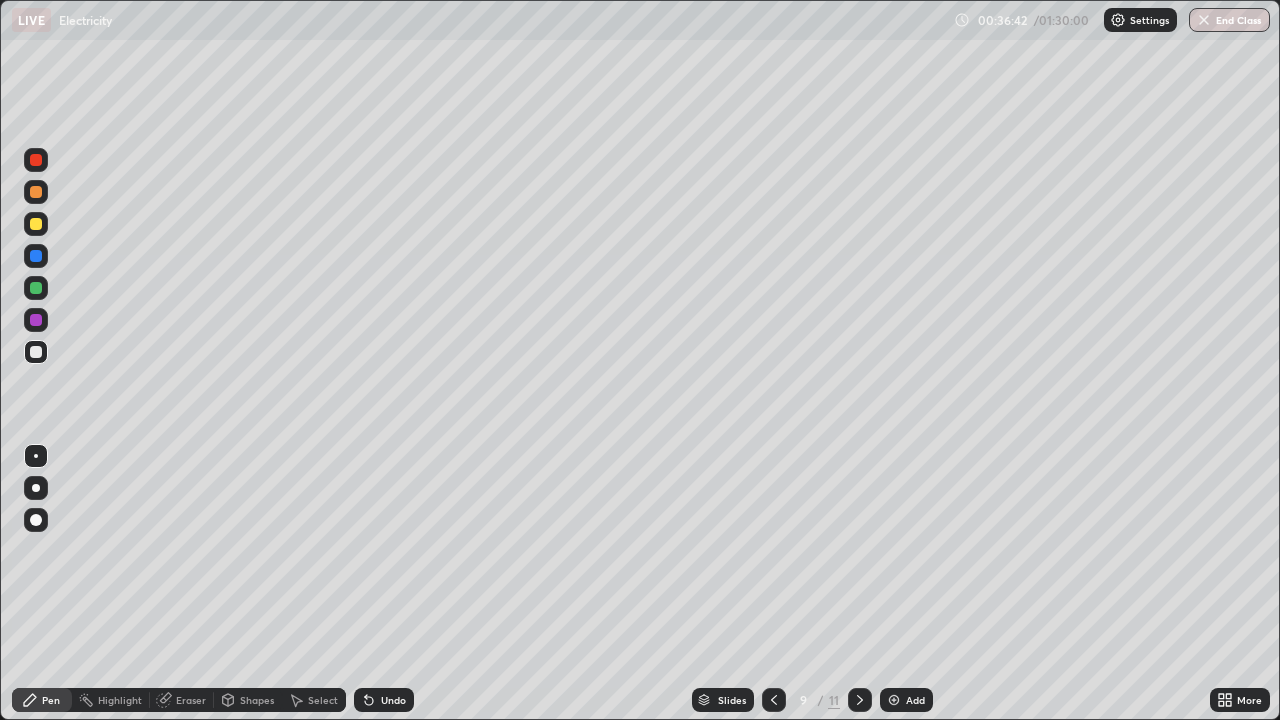 click 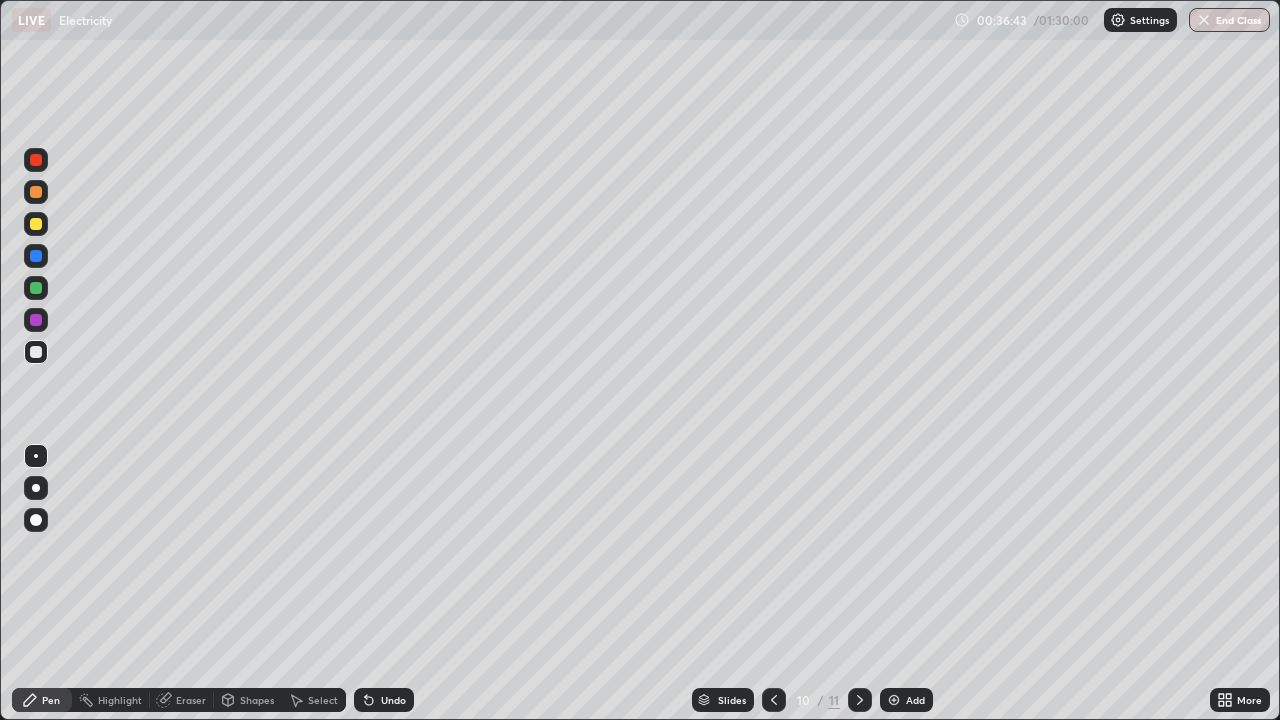 click at bounding box center (860, 700) 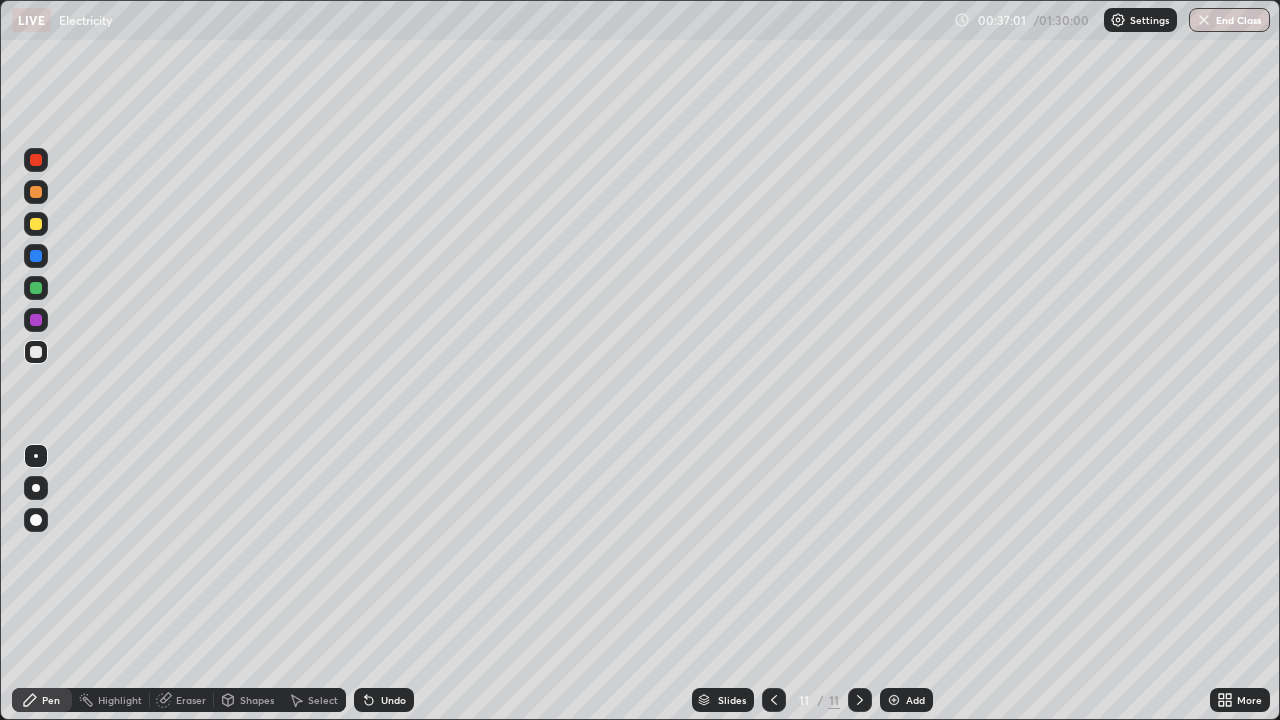 click at bounding box center [774, 700] 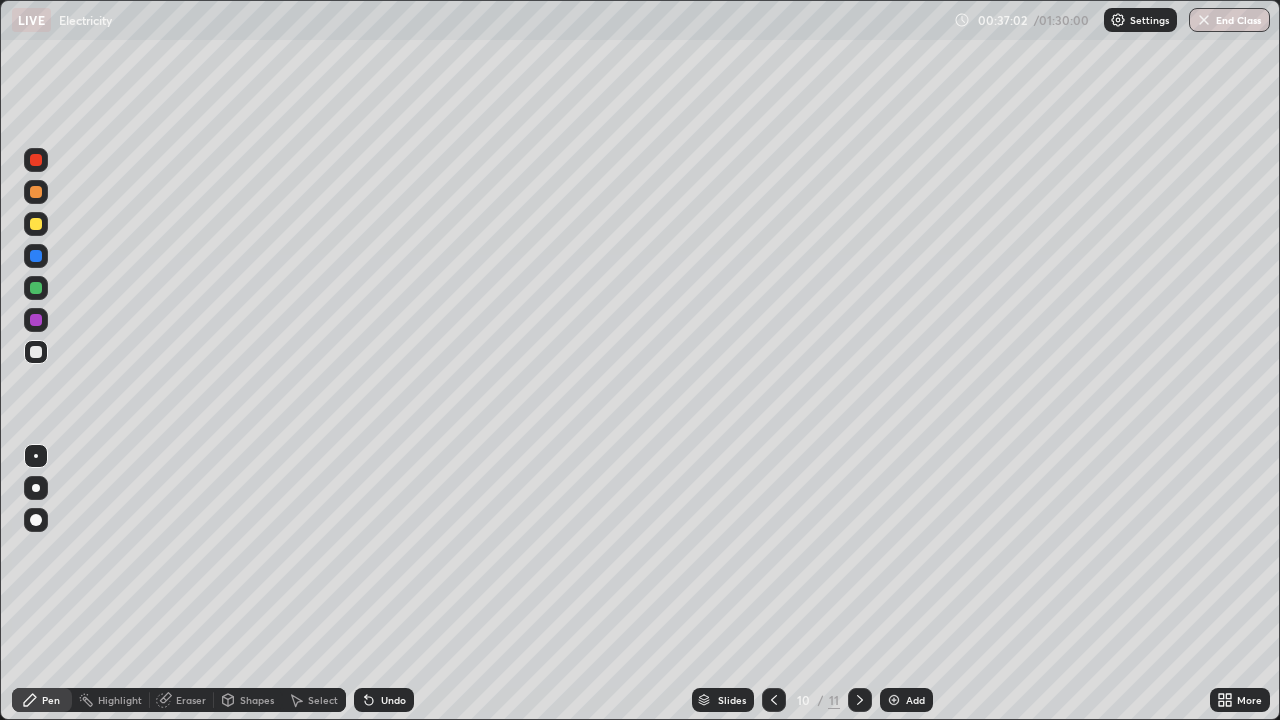 click 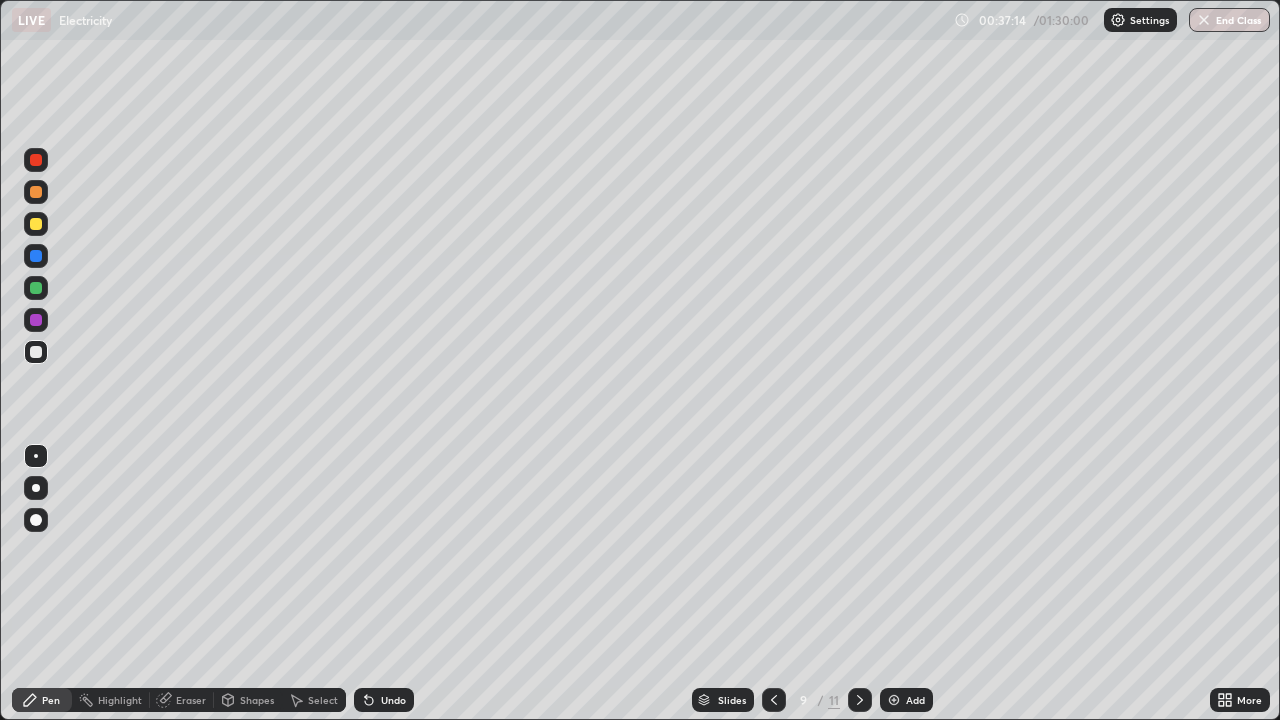 click on "Add" at bounding box center (915, 700) 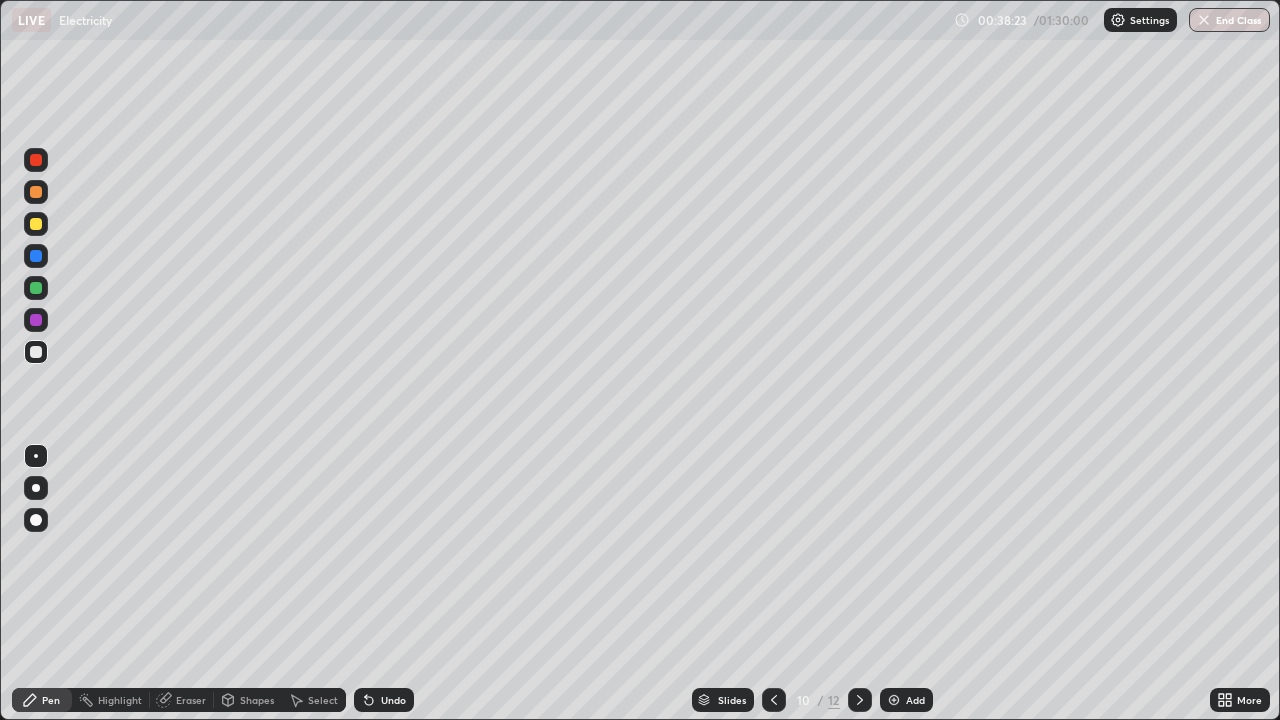 click on "Undo" at bounding box center (384, 700) 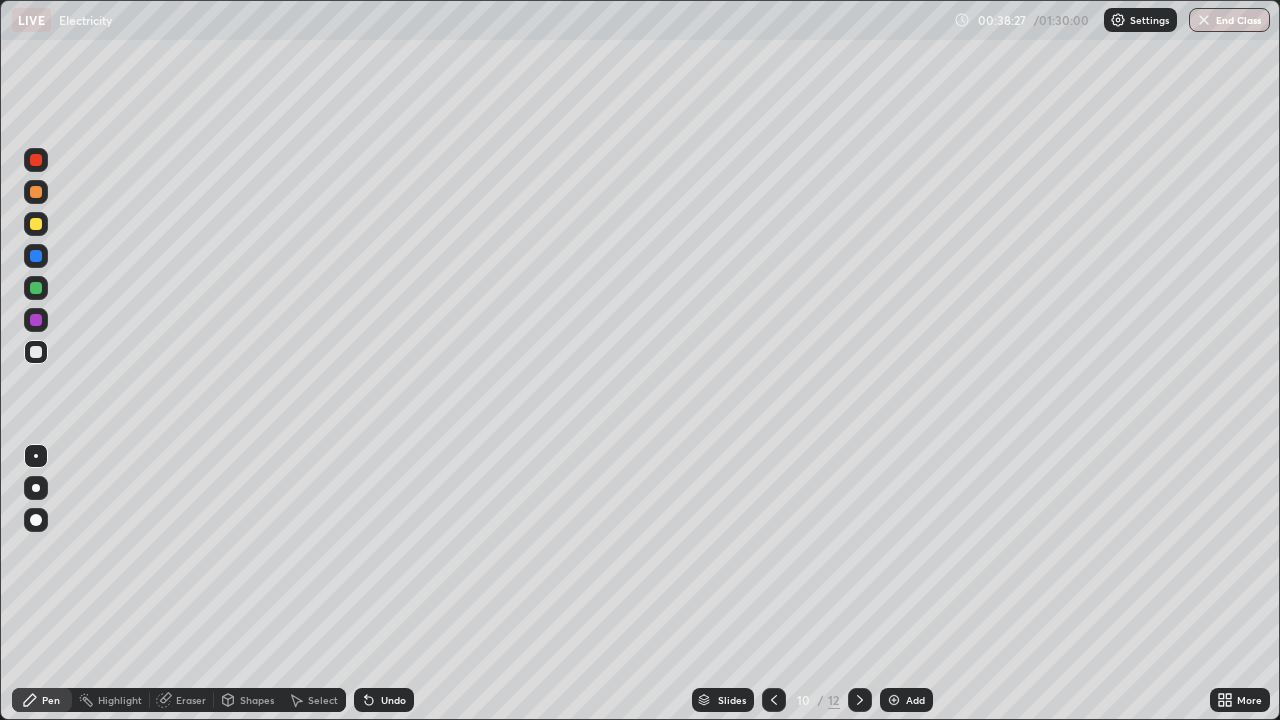 click on "Undo" at bounding box center (393, 700) 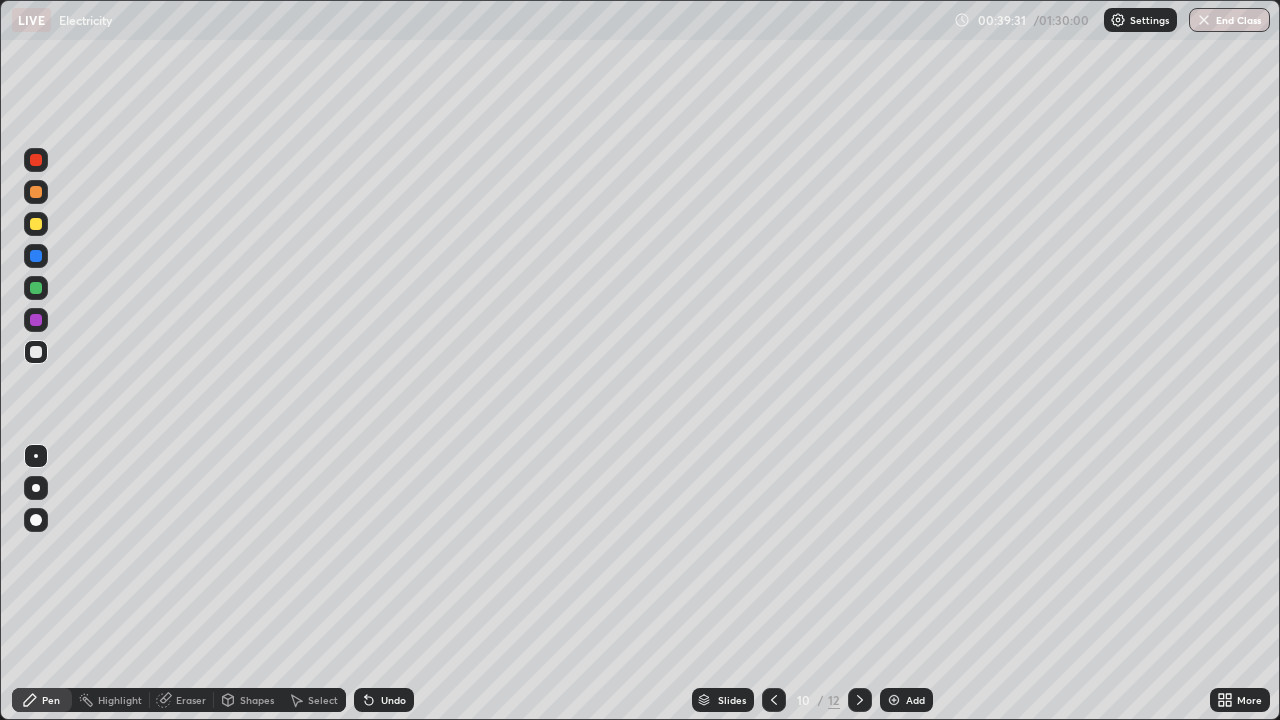 click 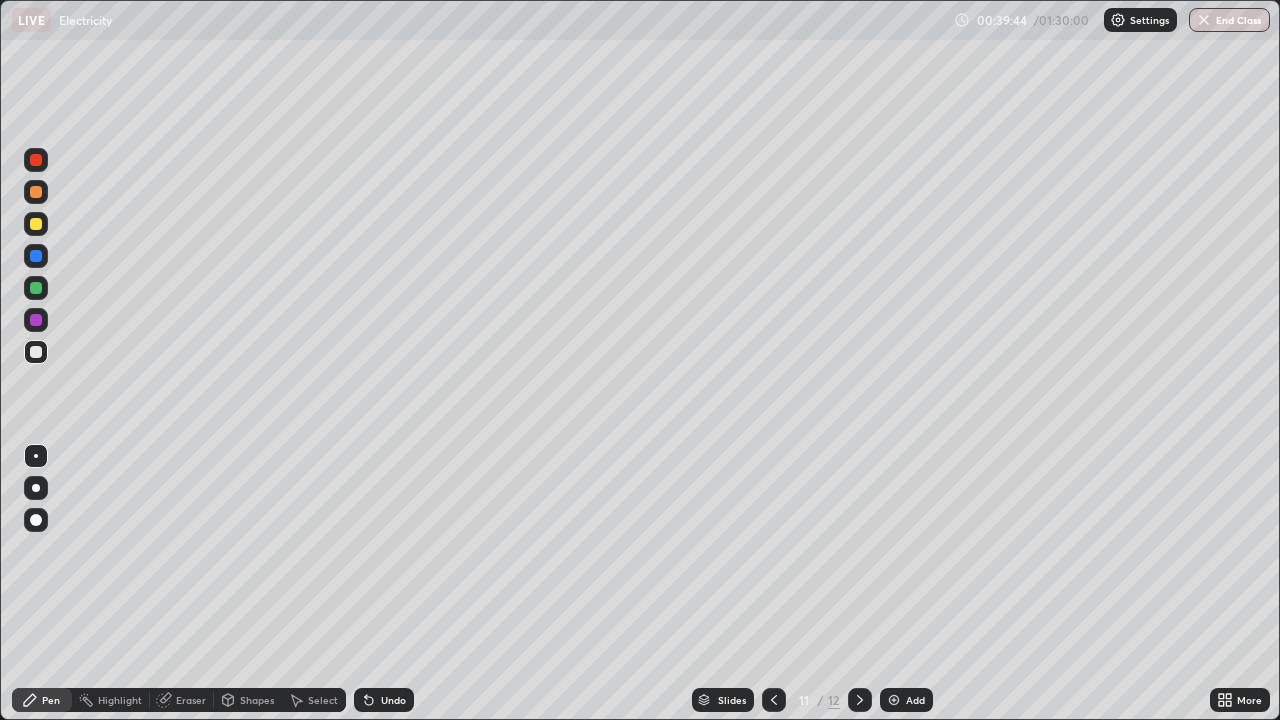 click at bounding box center (774, 700) 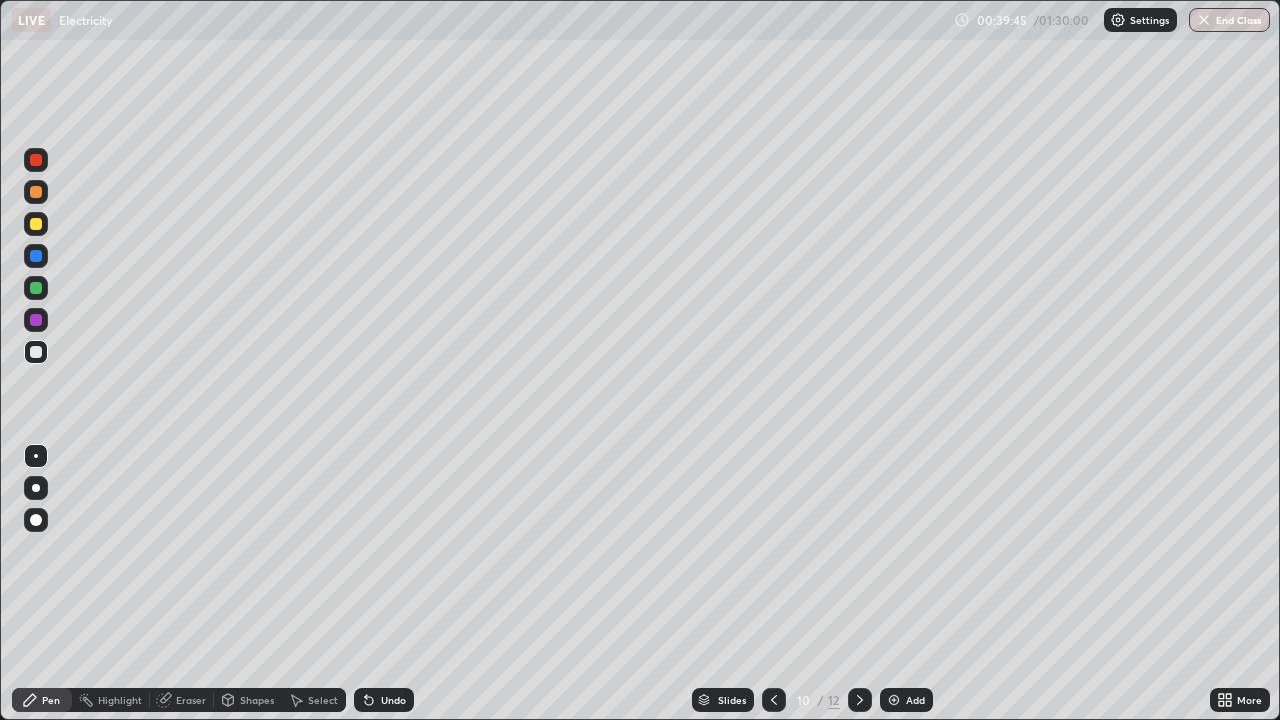 click at bounding box center (860, 700) 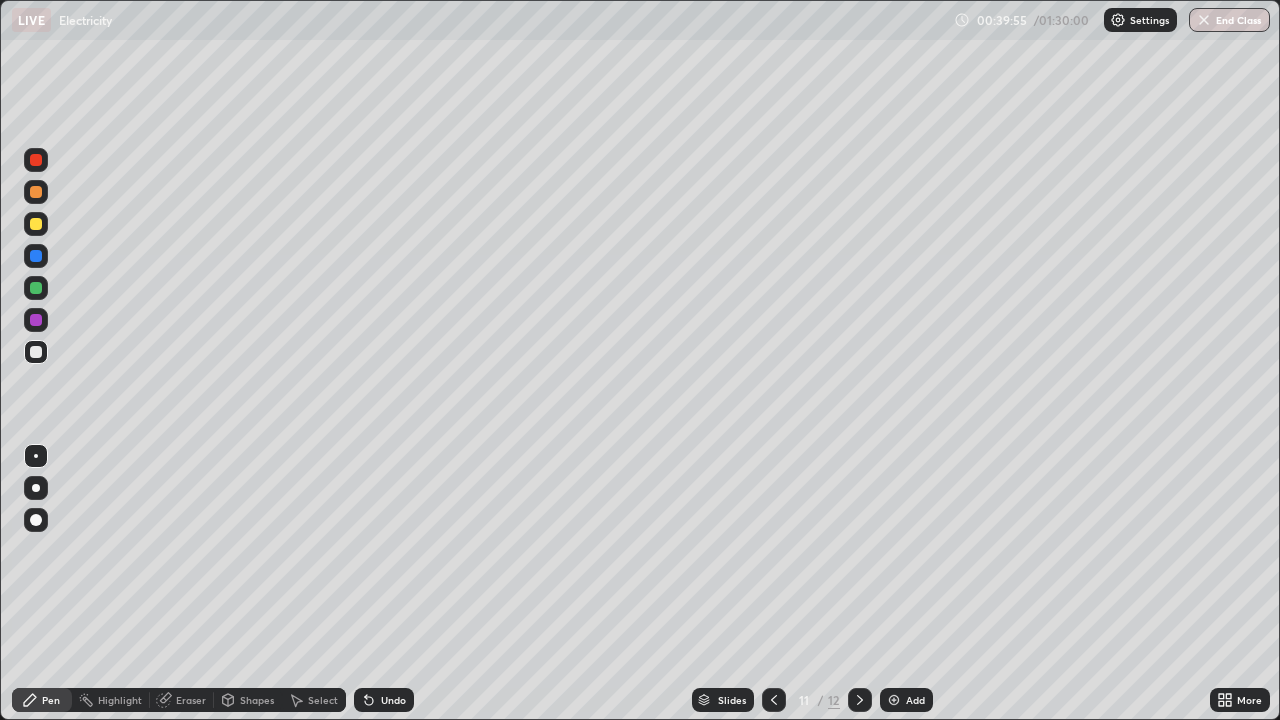 click at bounding box center [774, 700] 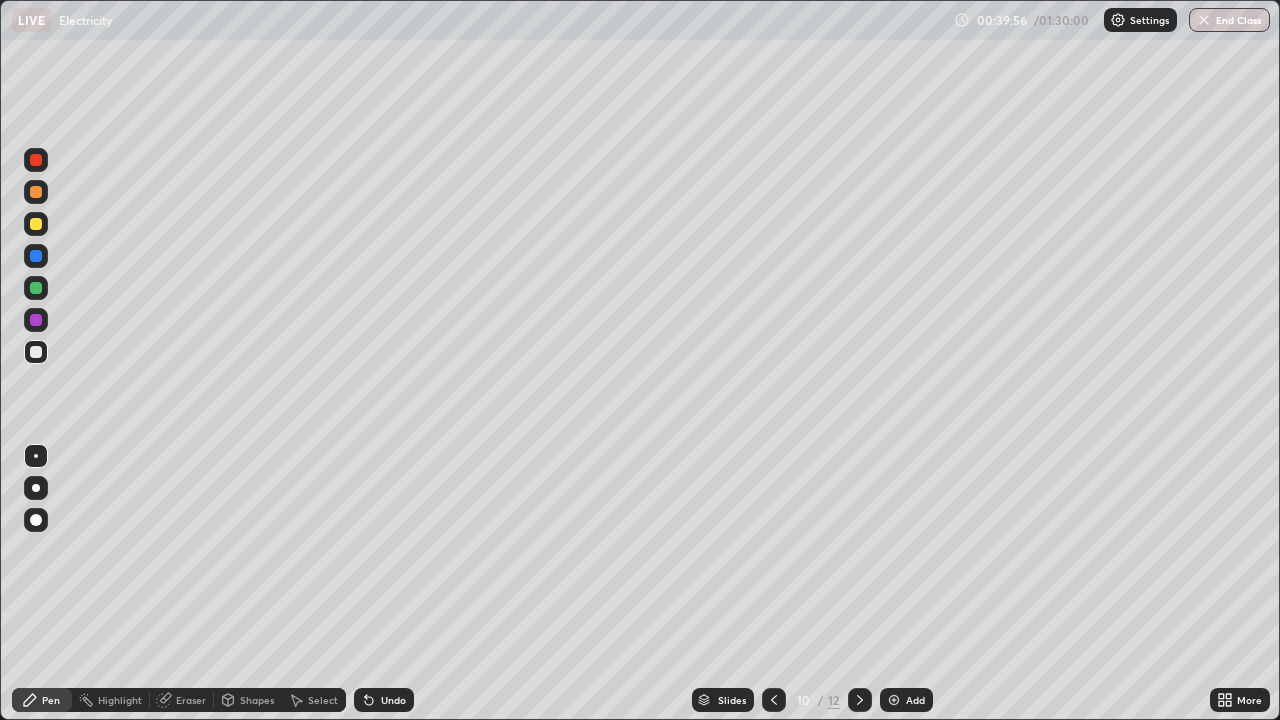 click 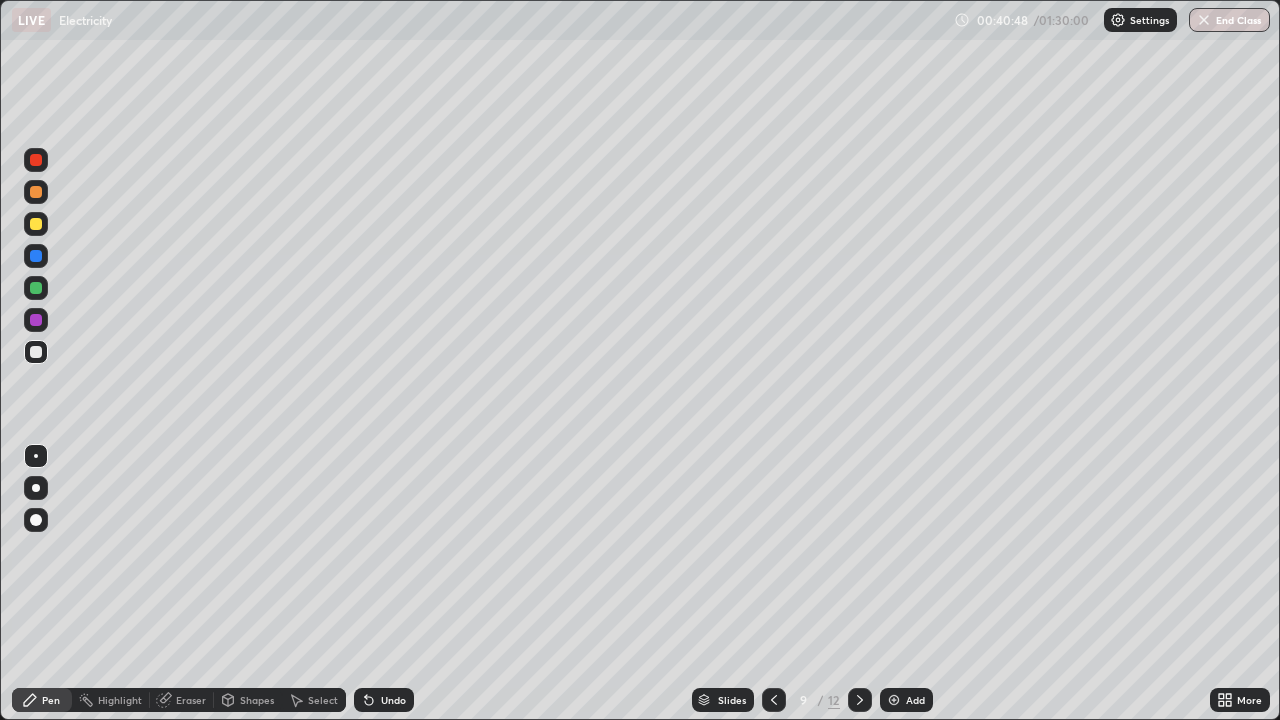 click 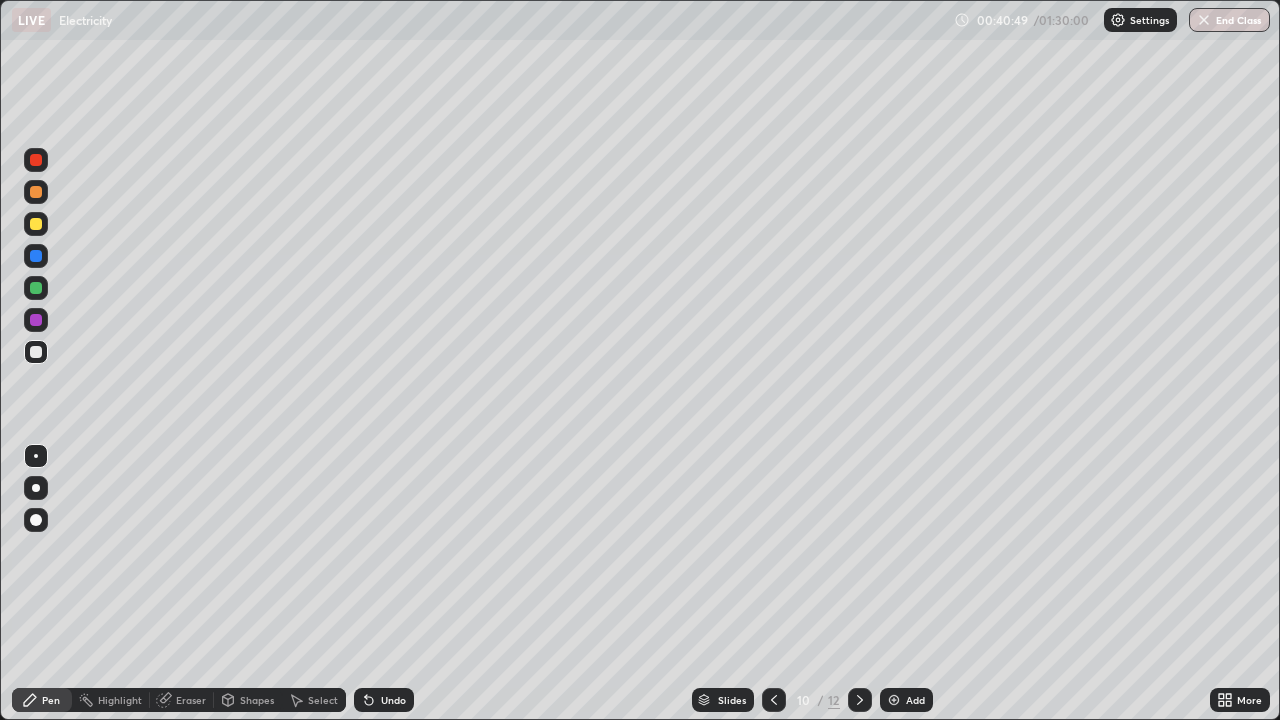 click 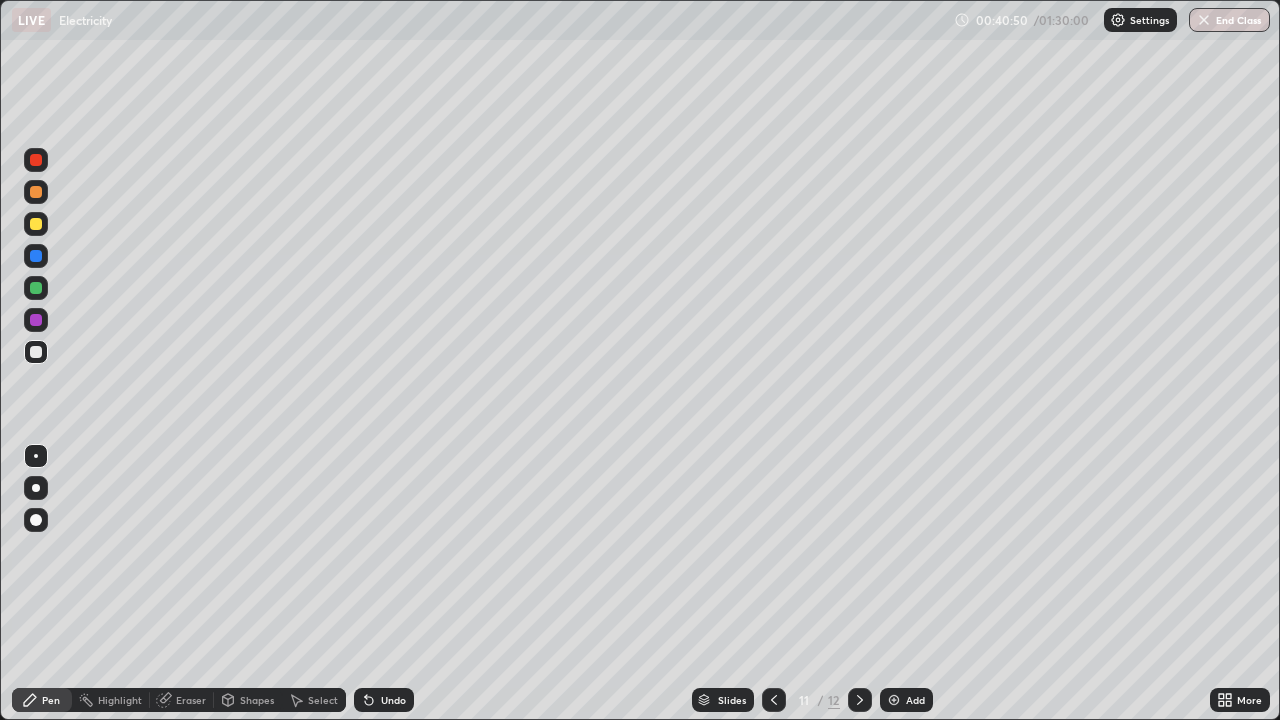click 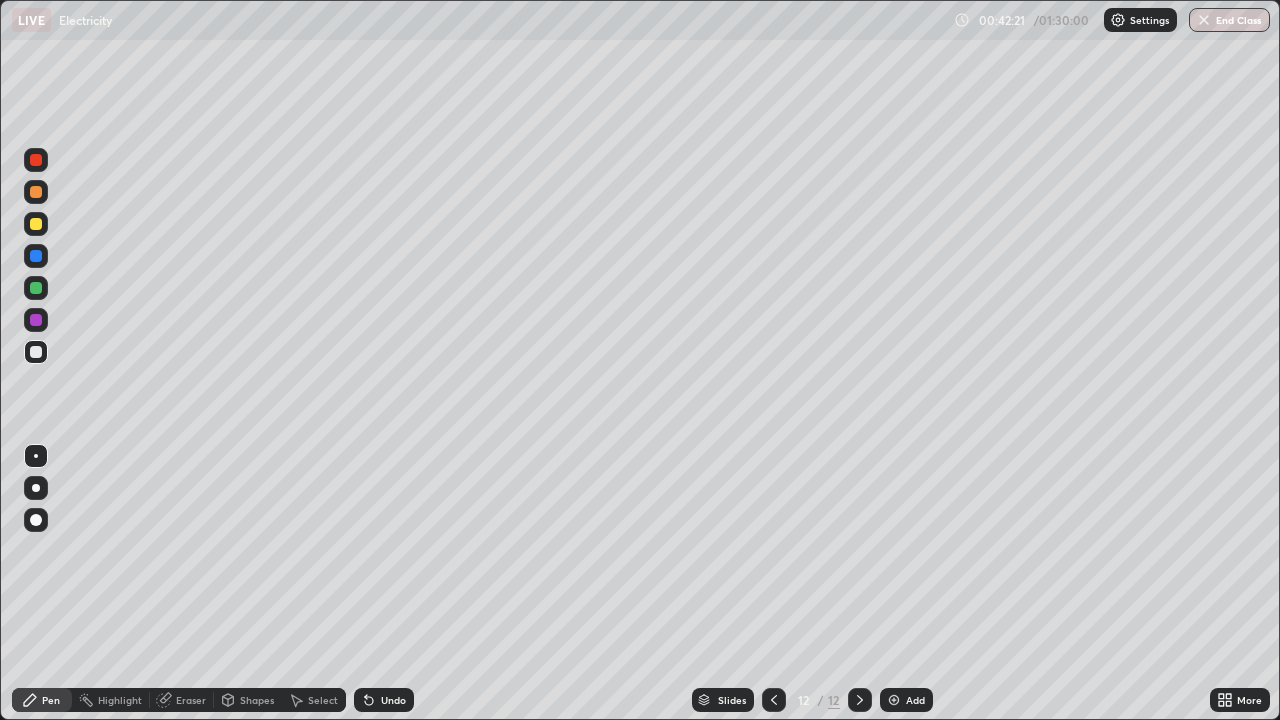click 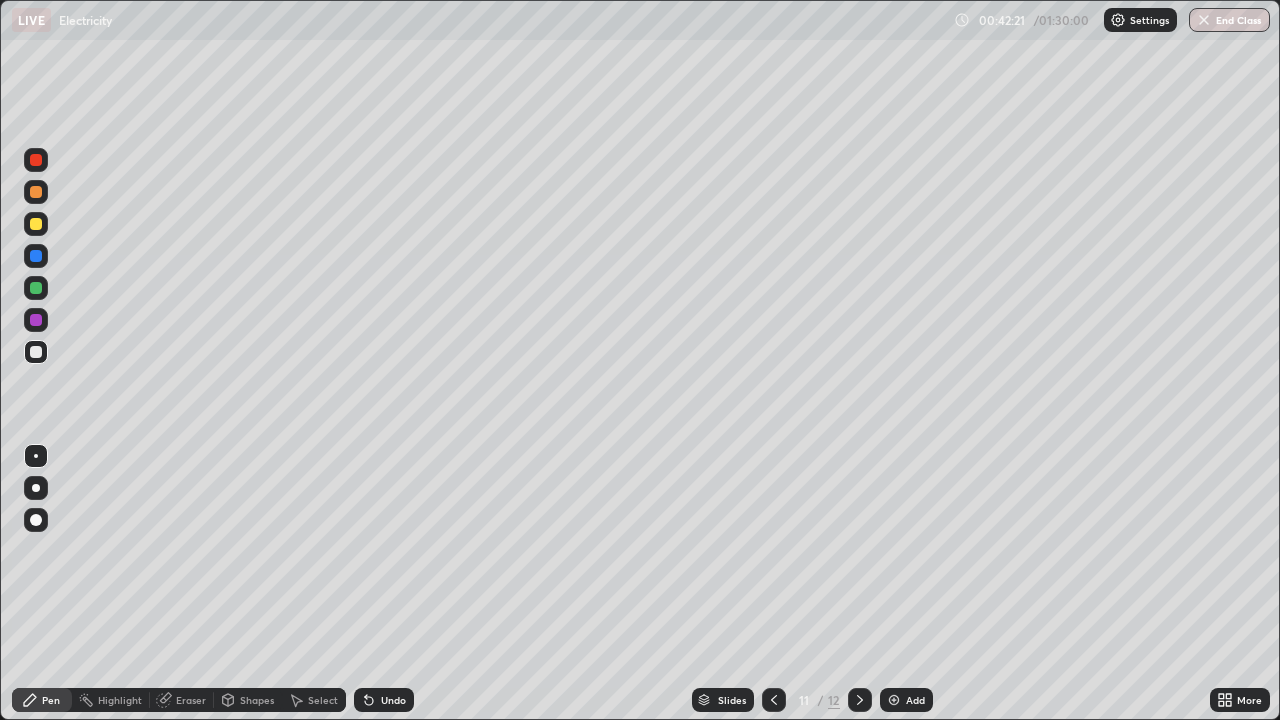 click 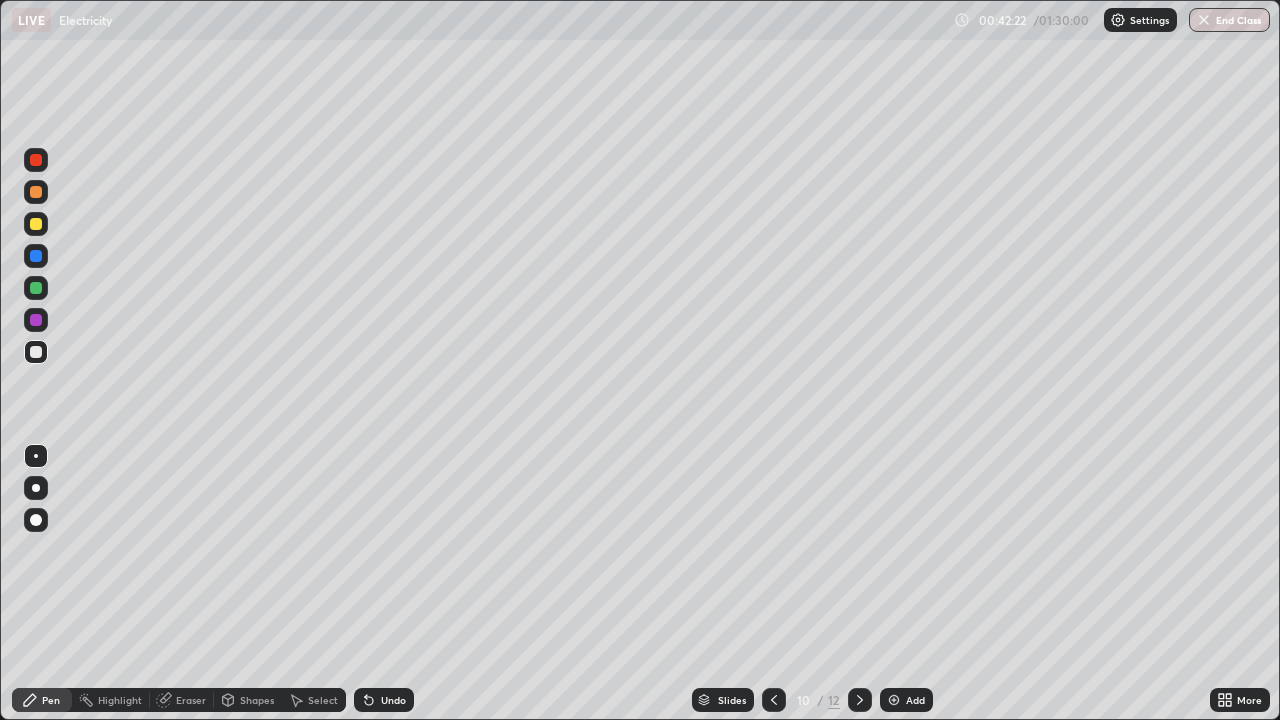 click 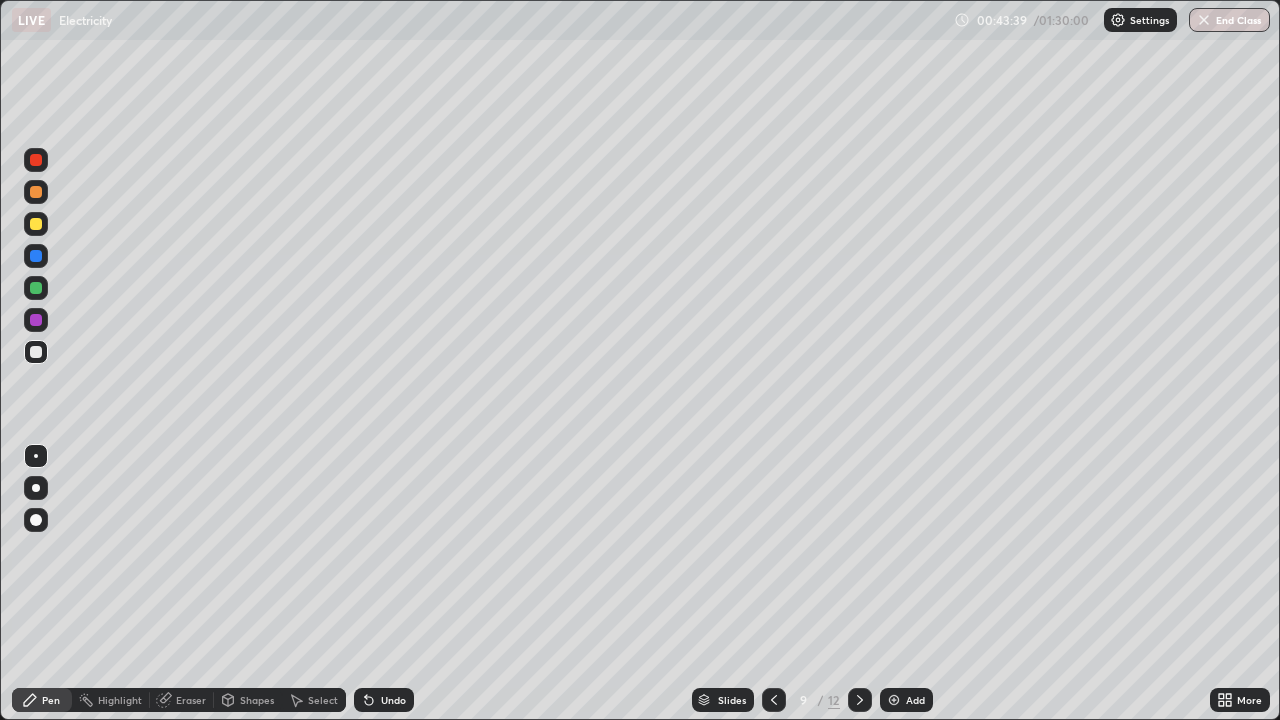 click 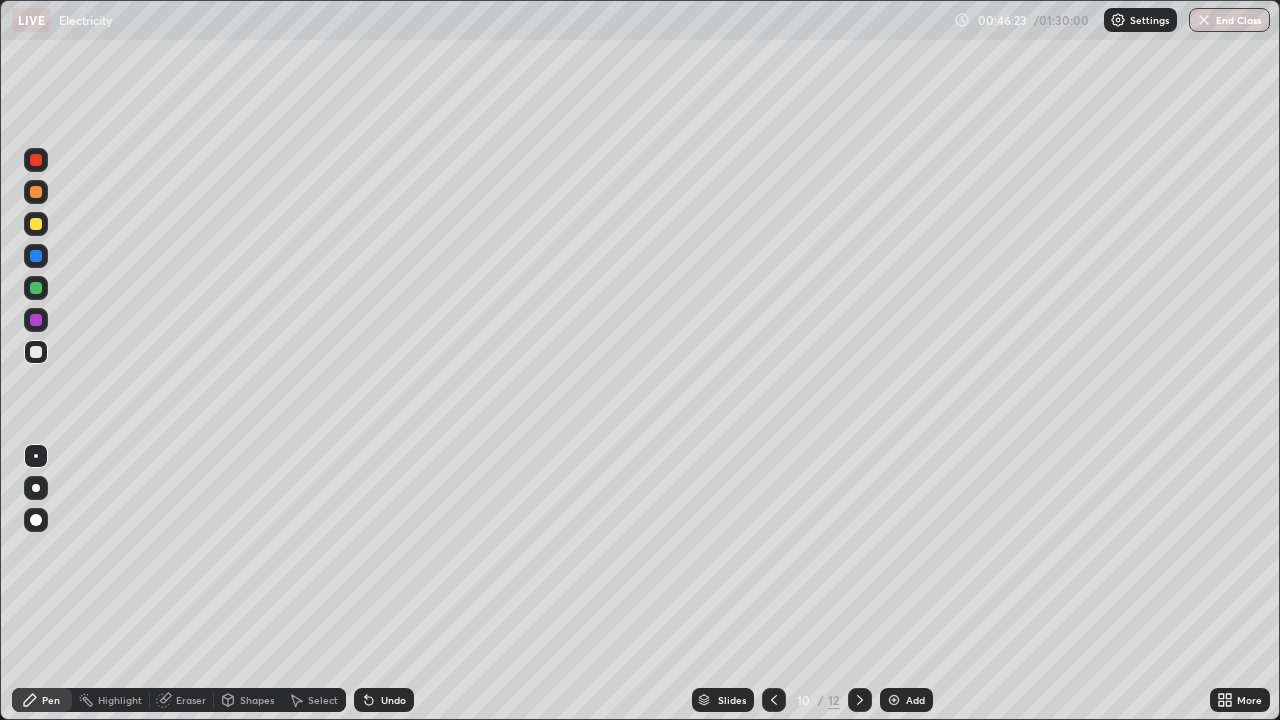 click 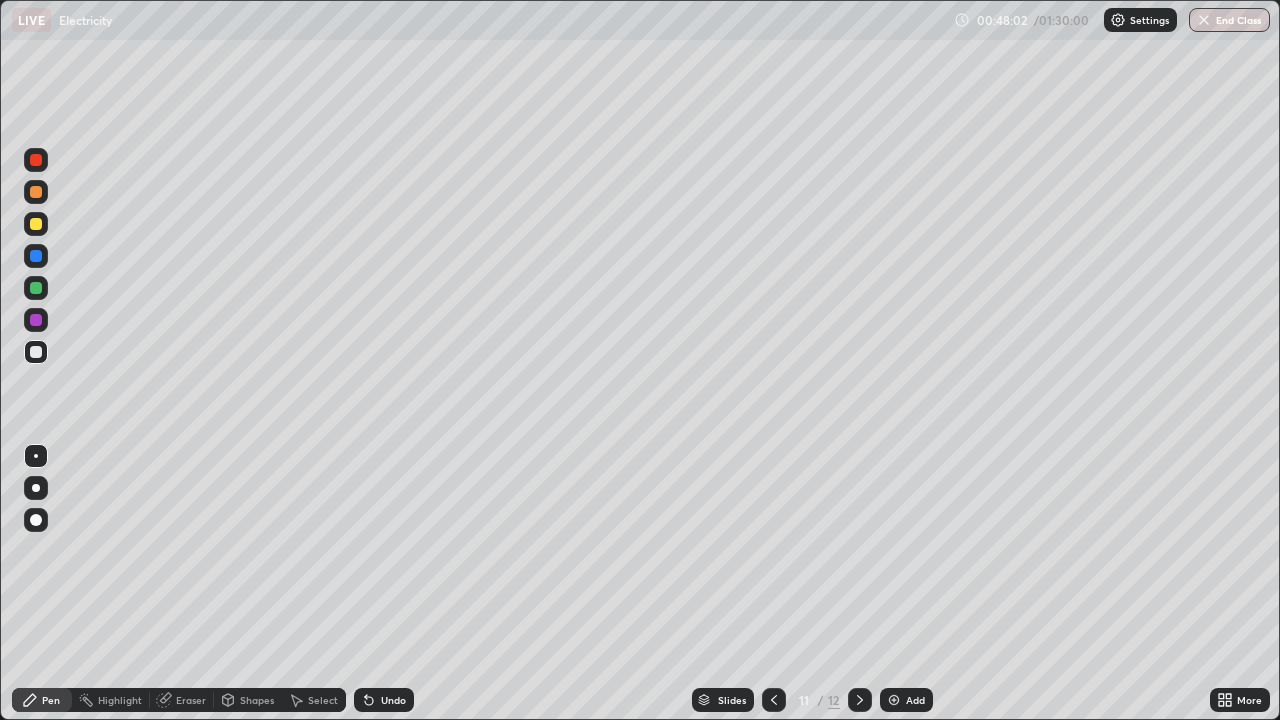 click on "Undo" at bounding box center (393, 700) 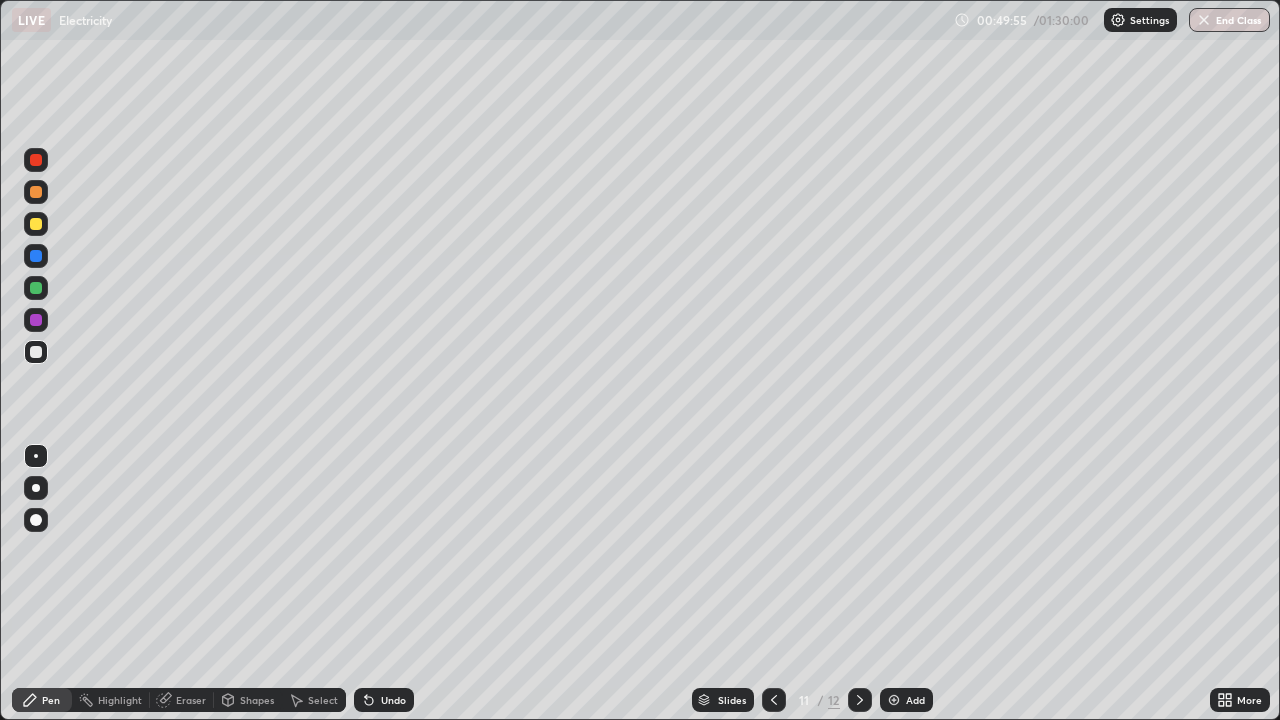 click at bounding box center [894, 700] 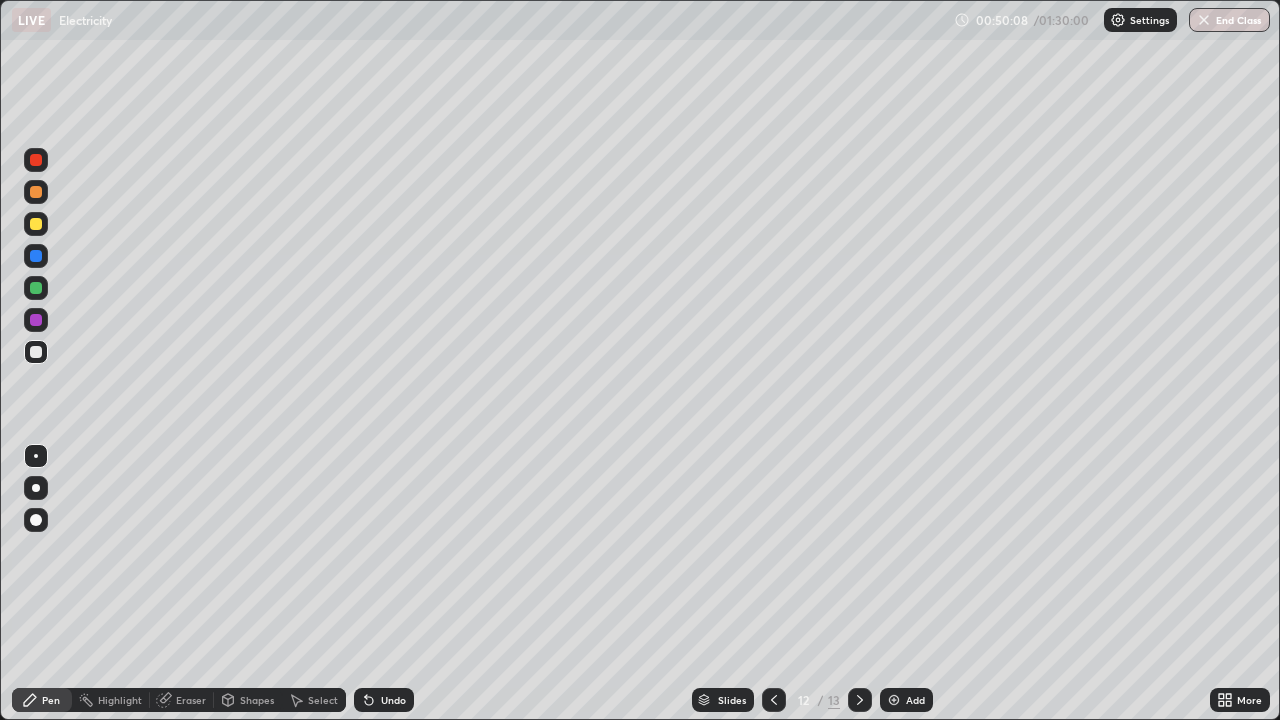 click at bounding box center (774, 700) 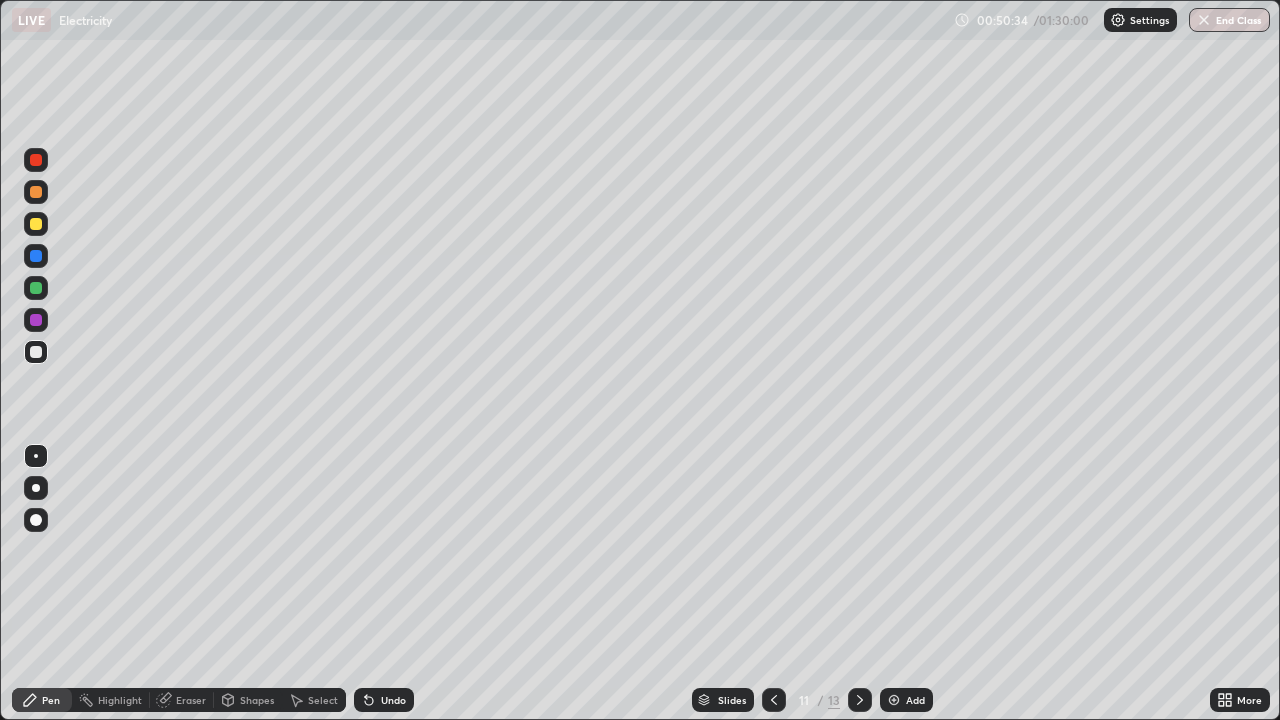 click at bounding box center [860, 700] 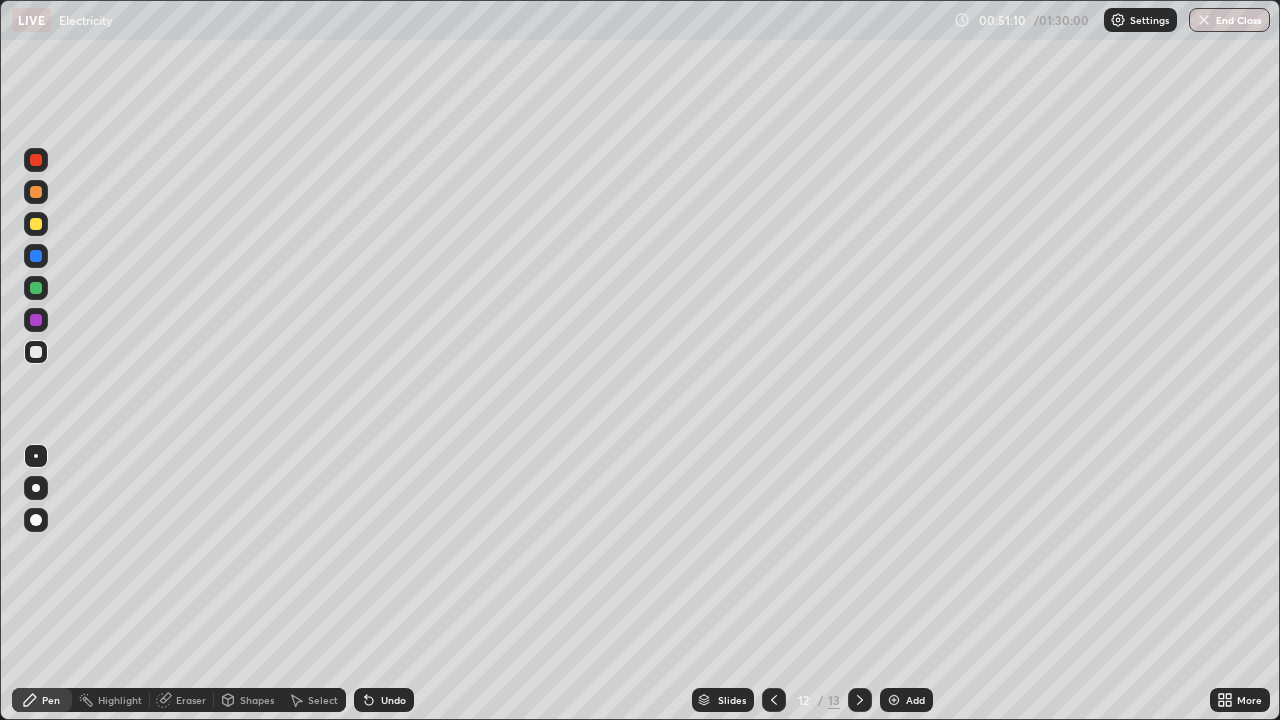 click on "Highlight" at bounding box center (120, 700) 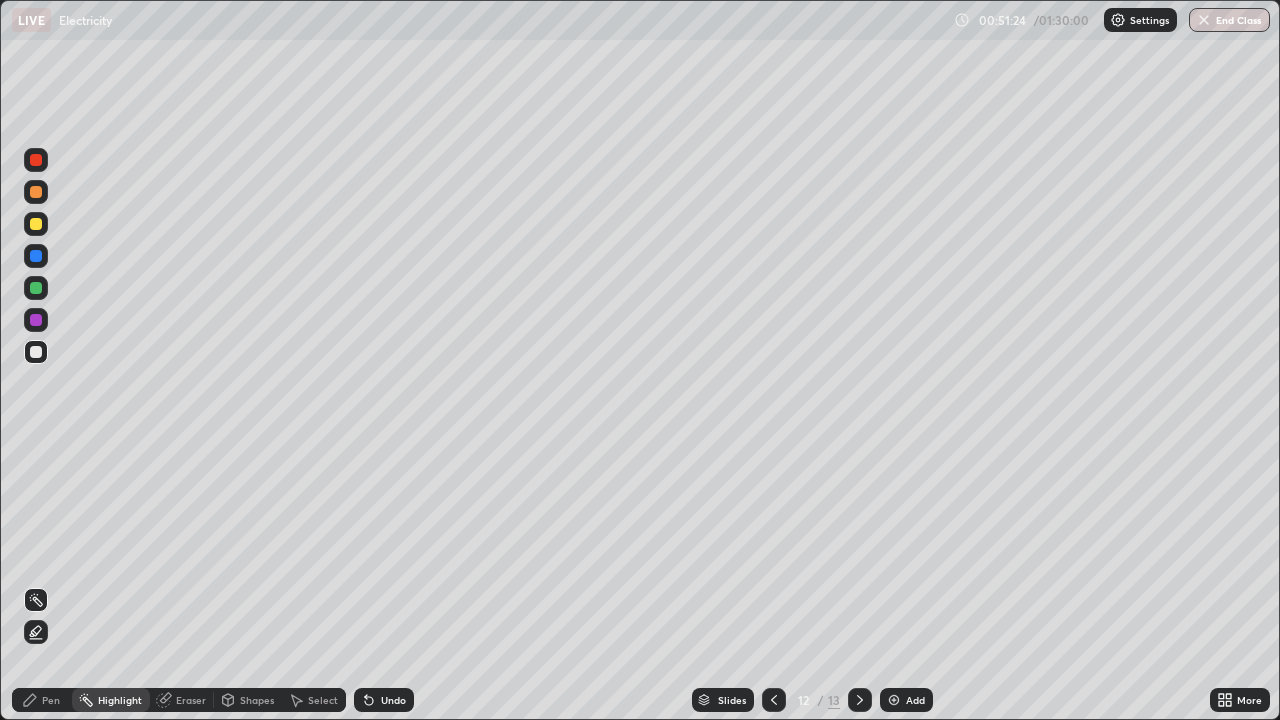 click on "Pen" at bounding box center (51, 700) 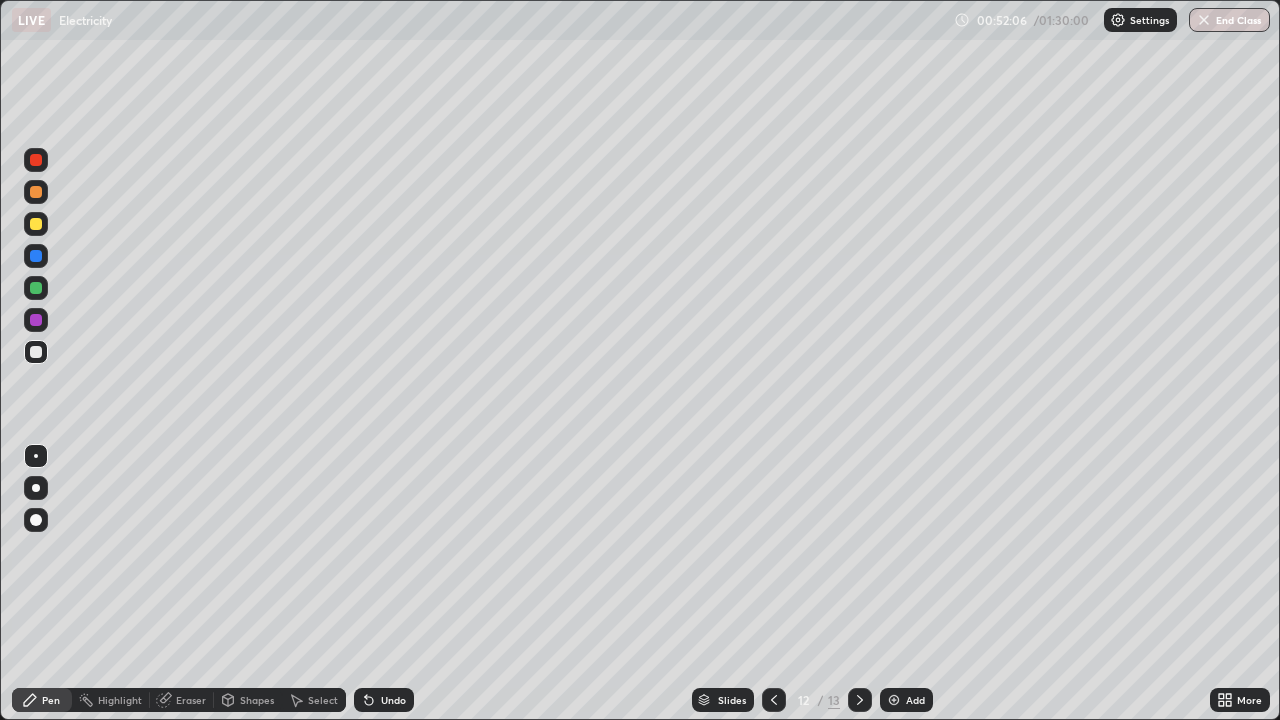 click on "Undo" at bounding box center (393, 700) 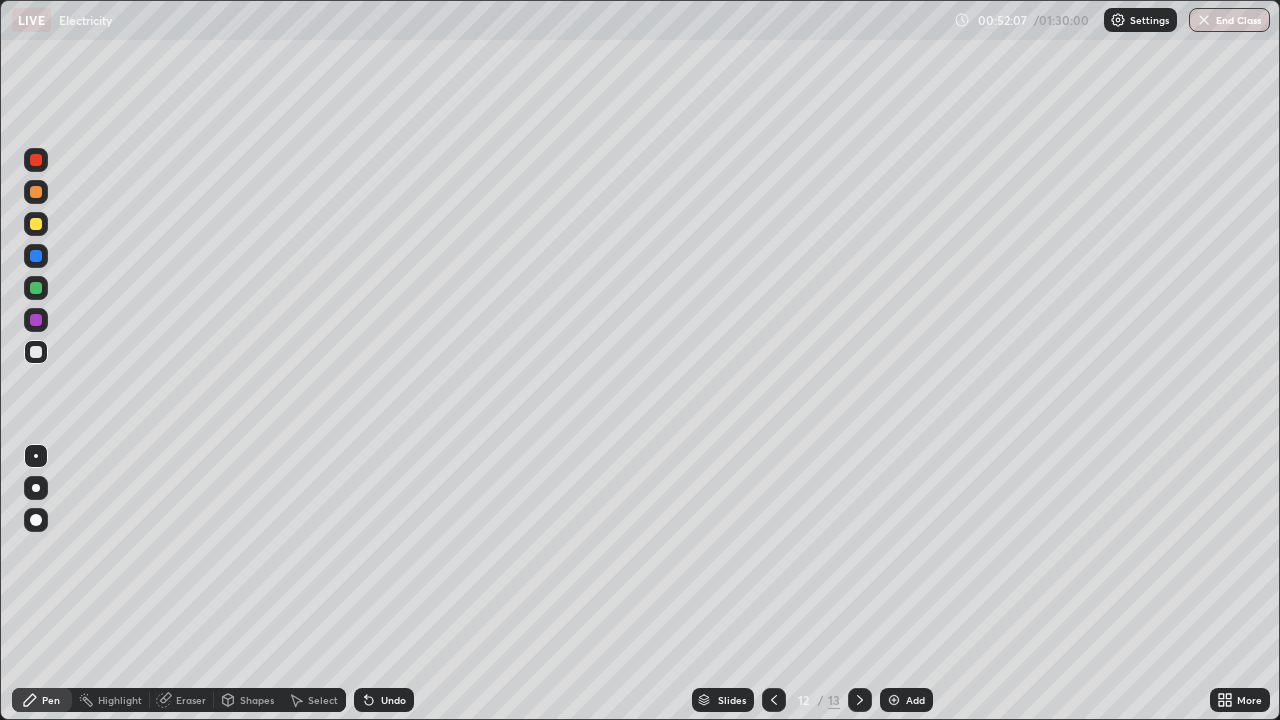 click on "Undo" at bounding box center [384, 700] 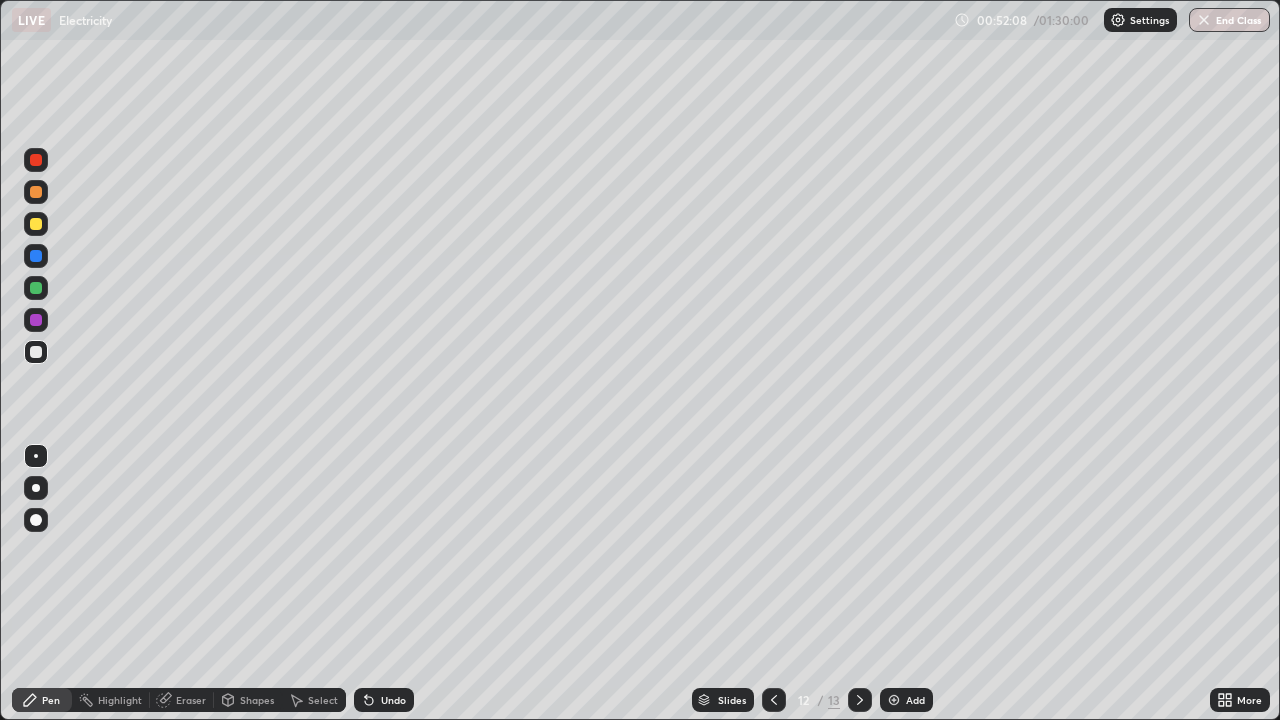 click on "Undo" at bounding box center [384, 700] 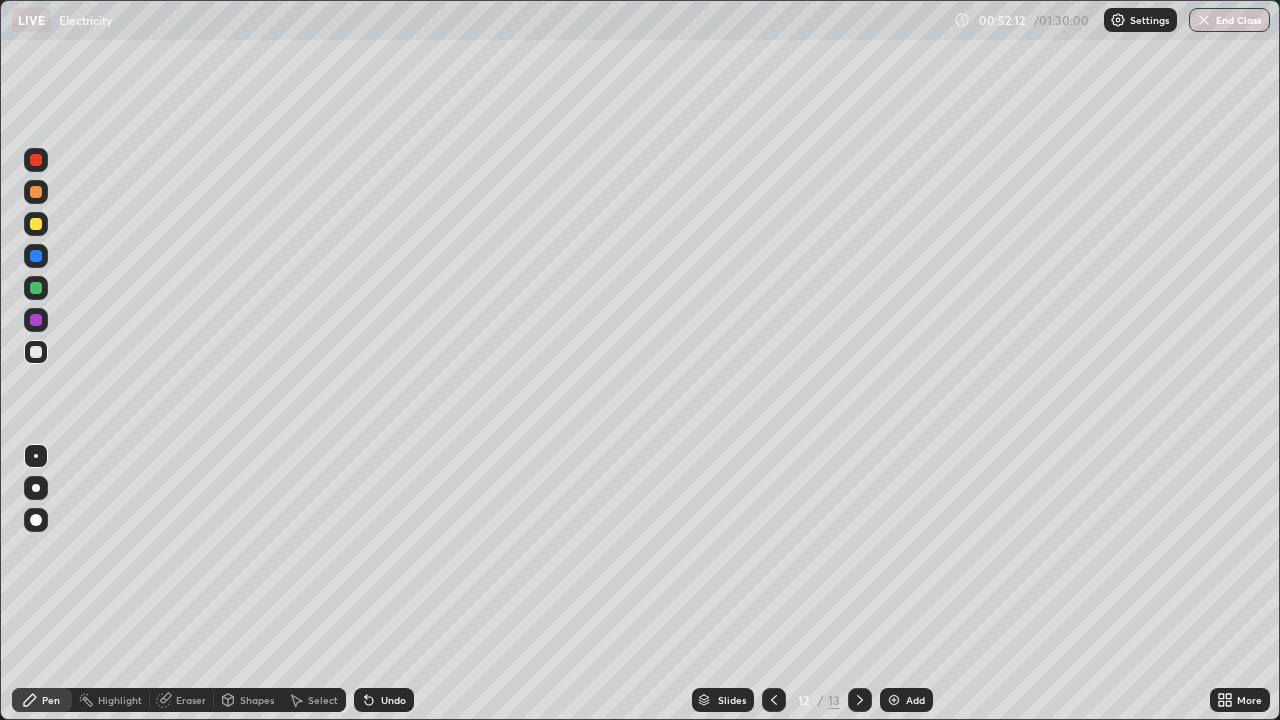 click on "Slides 12 / 13 Add" at bounding box center (812, 700) 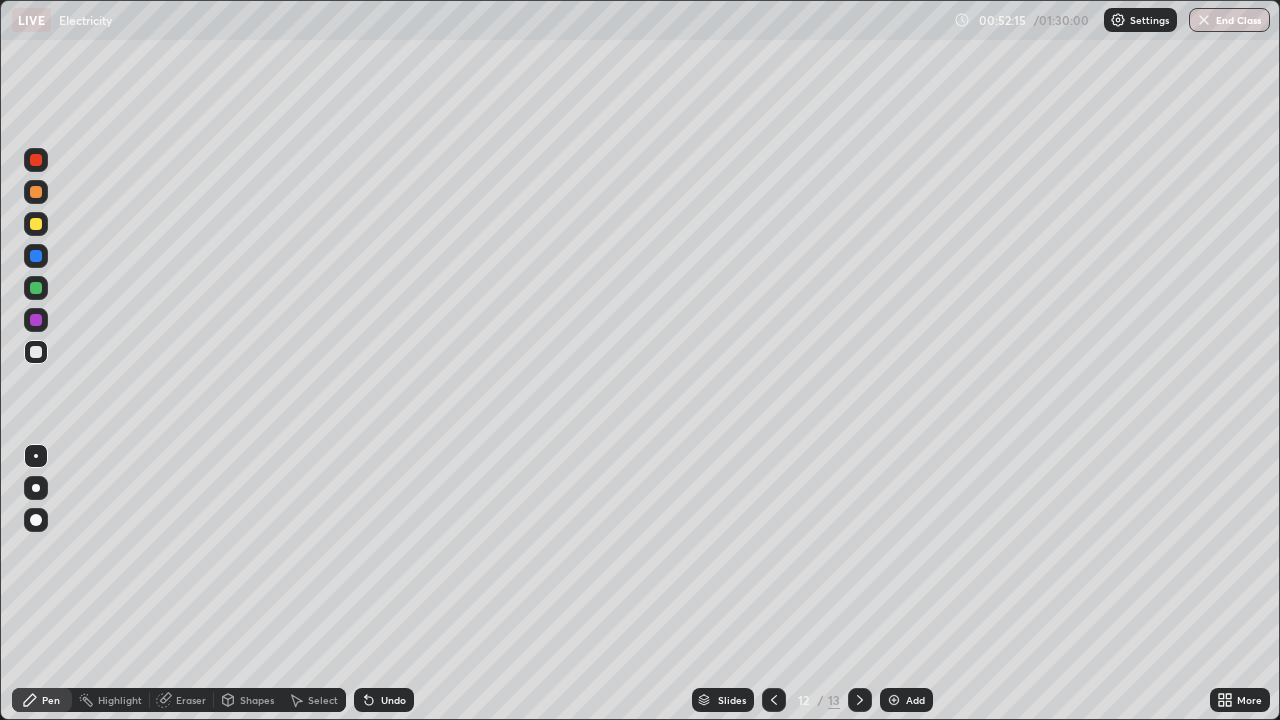 click on "Undo" at bounding box center [384, 700] 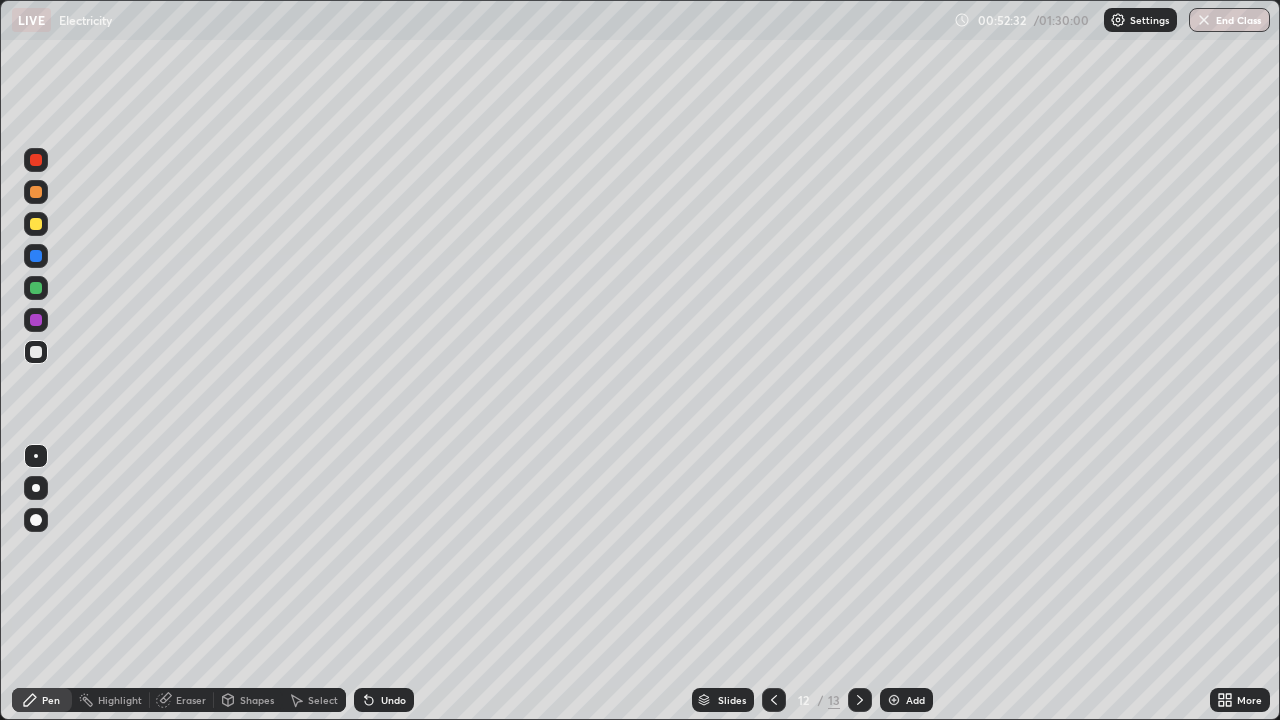 click on "Eraser" at bounding box center [182, 700] 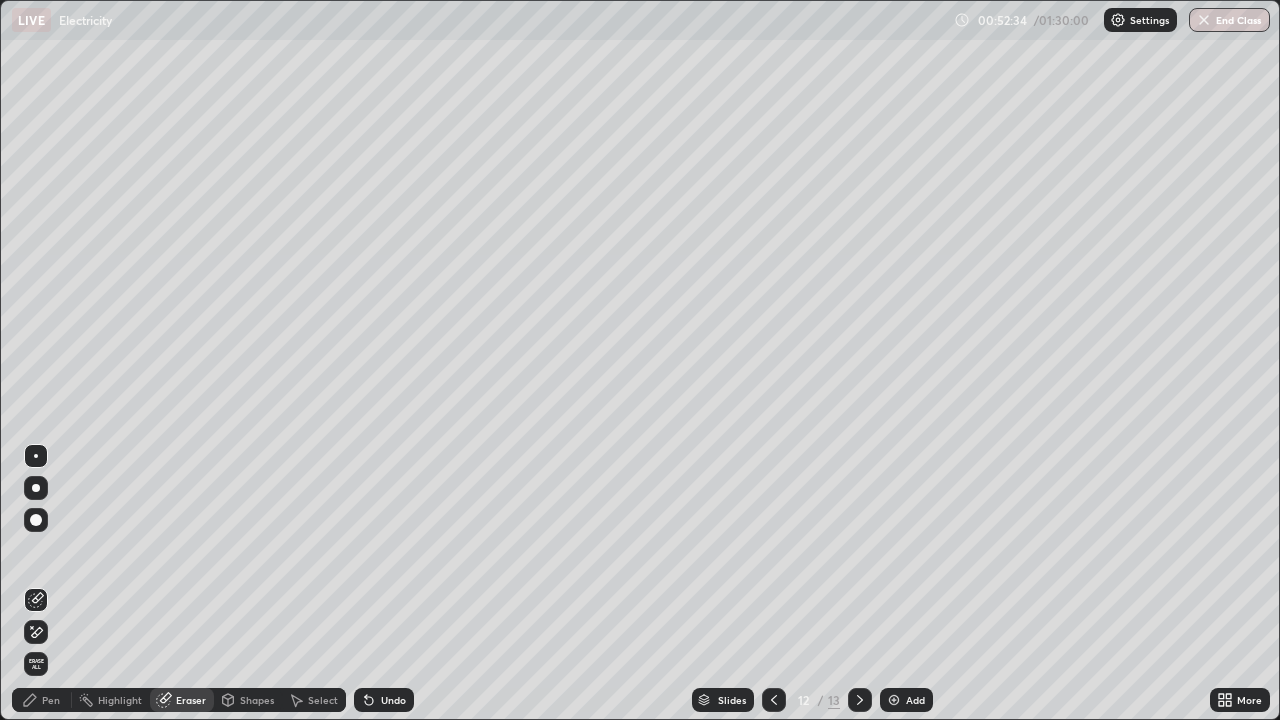 click on "Pen" at bounding box center (51, 700) 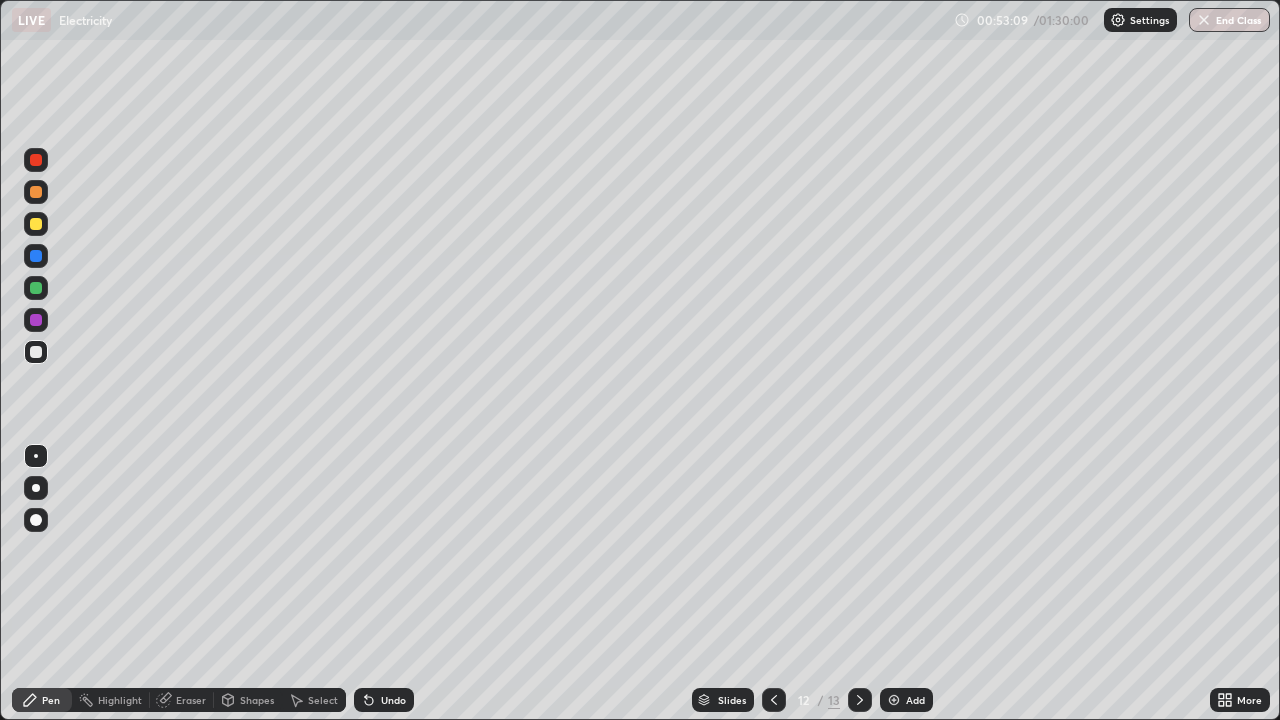 click at bounding box center (774, 700) 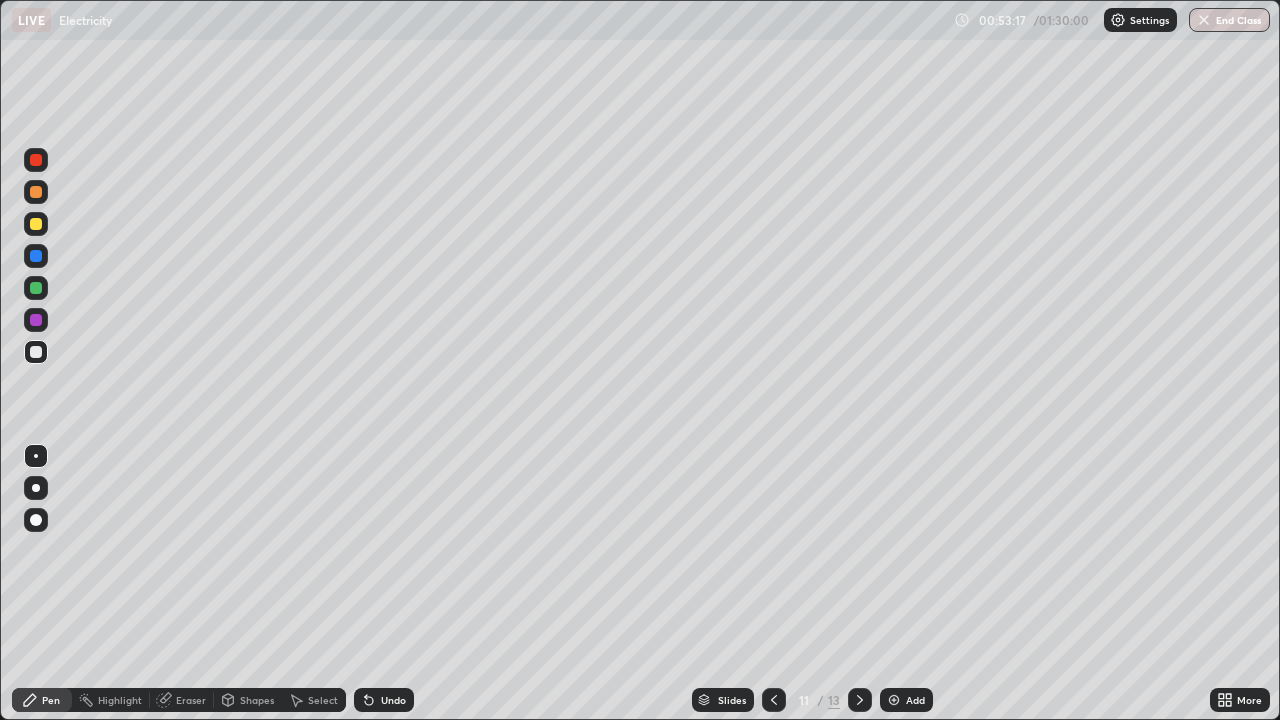 click 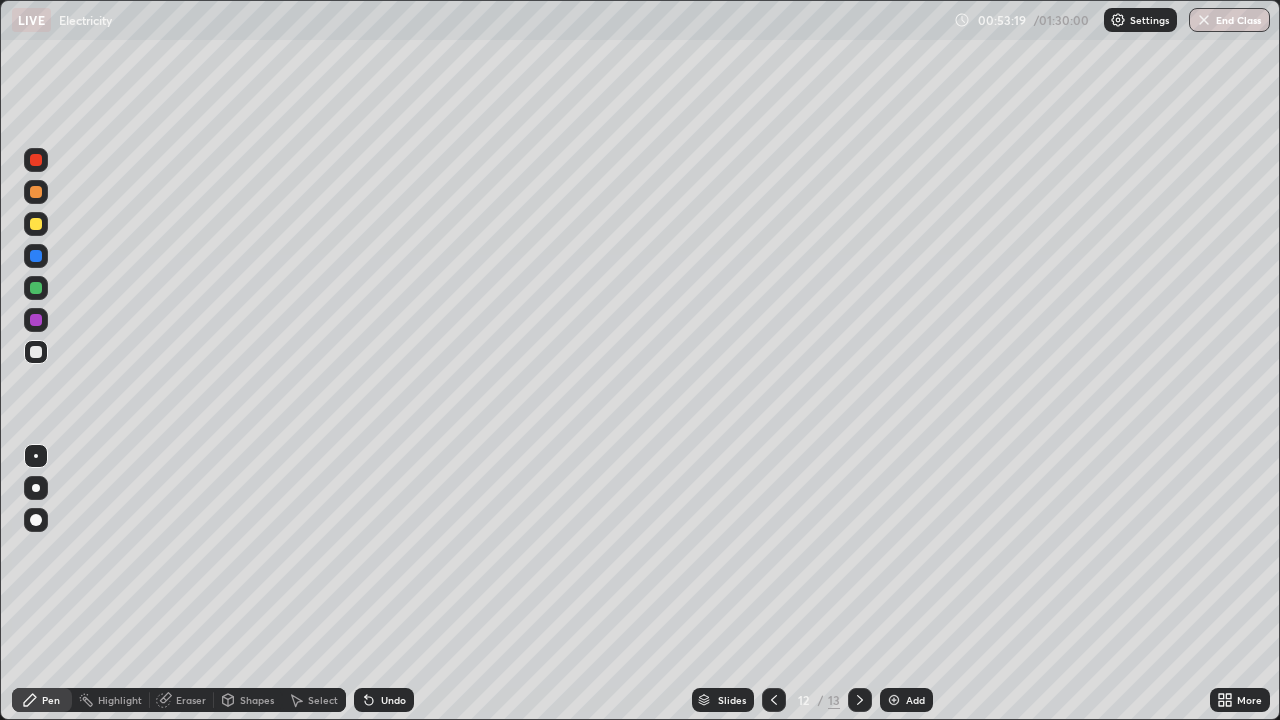 click at bounding box center (860, 700) 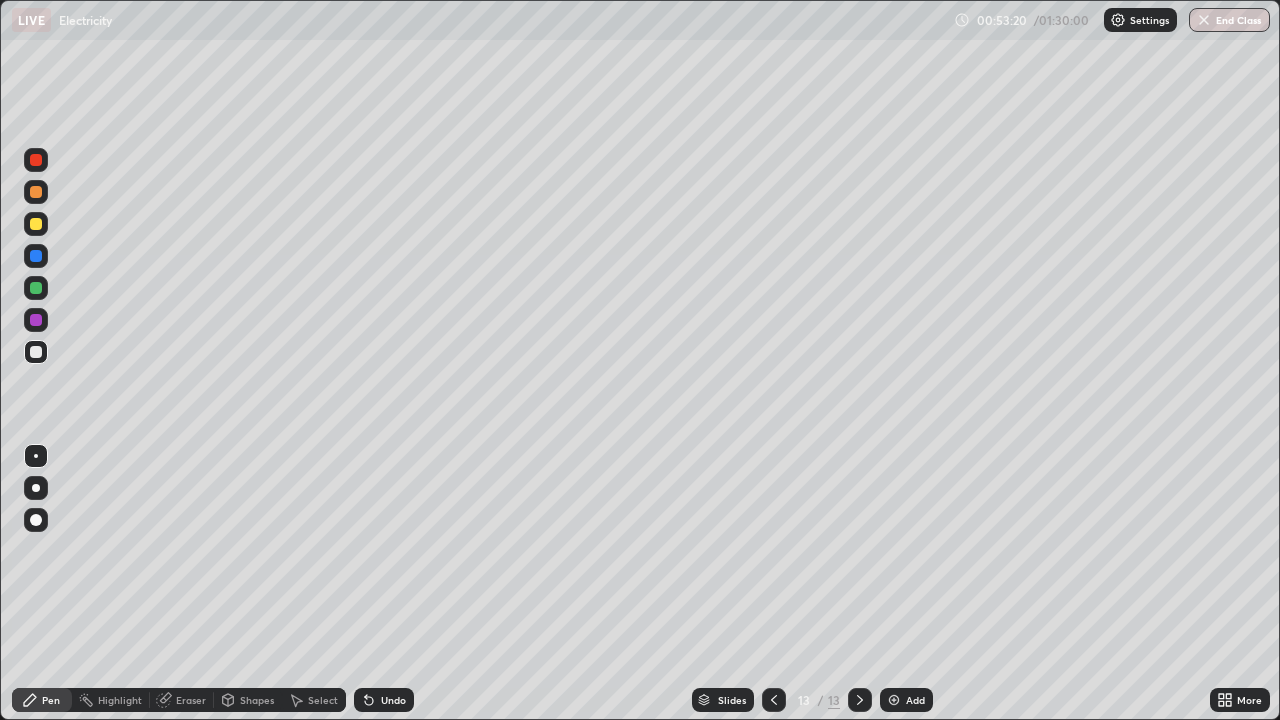 click at bounding box center [894, 700] 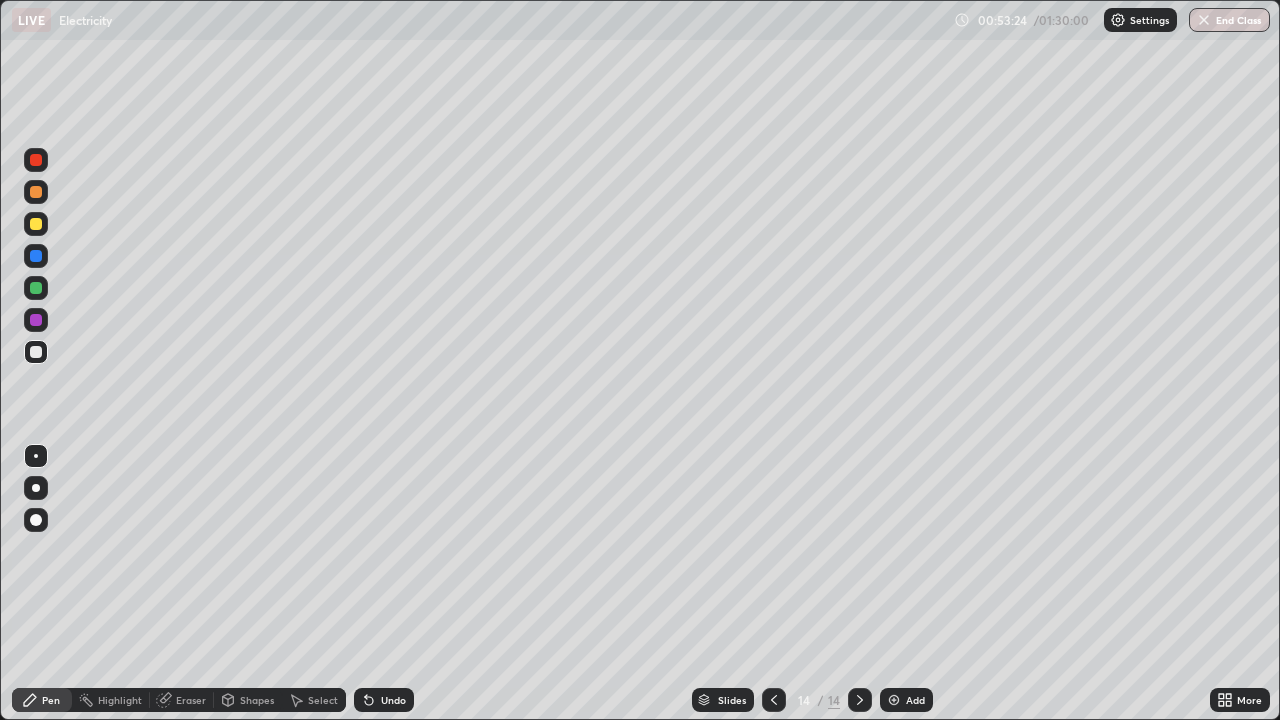 click at bounding box center (774, 700) 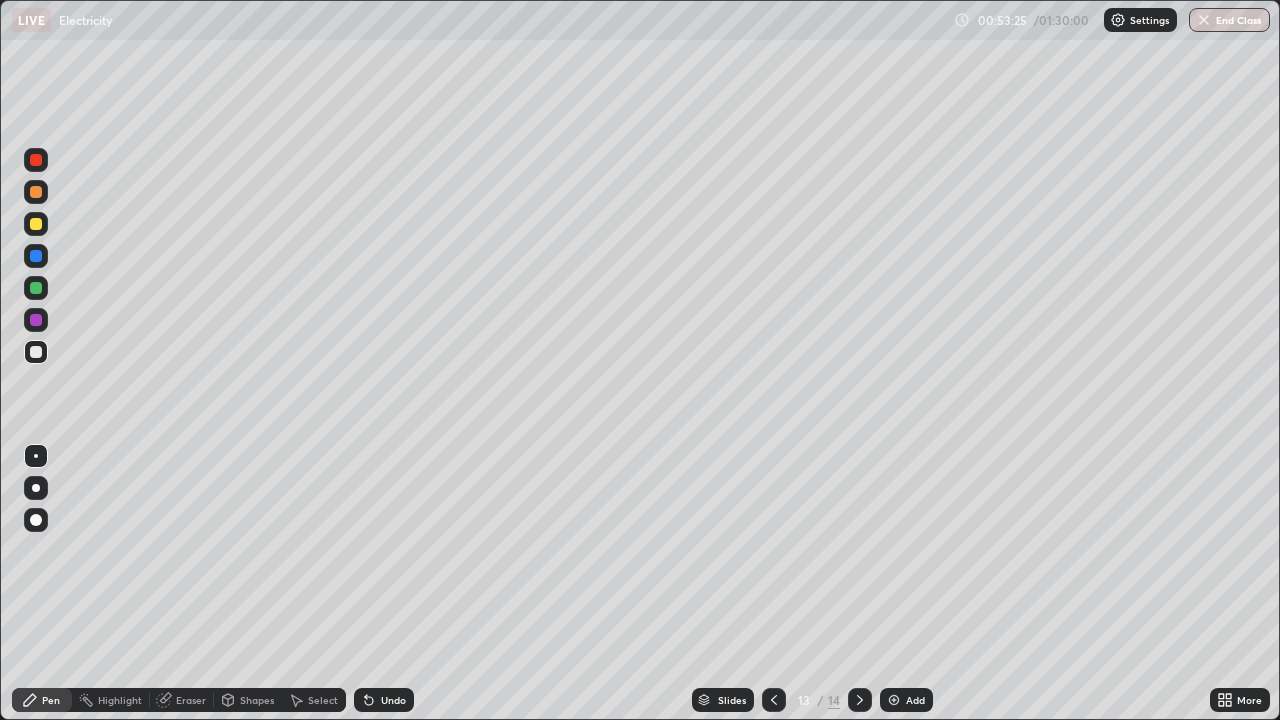 click at bounding box center (774, 700) 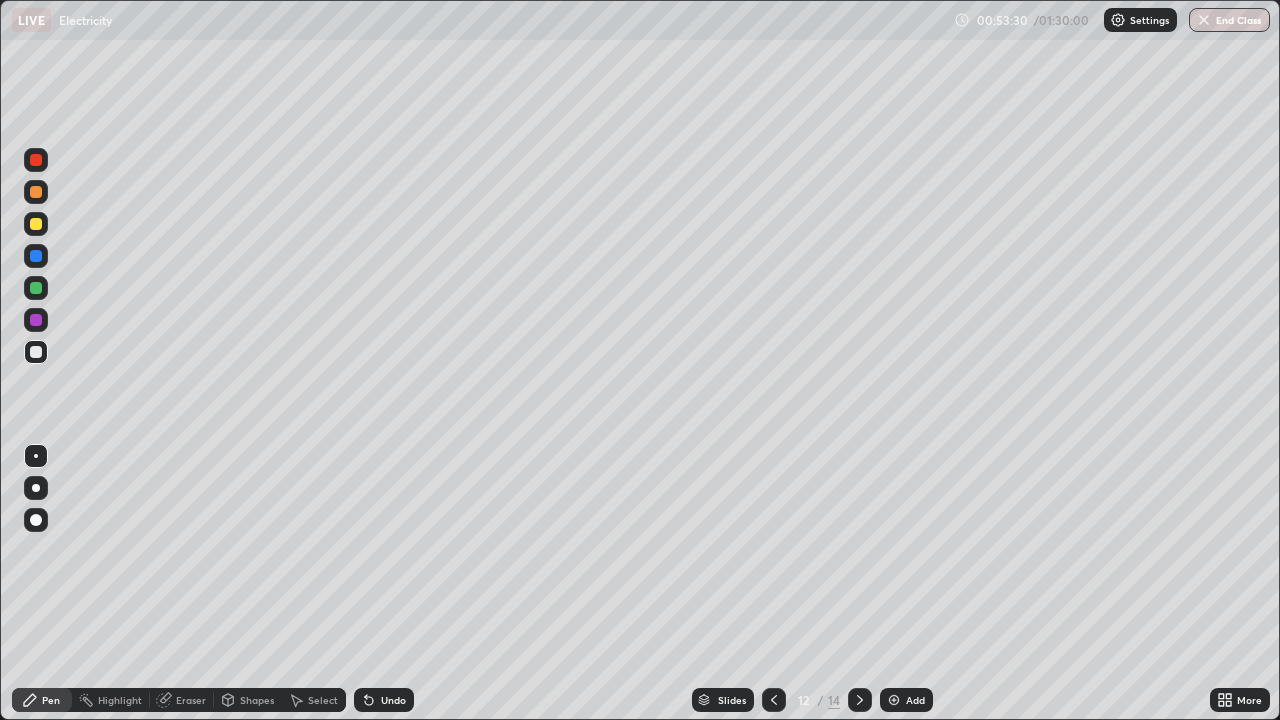 click at bounding box center (774, 700) 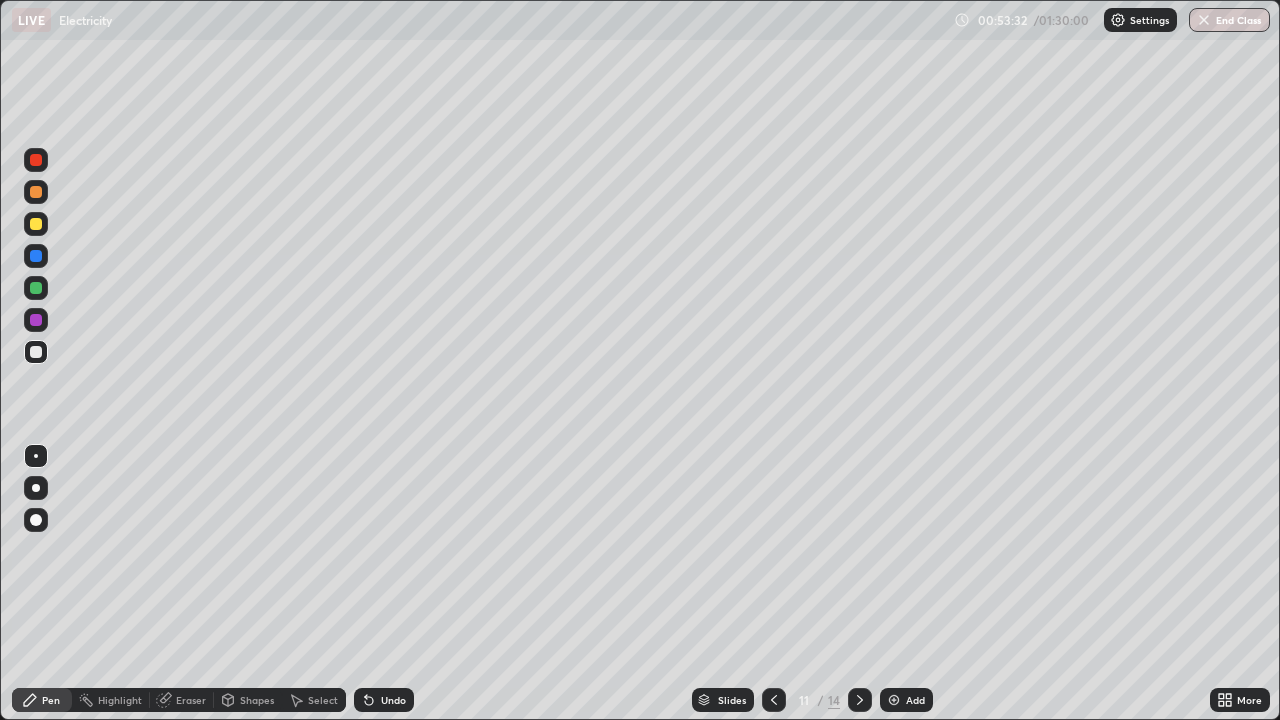 click 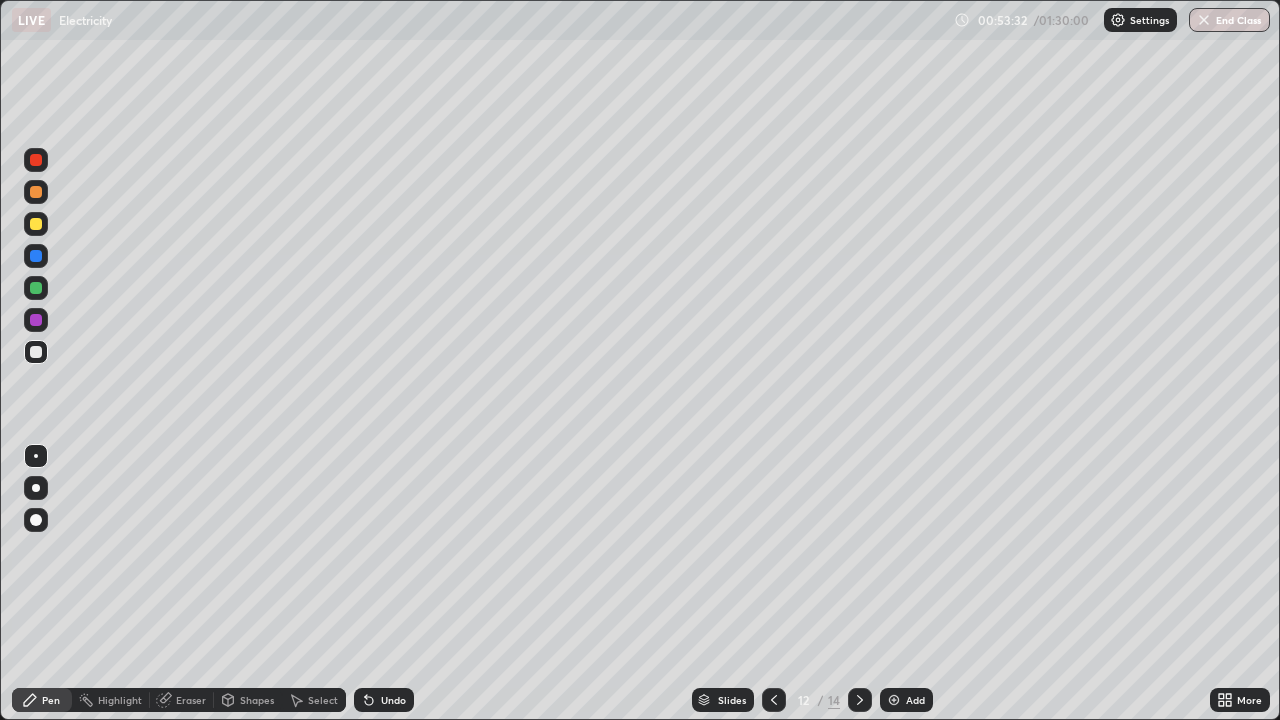 click 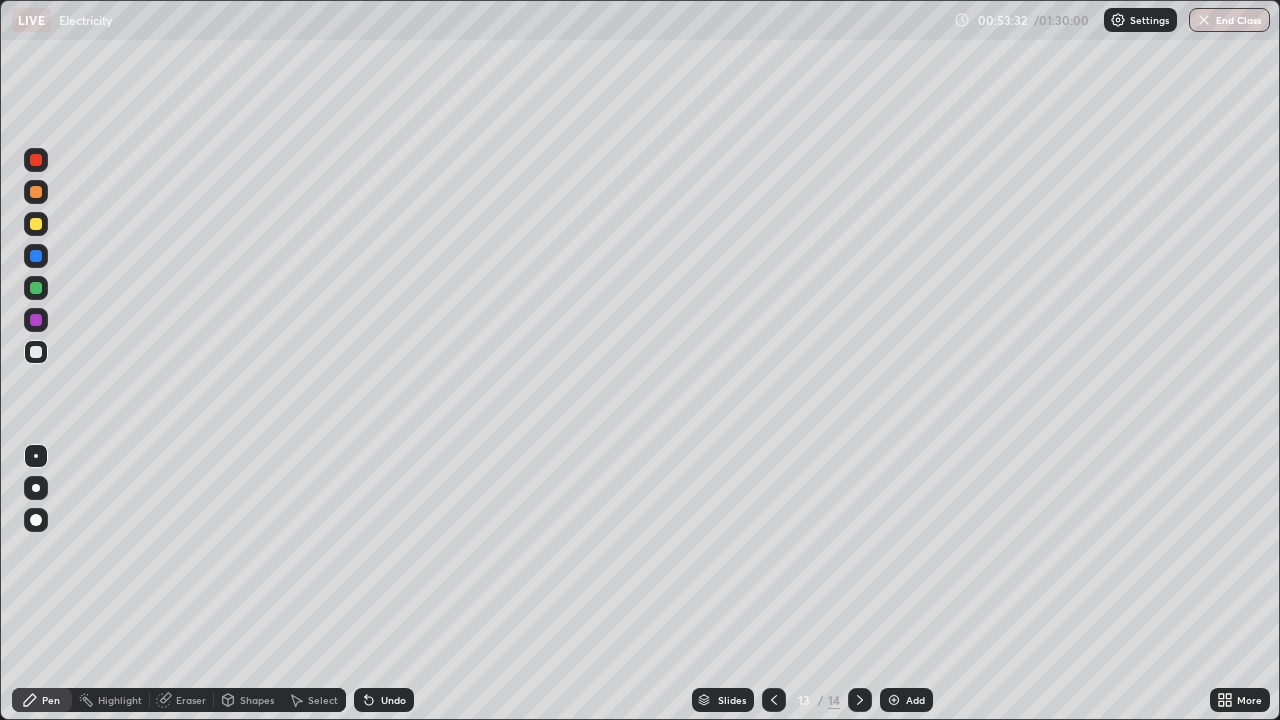 click 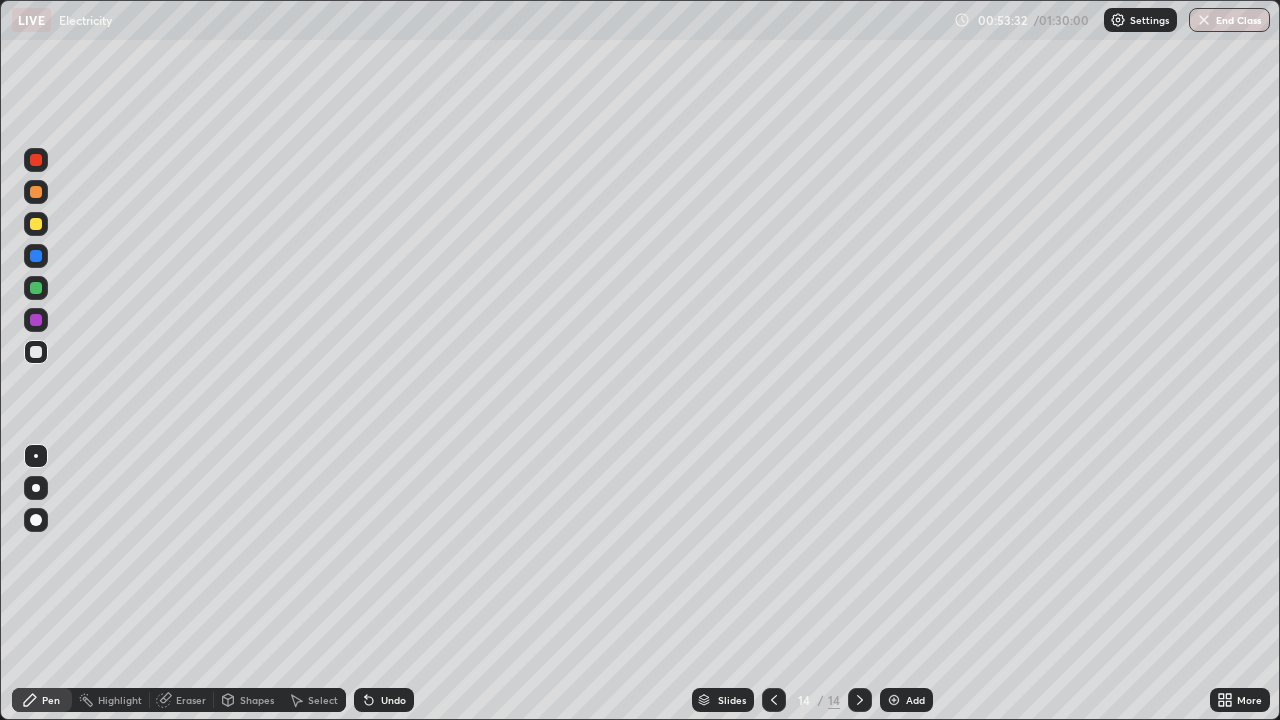 click 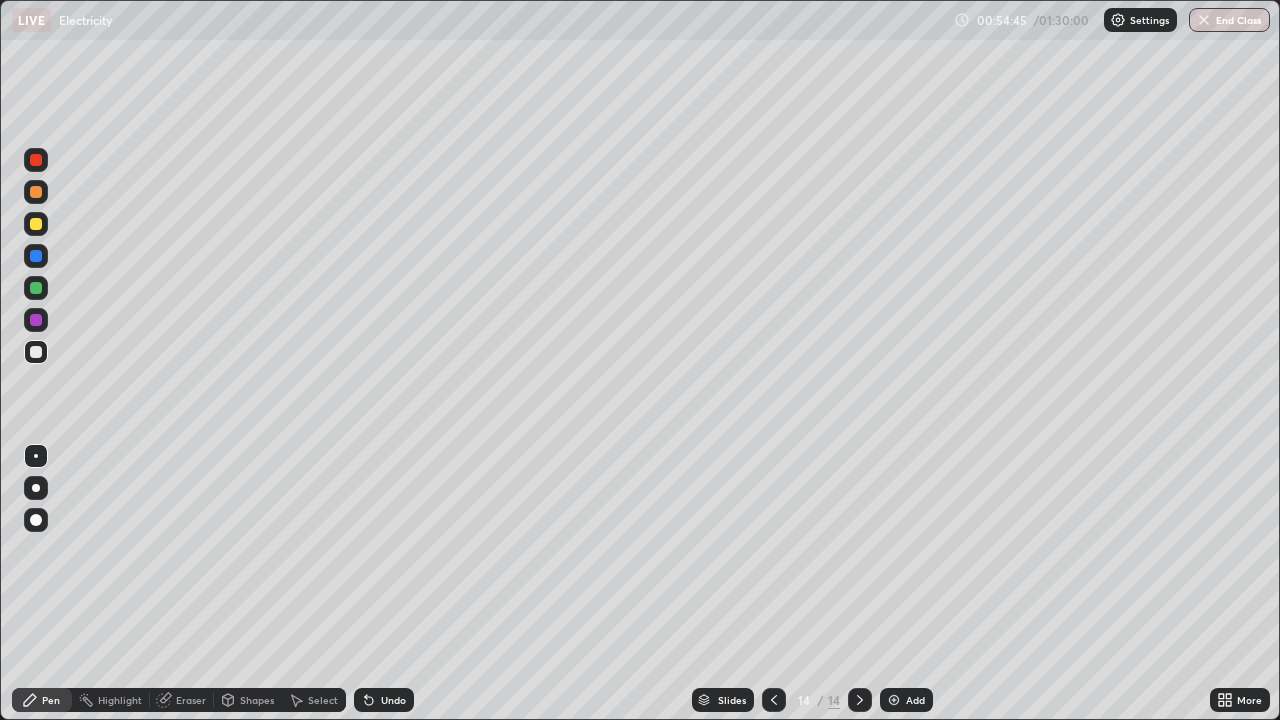 click on "Select" at bounding box center (314, 700) 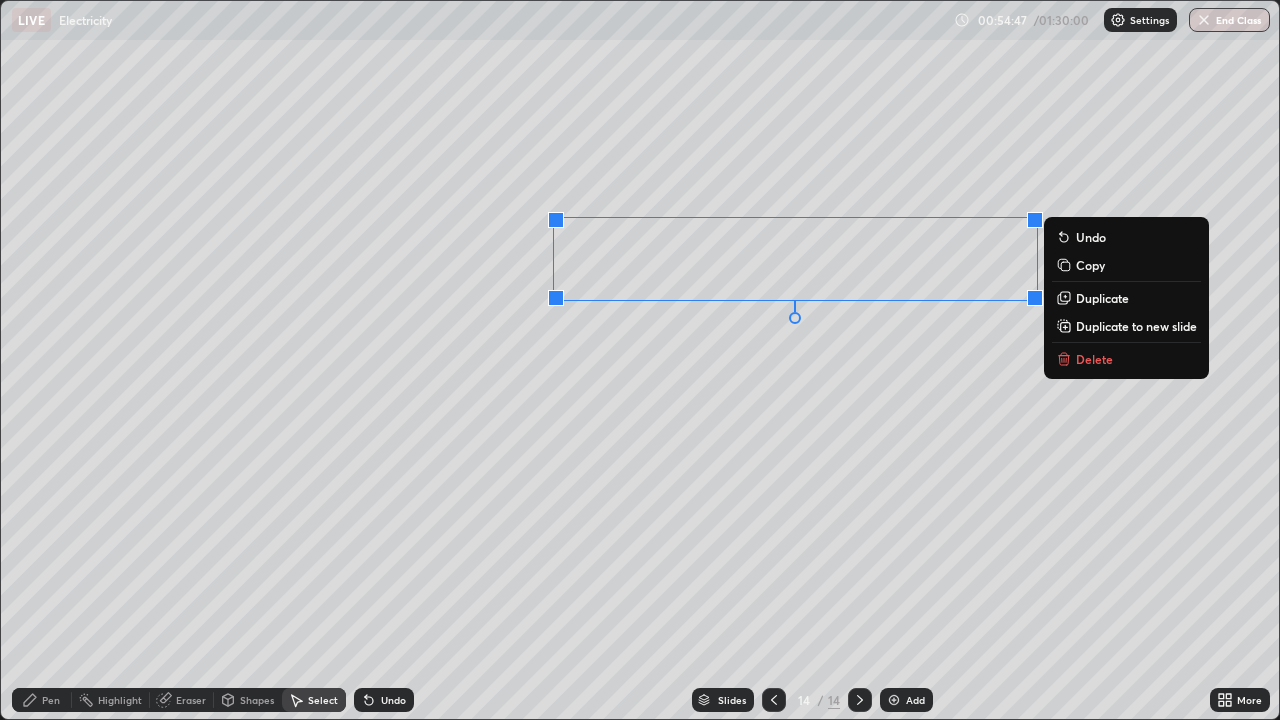 click on "Delete" at bounding box center [1094, 359] 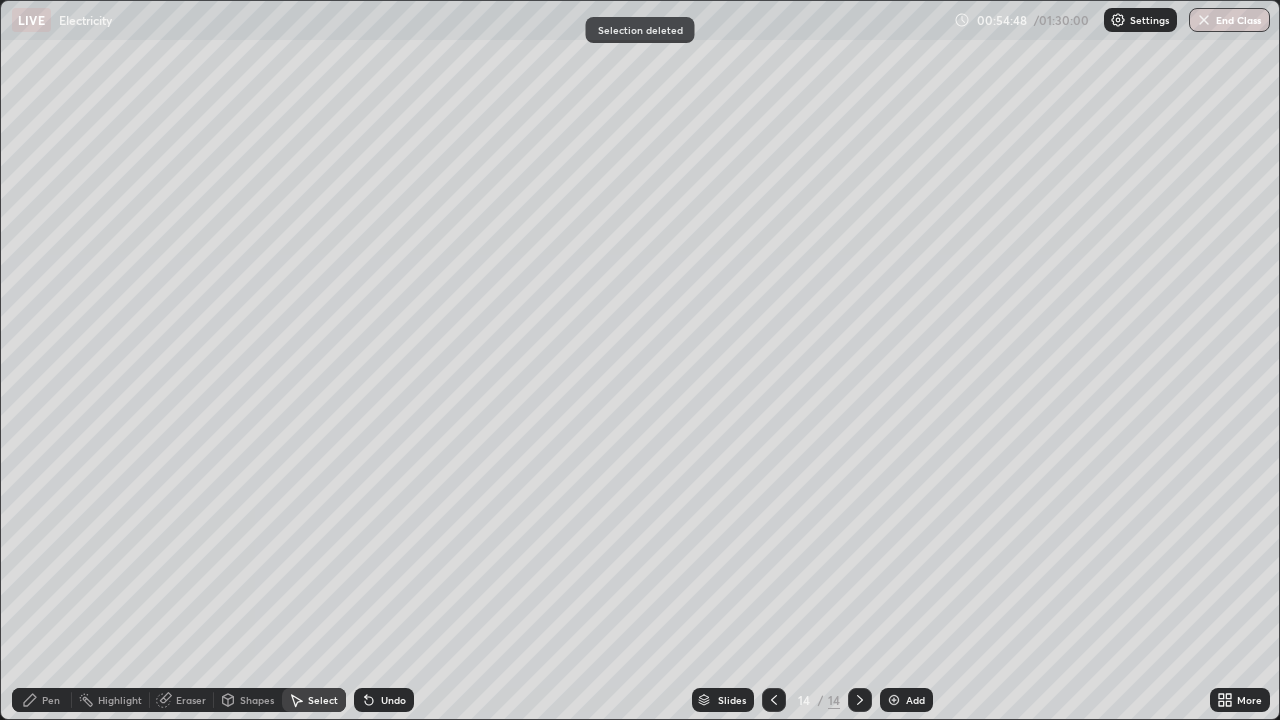 click on "Pen" at bounding box center [42, 700] 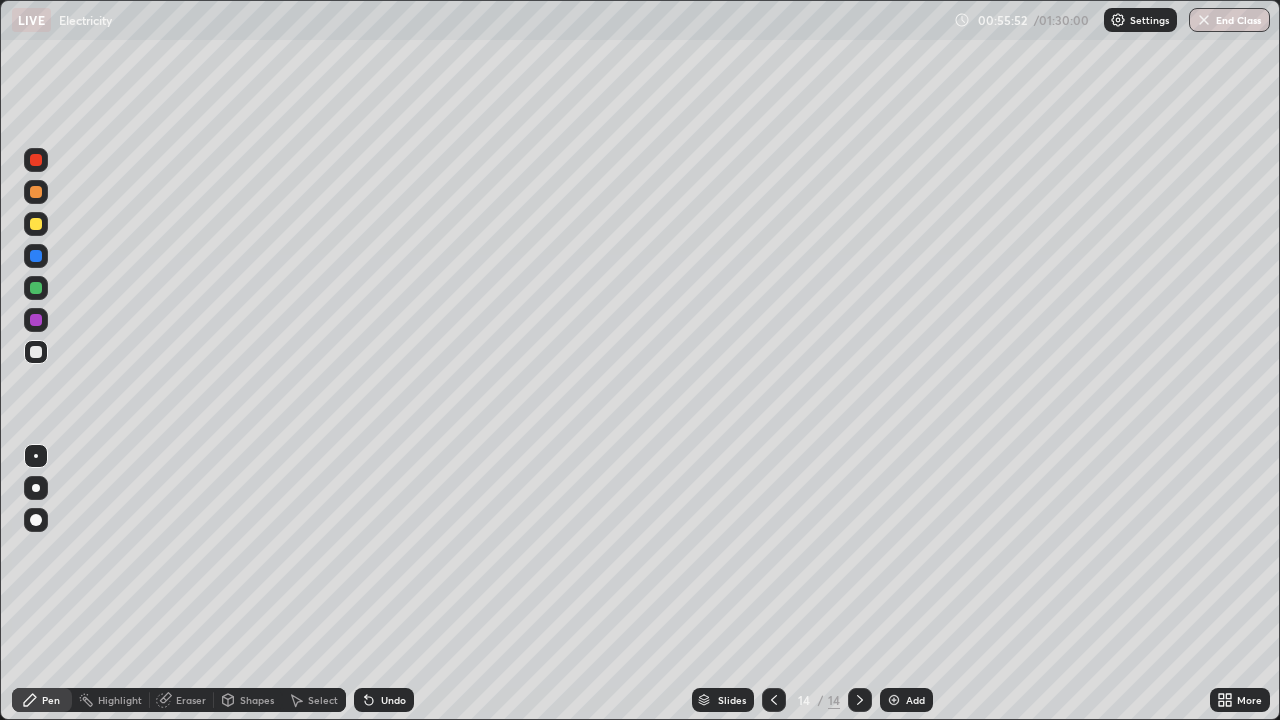 click on "Undo" at bounding box center [393, 700] 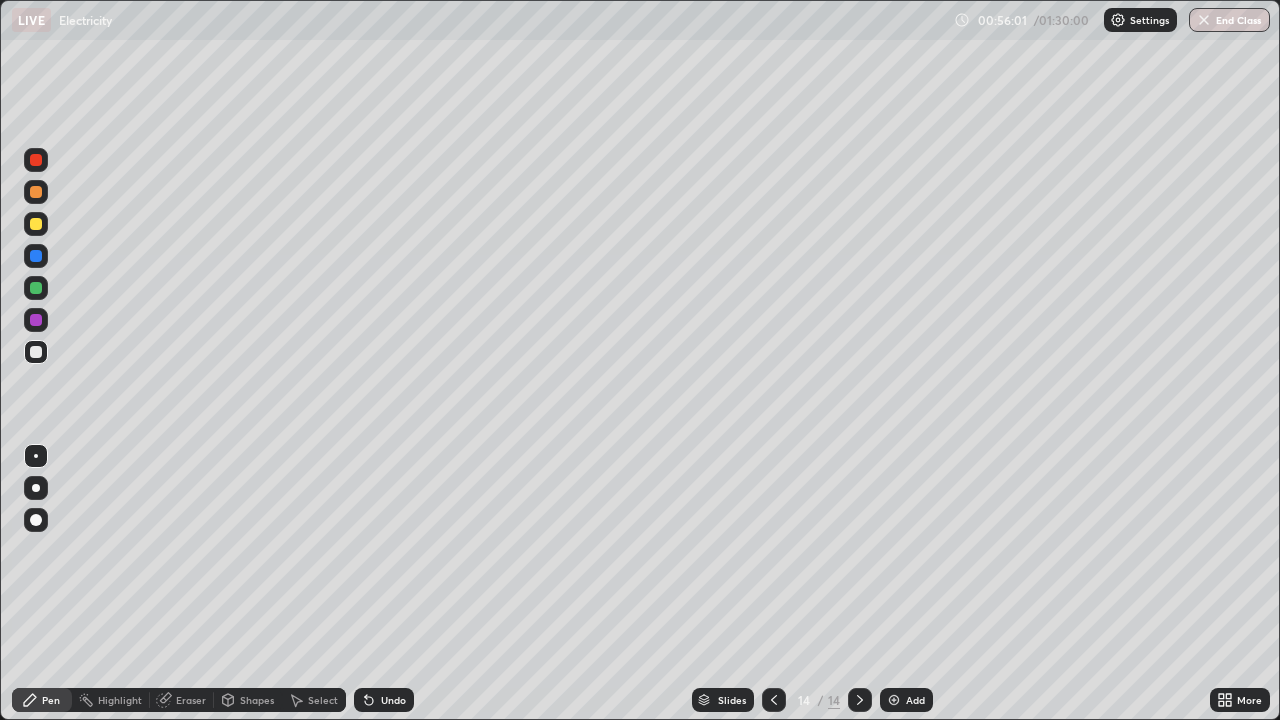click on "Slides" at bounding box center (723, 700) 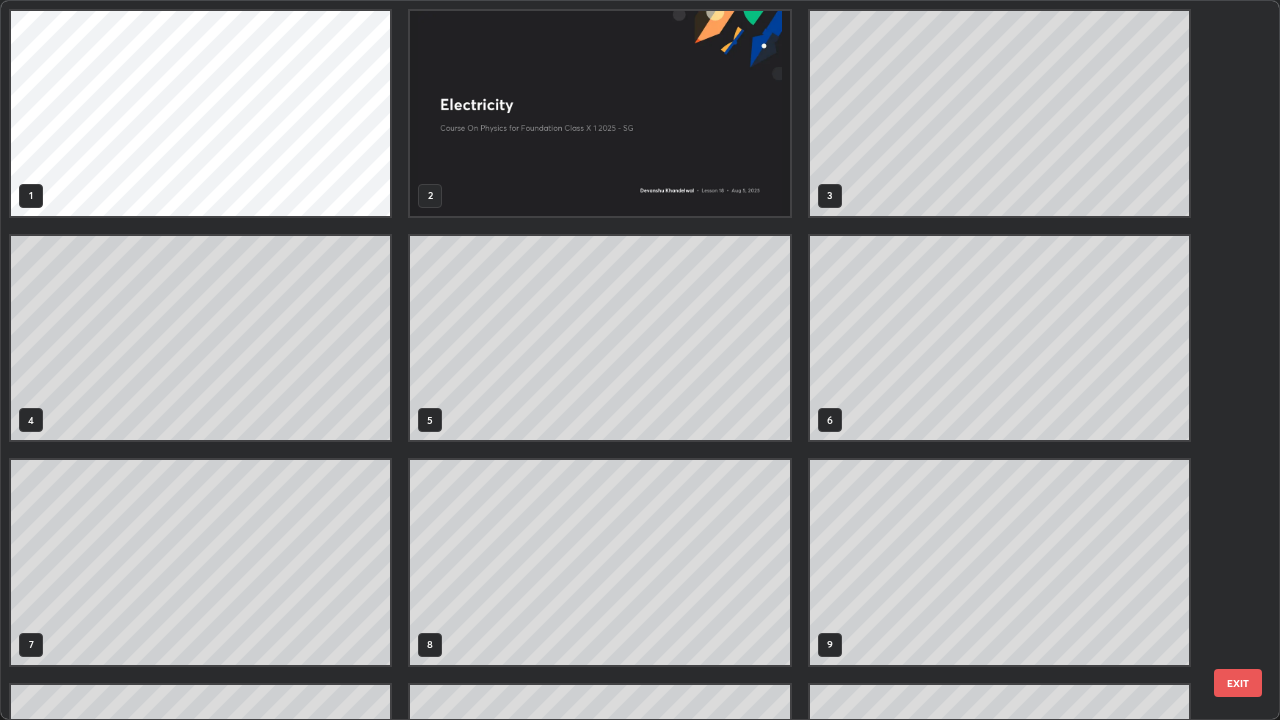 scroll, scrollTop: 405, scrollLeft: 0, axis: vertical 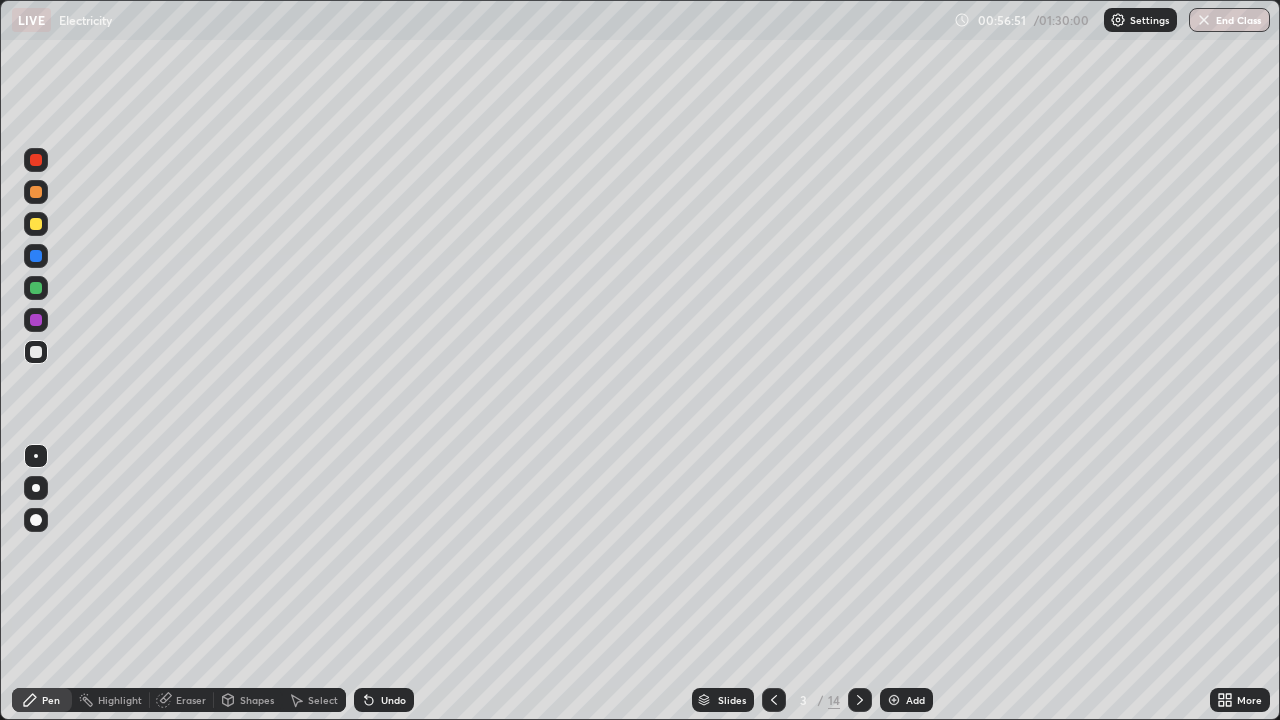 click on "Slides" at bounding box center (723, 700) 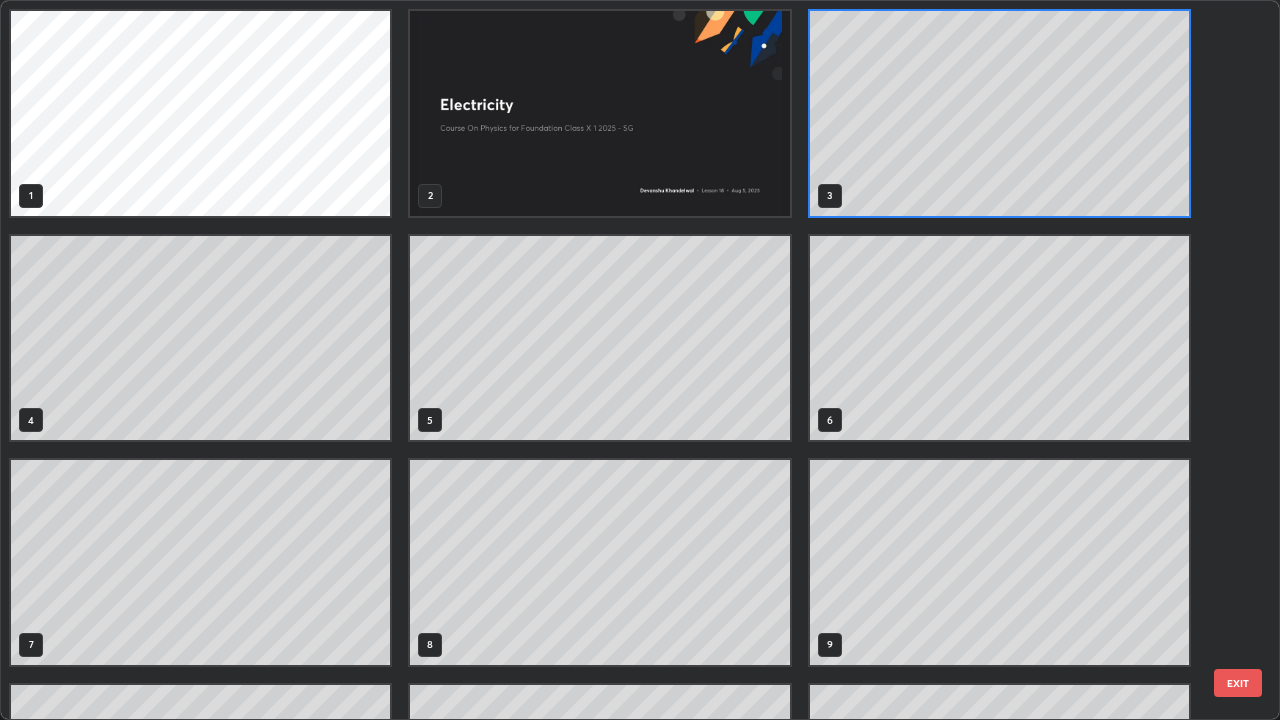 scroll, scrollTop: 7, scrollLeft: 11, axis: both 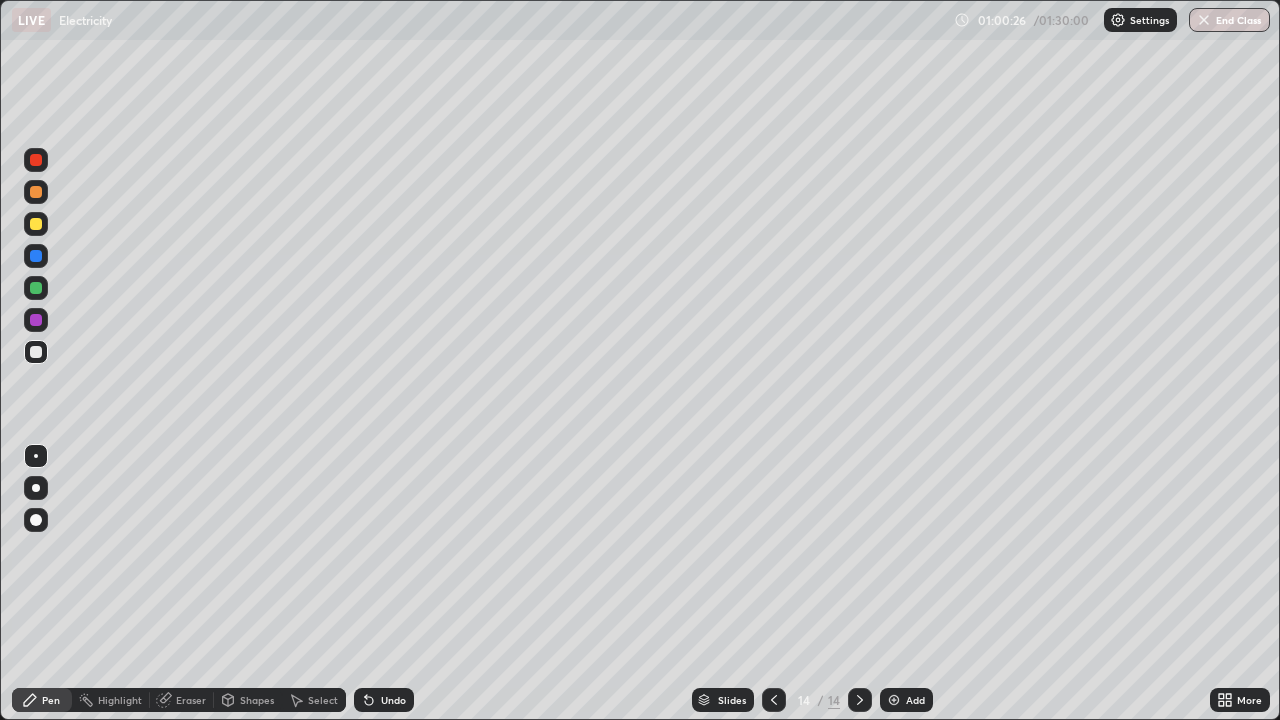 click 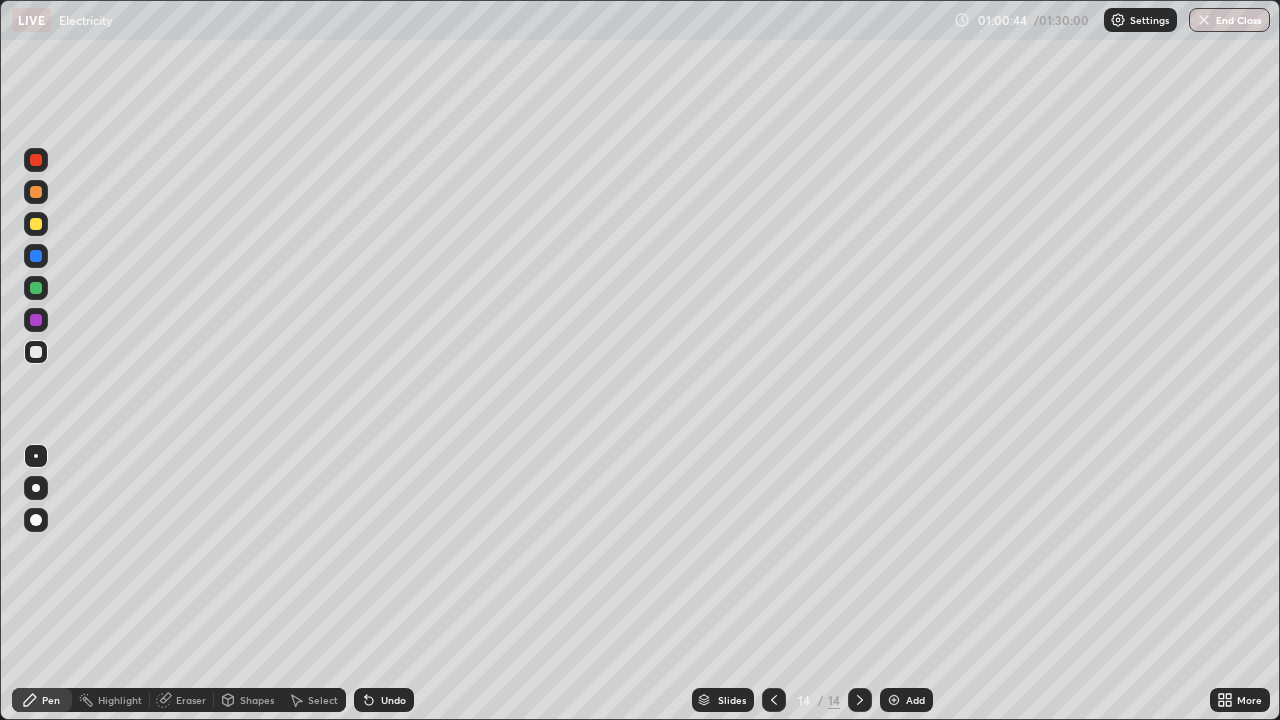 click at bounding box center [894, 700] 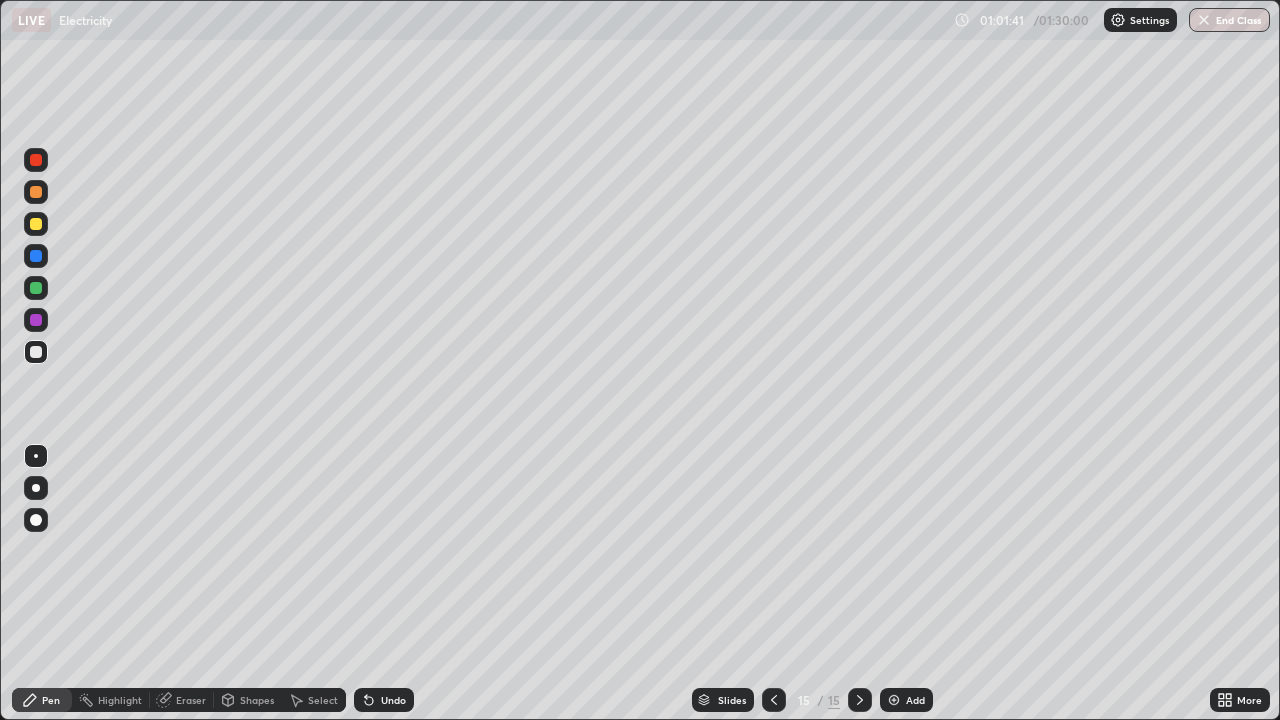 click on "Slides" at bounding box center (723, 700) 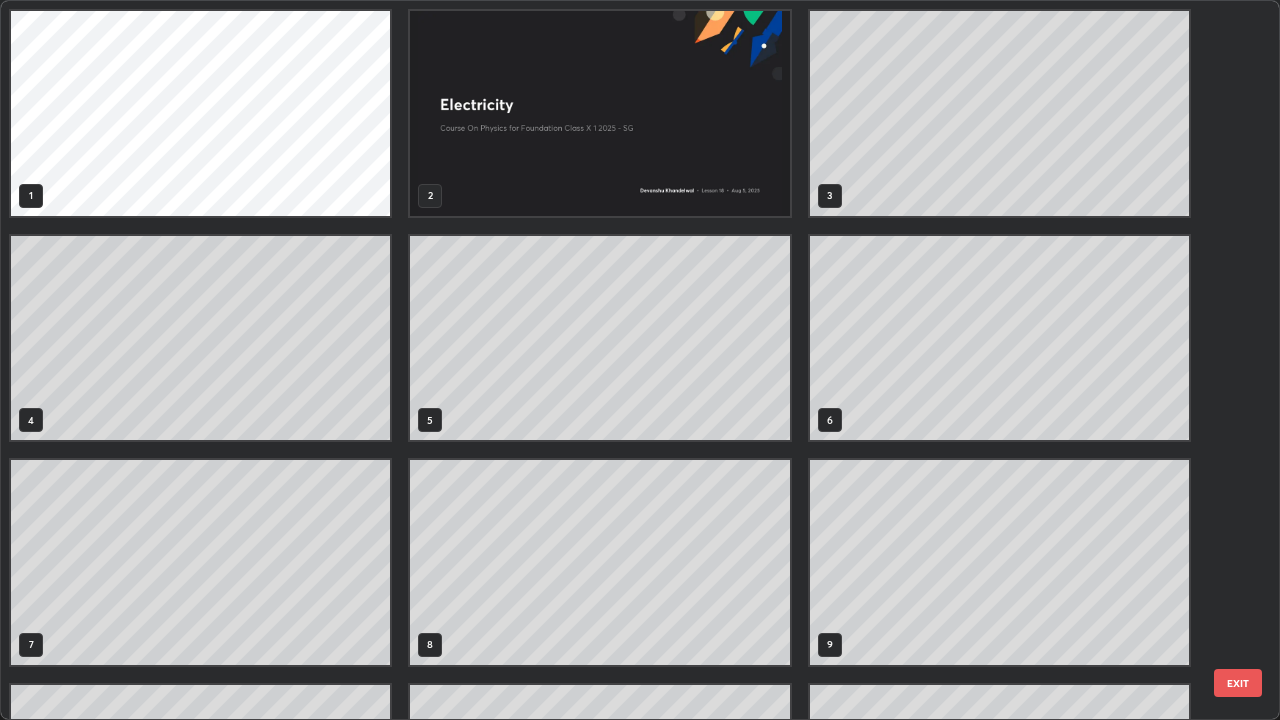 scroll, scrollTop: 405, scrollLeft: 0, axis: vertical 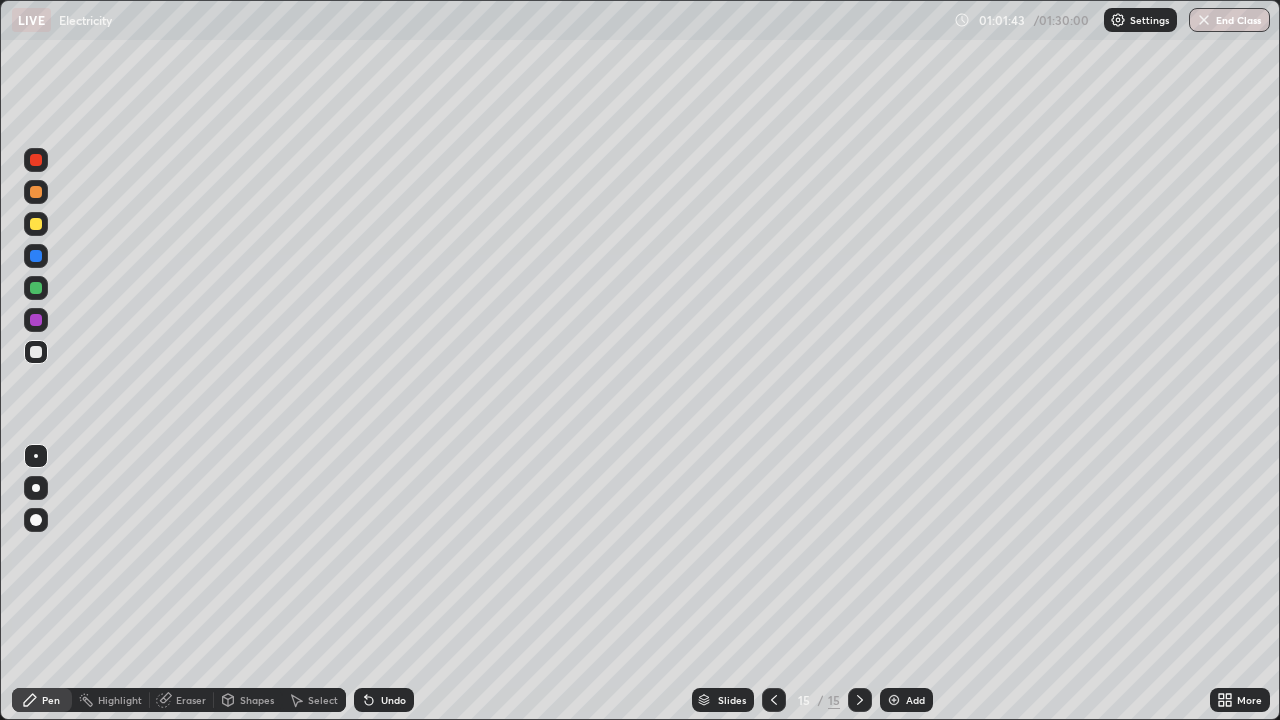 click at bounding box center (860, 700) 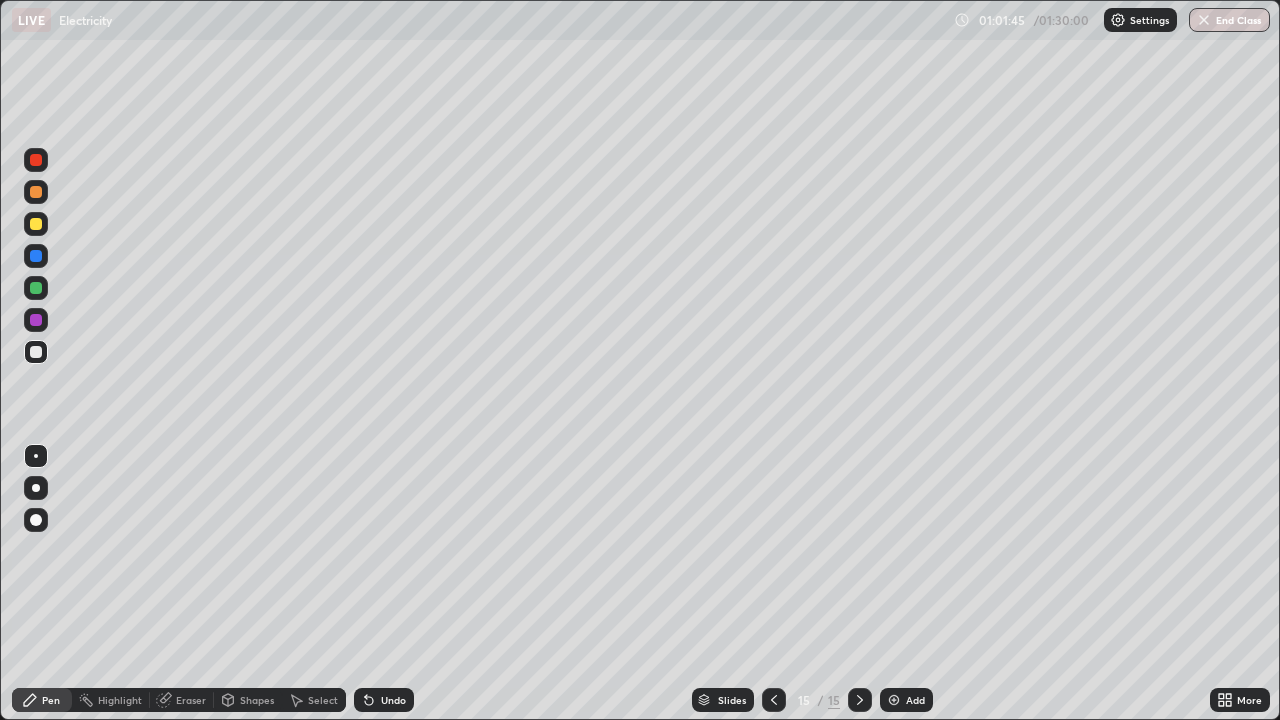 click on "Slides 15 / 15 Add" at bounding box center (812, 700) 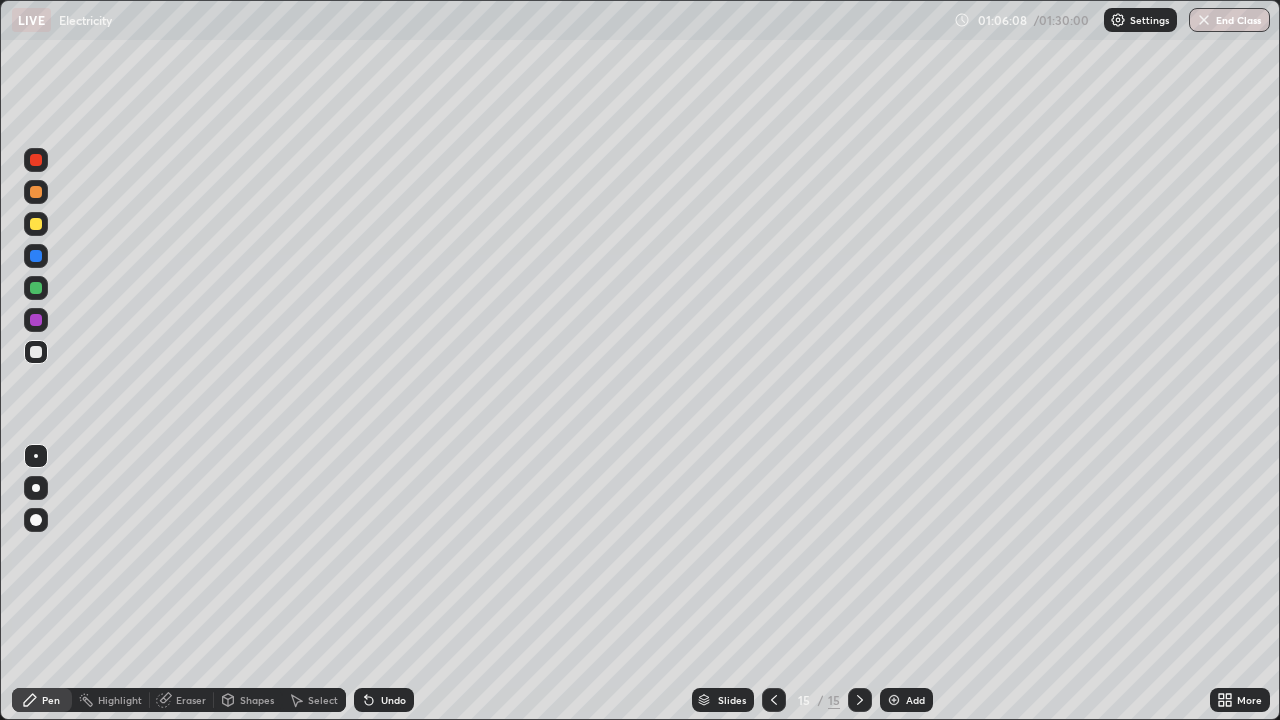 click on "Undo" at bounding box center [384, 700] 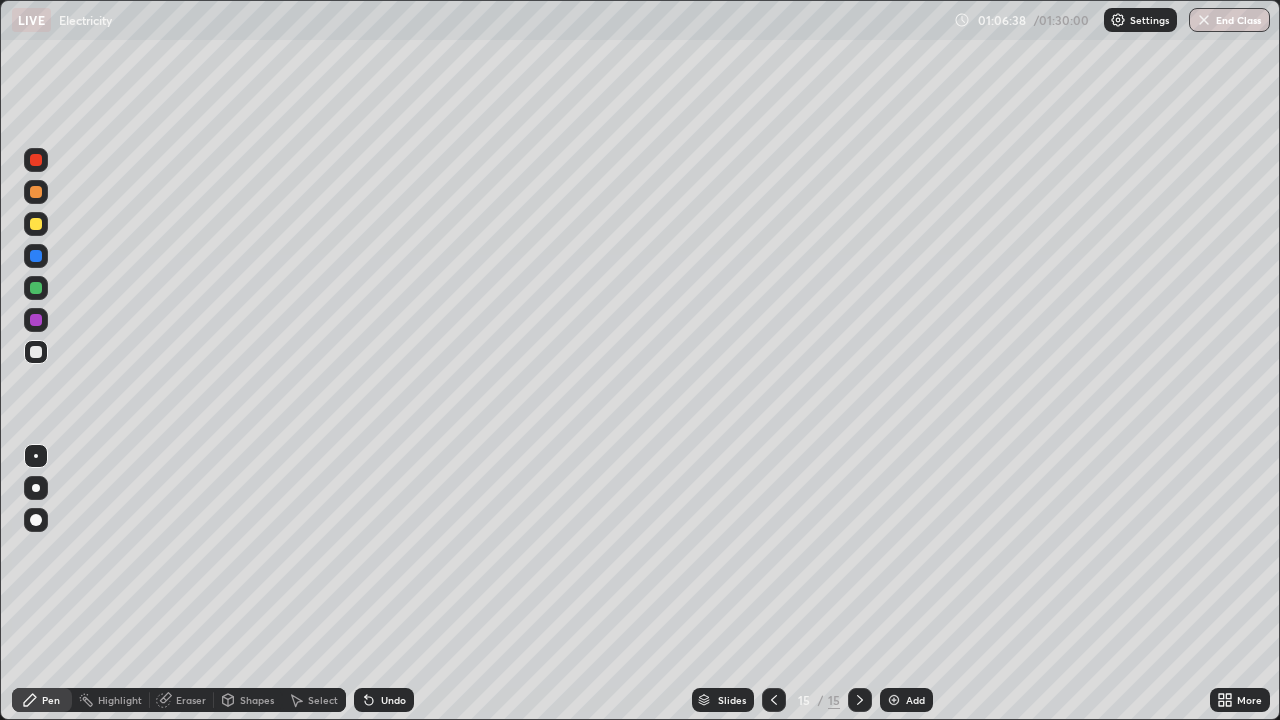 click on "Undo" at bounding box center [384, 700] 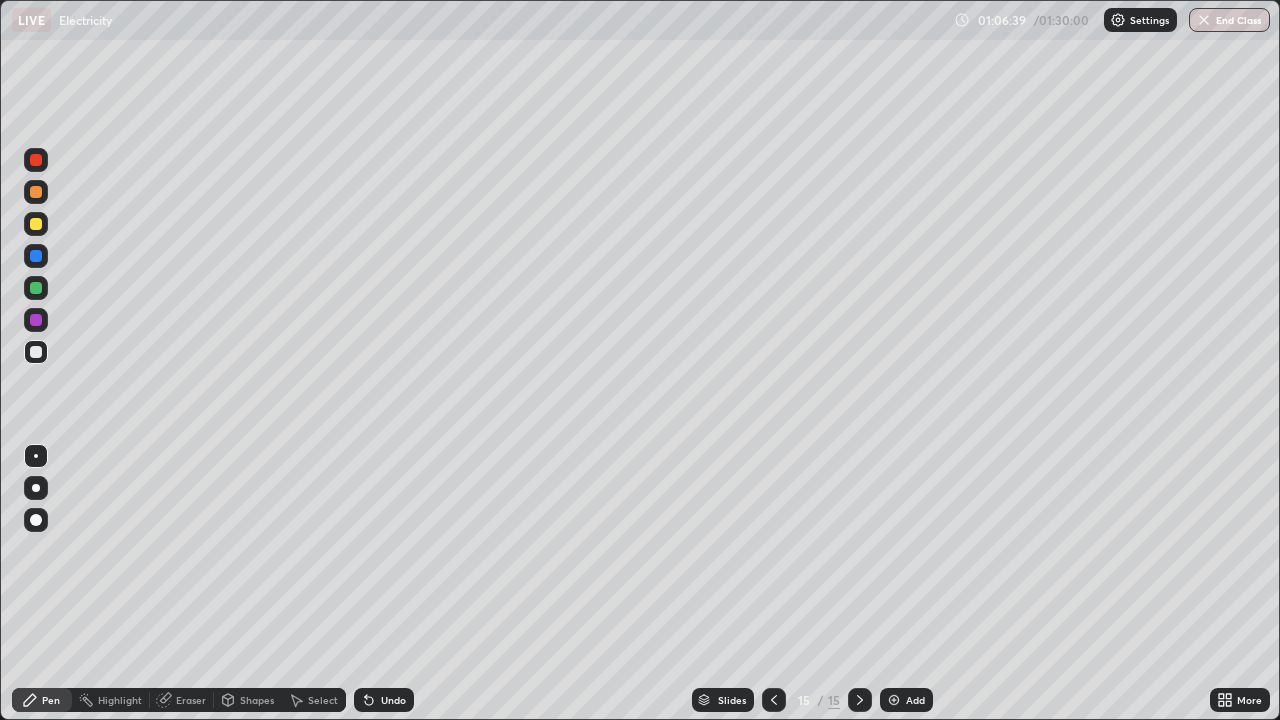 click 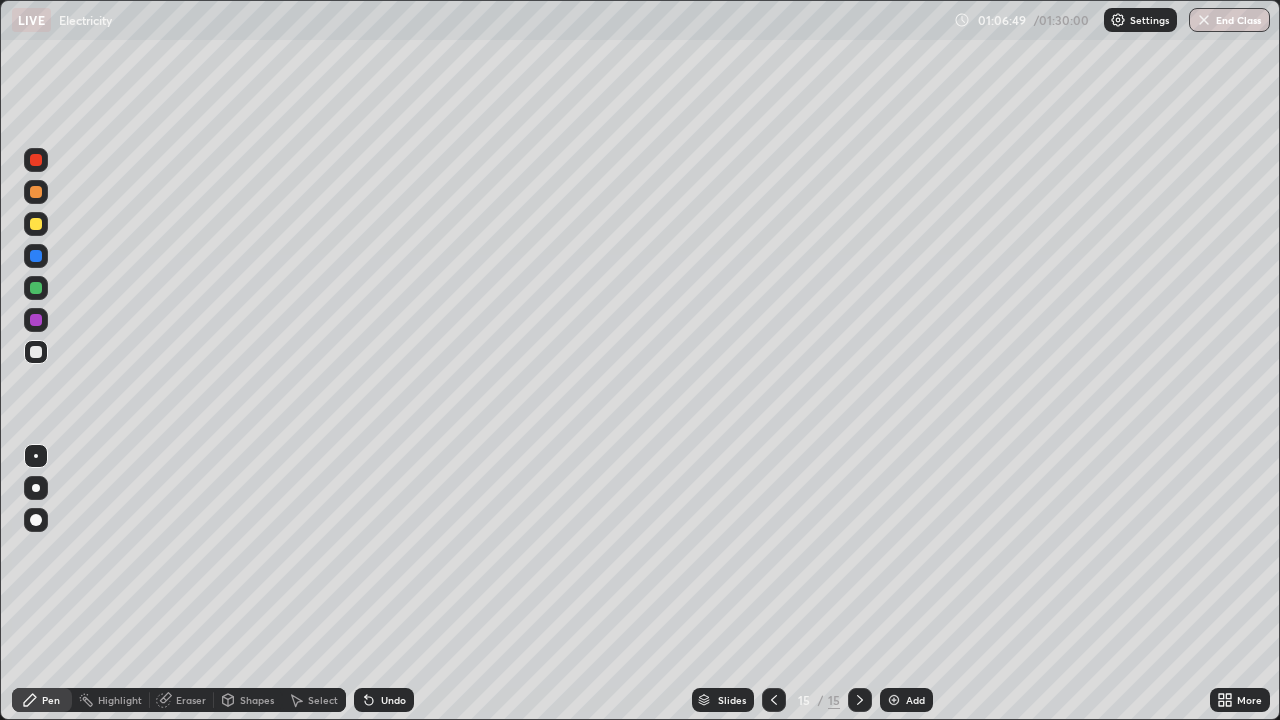 click on "Add" at bounding box center [906, 700] 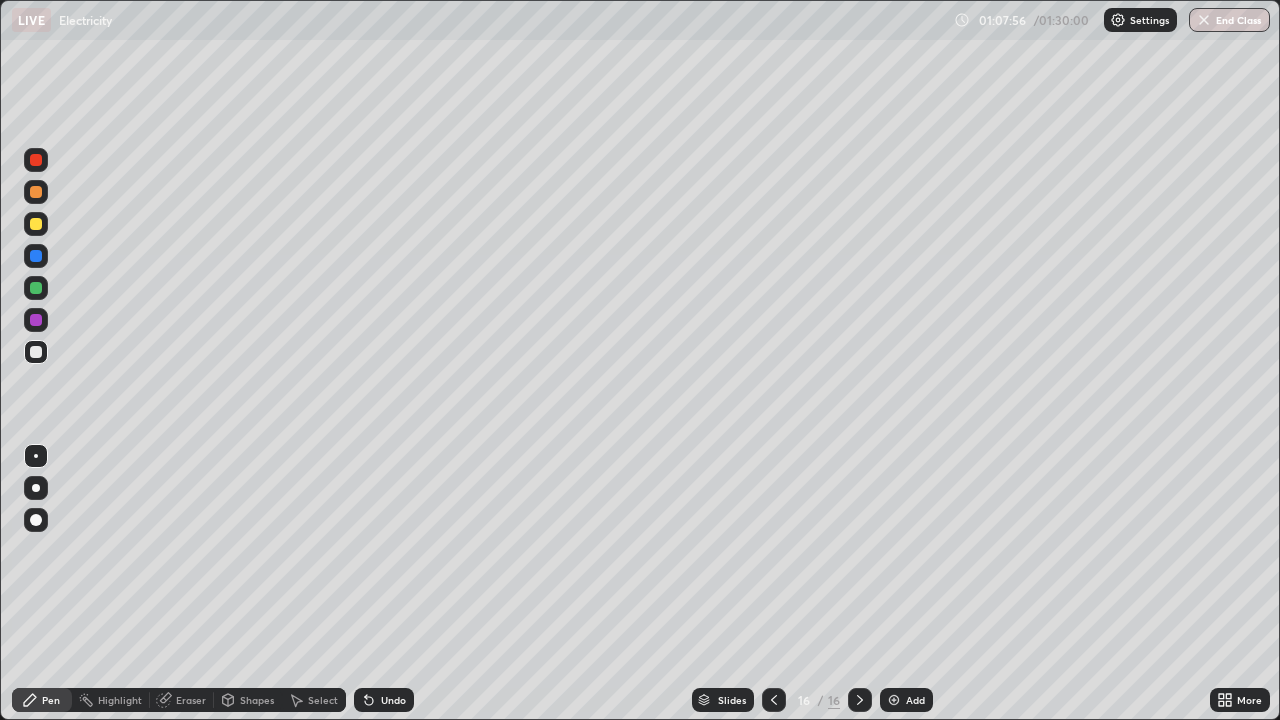 click at bounding box center (774, 700) 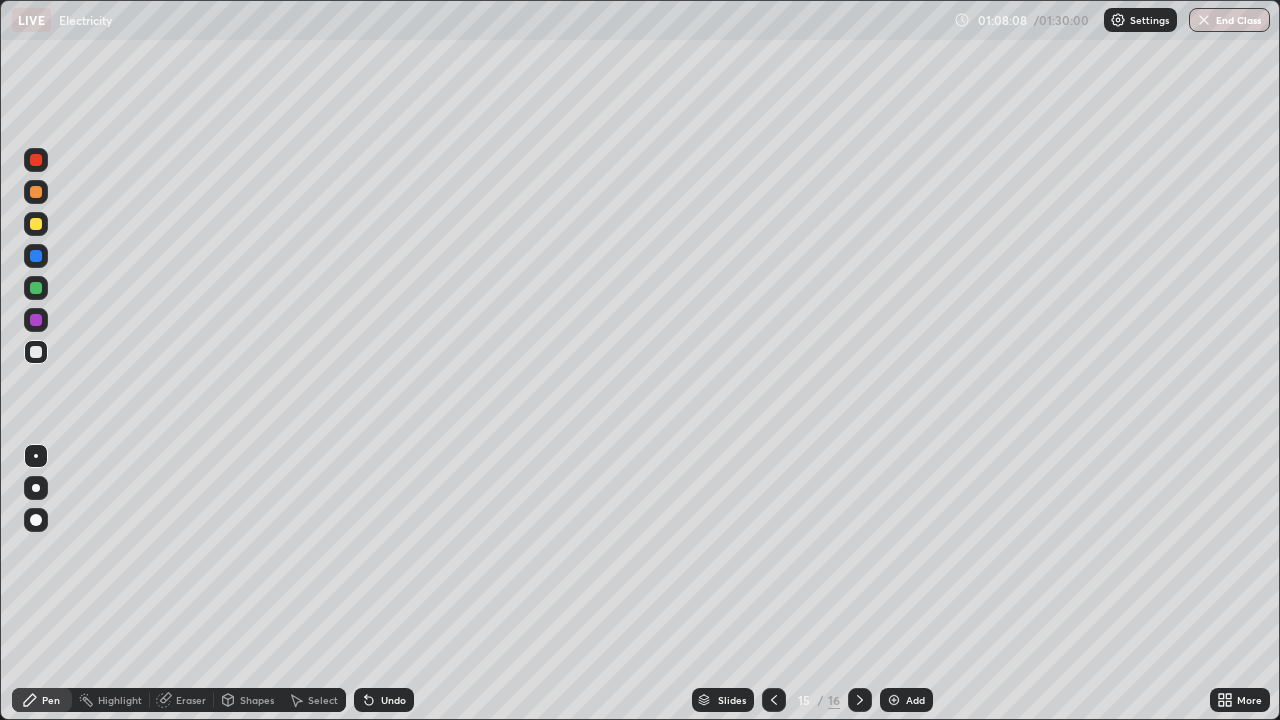 click at bounding box center [860, 700] 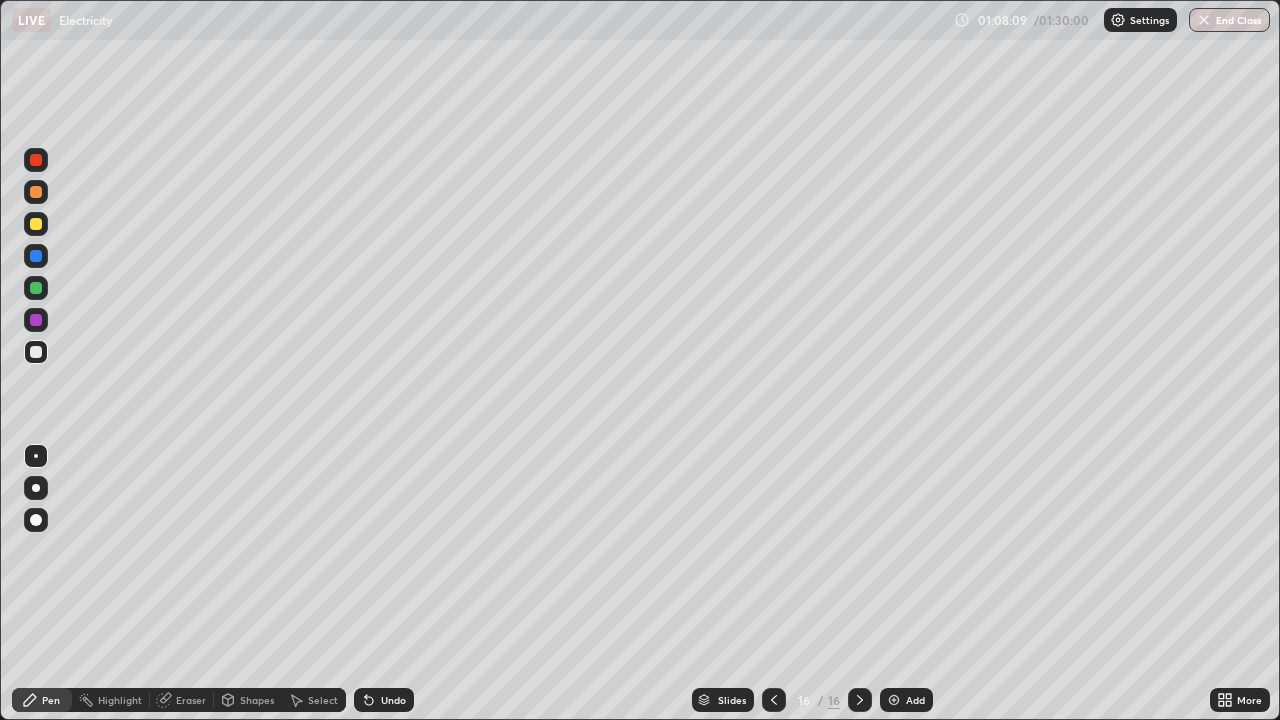 click on "Add" at bounding box center (906, 700) 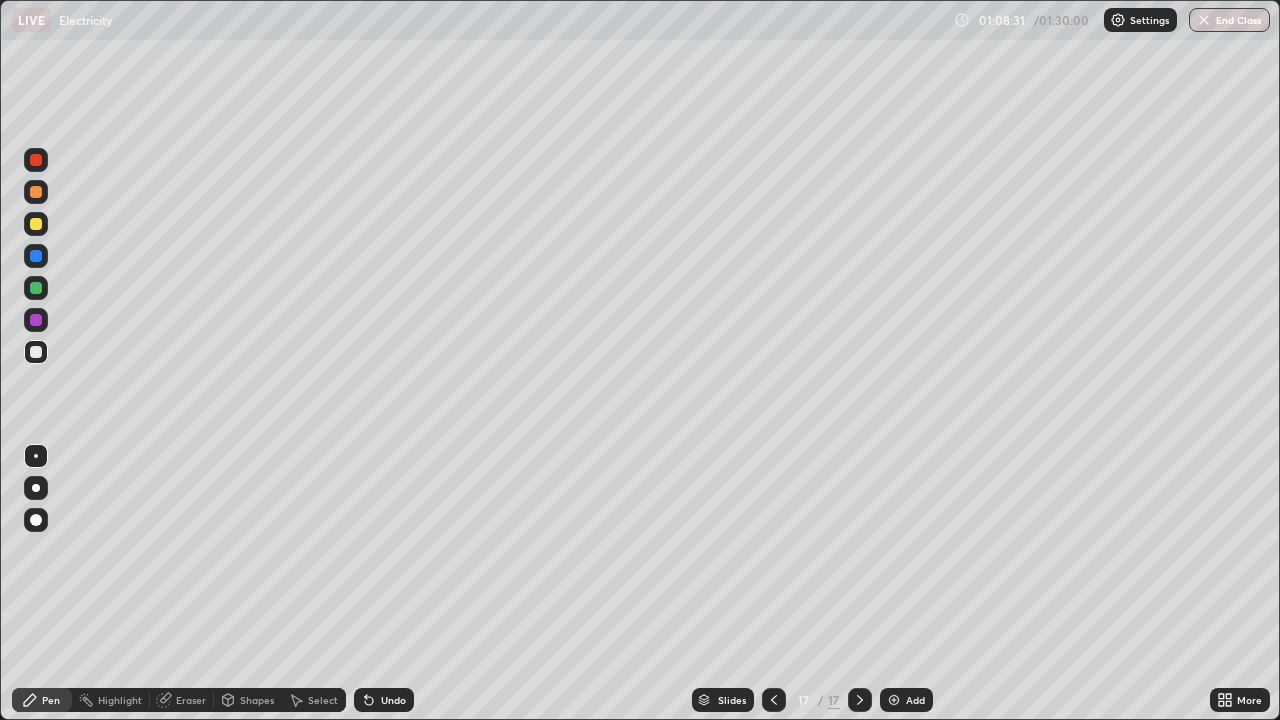 click at bounding box center (894, 700) 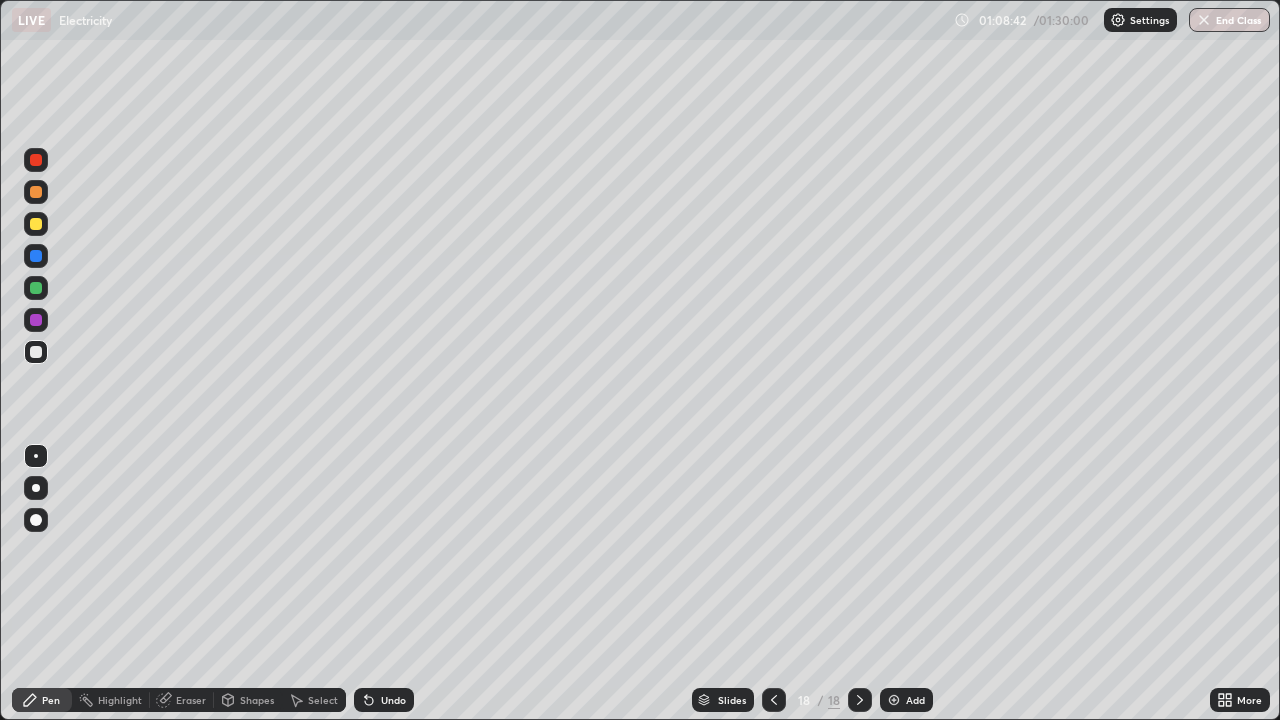 click 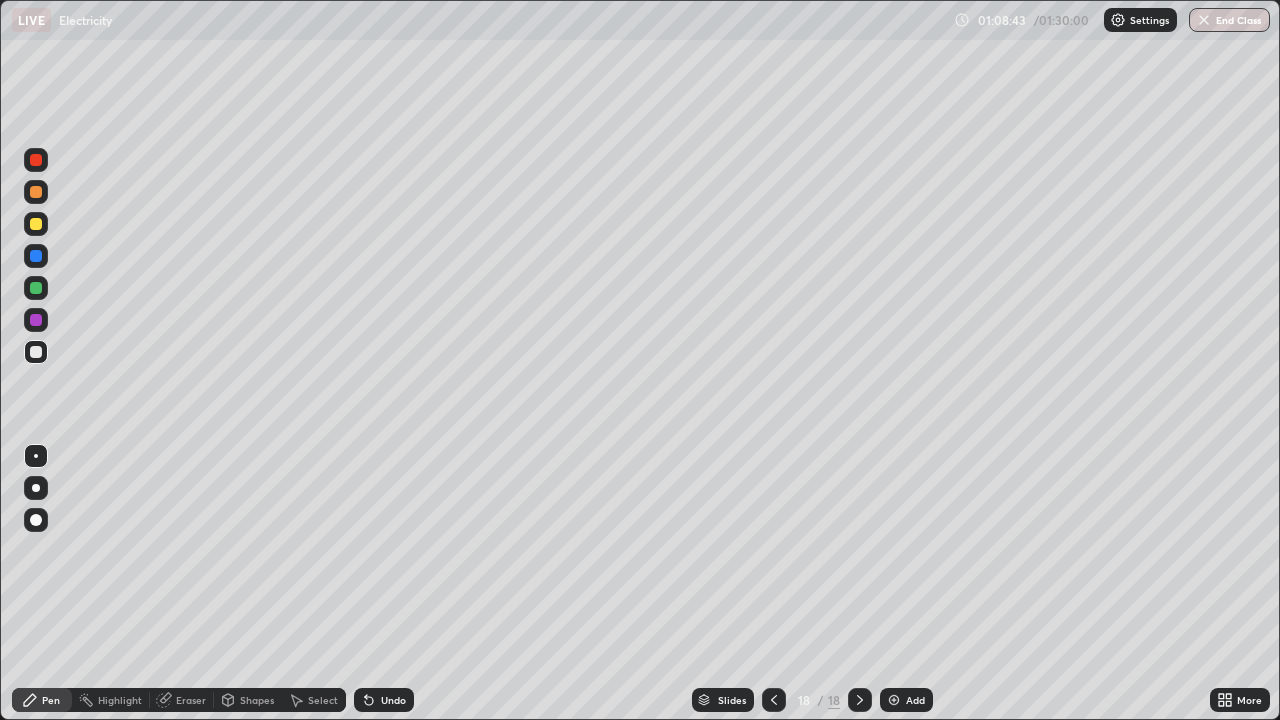 click on "Undo" at bounding box center (393, 700) 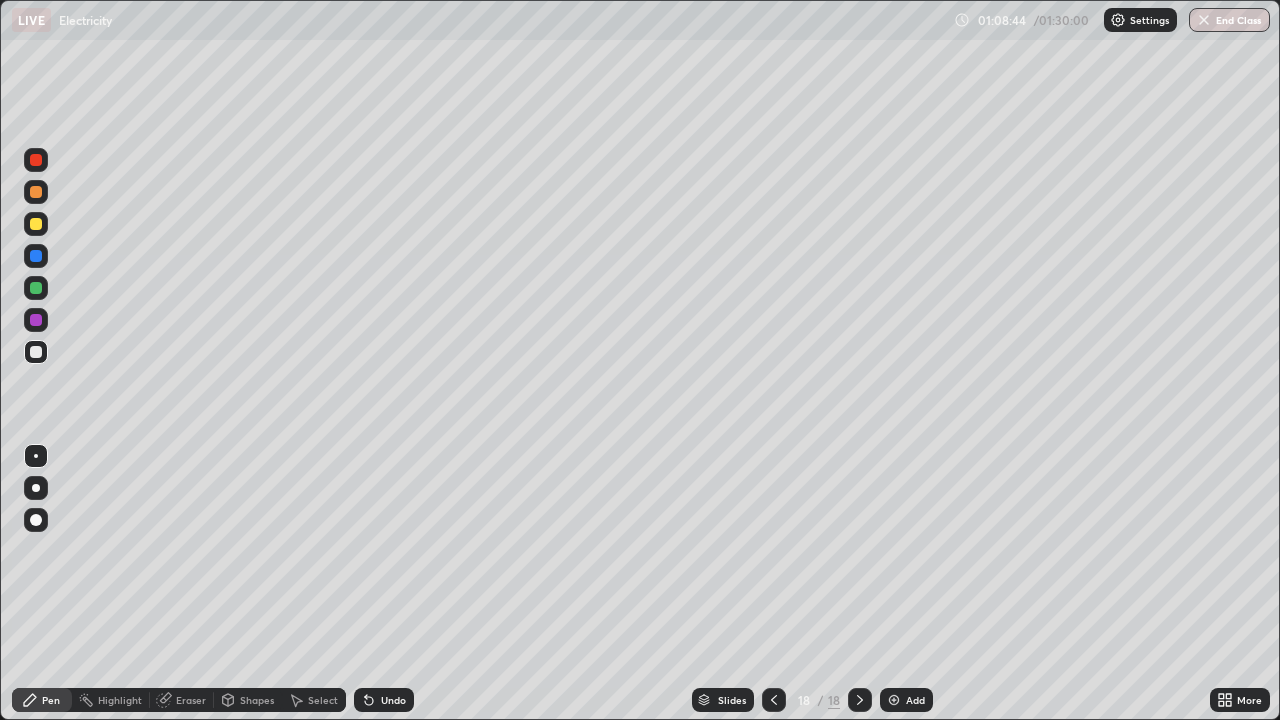 click on "Undo" at bounding box center (384, 700) 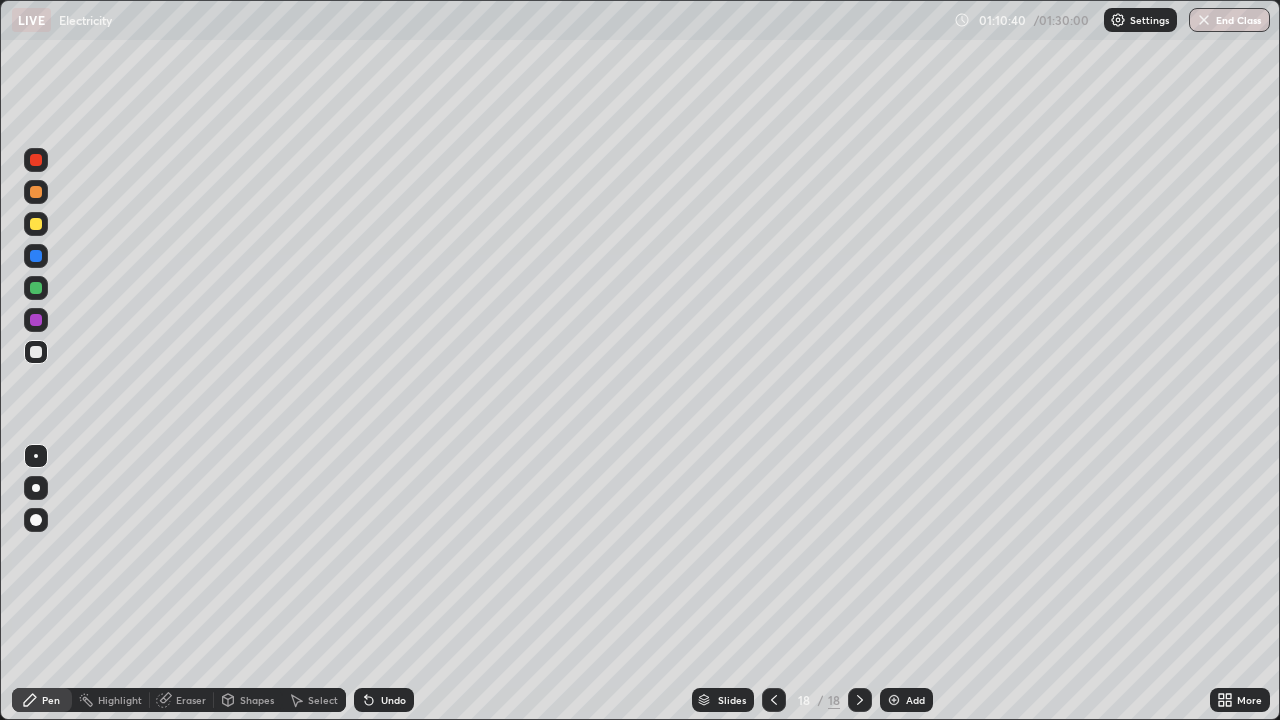 click at bounding box center [894, 700] 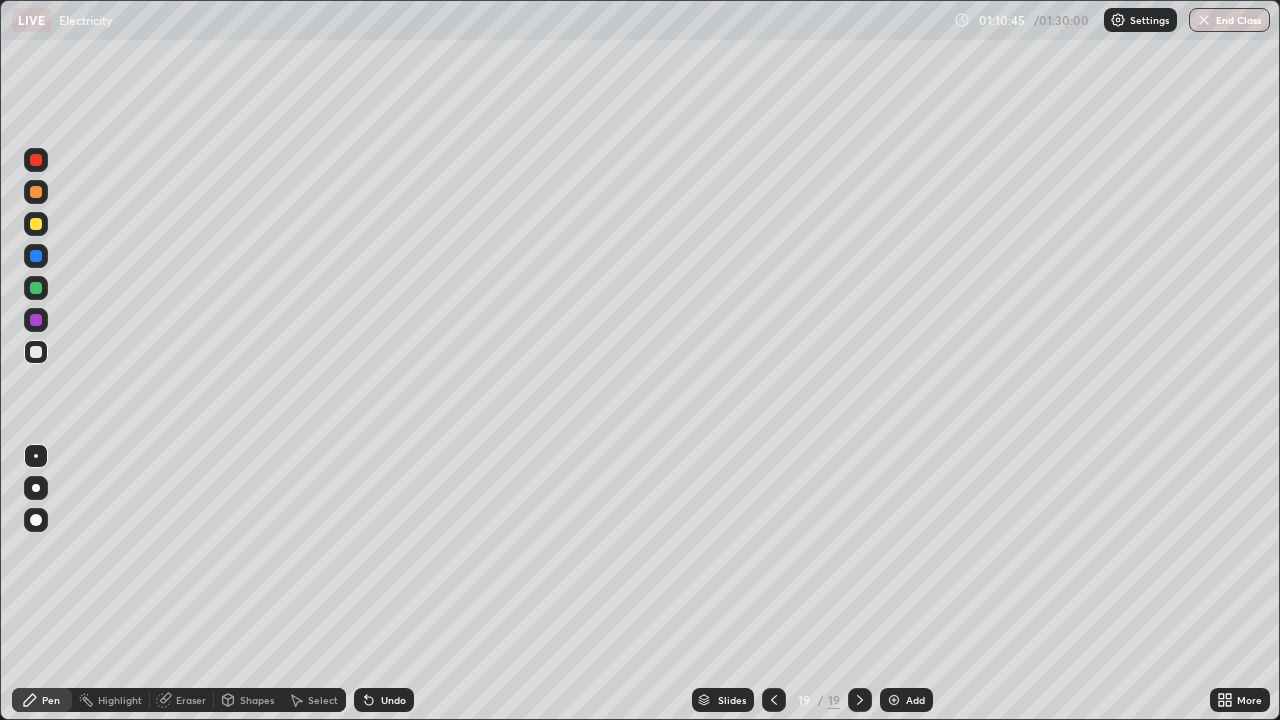 click at bounding box center [774, 700] 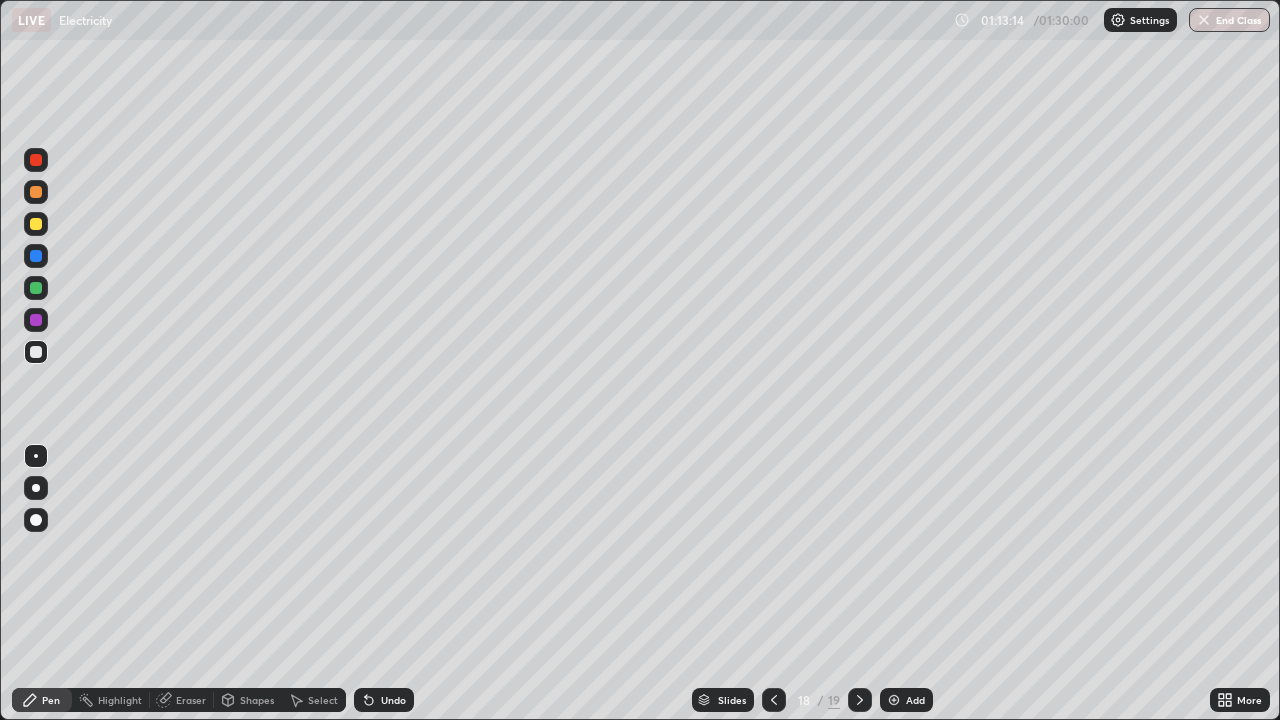 click 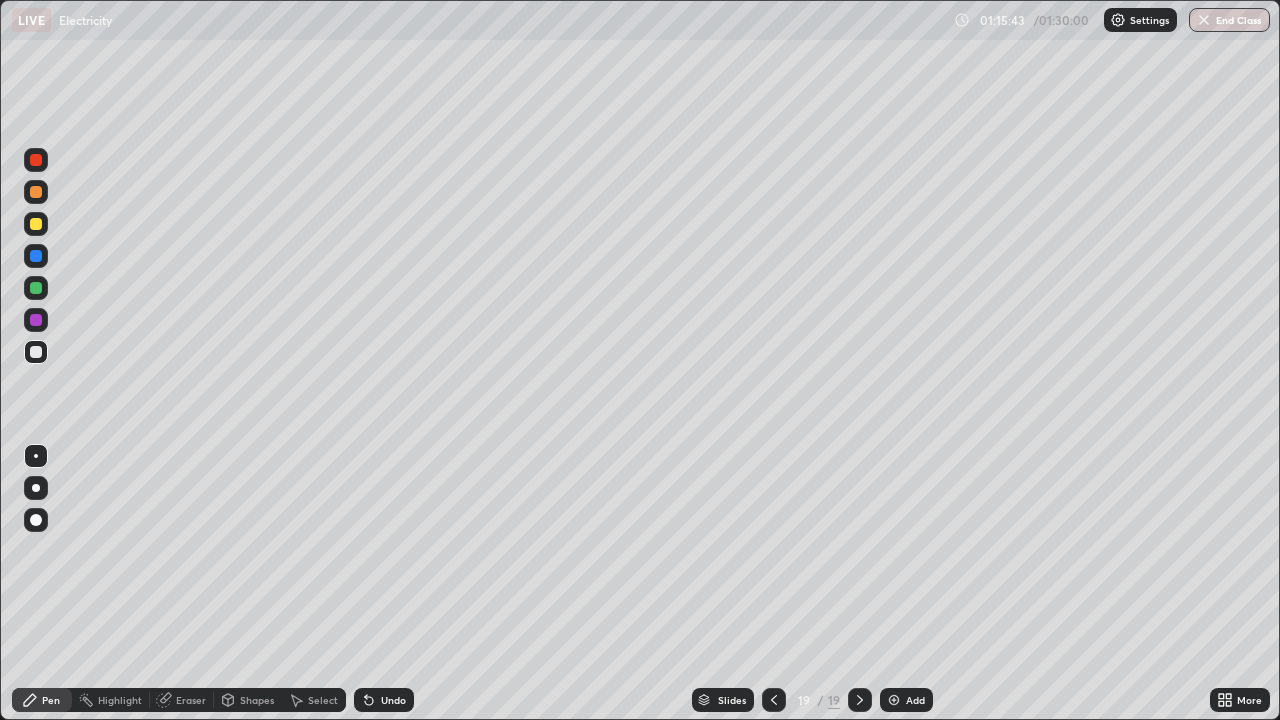 click 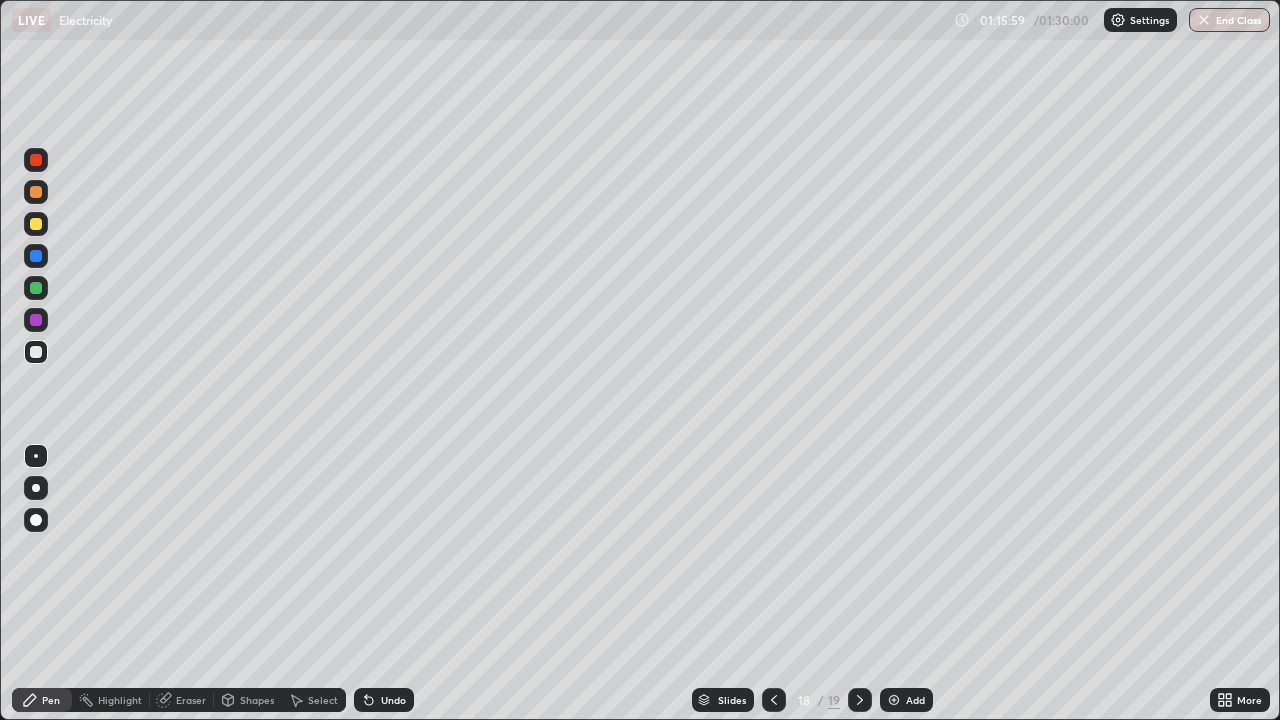 click 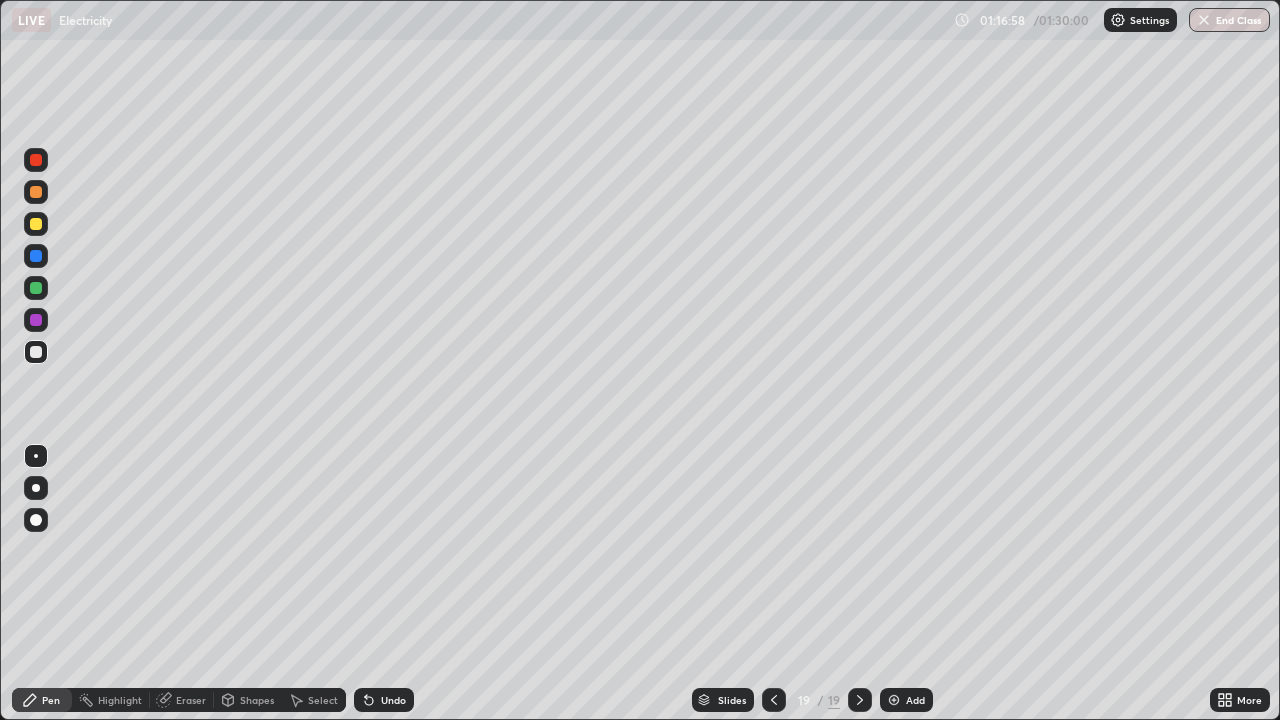 click on "Add" at bounding box center (906, 700) 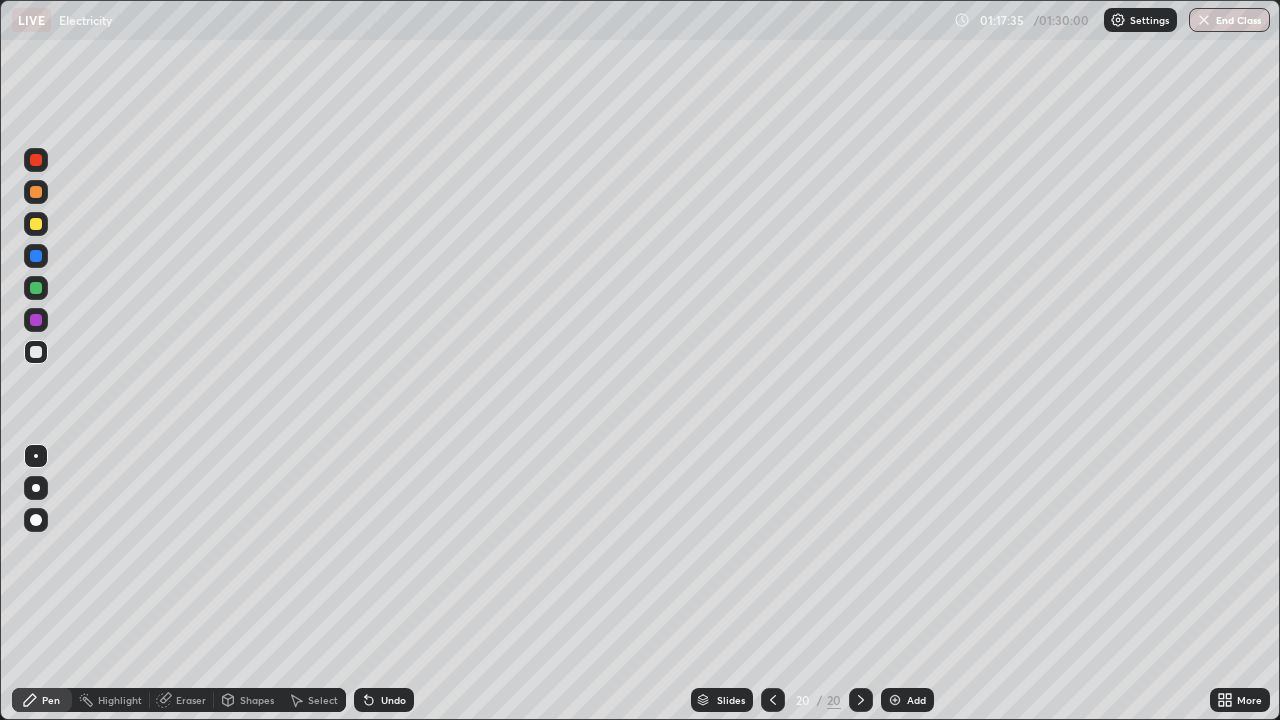 click at bounding box center (773, 700) 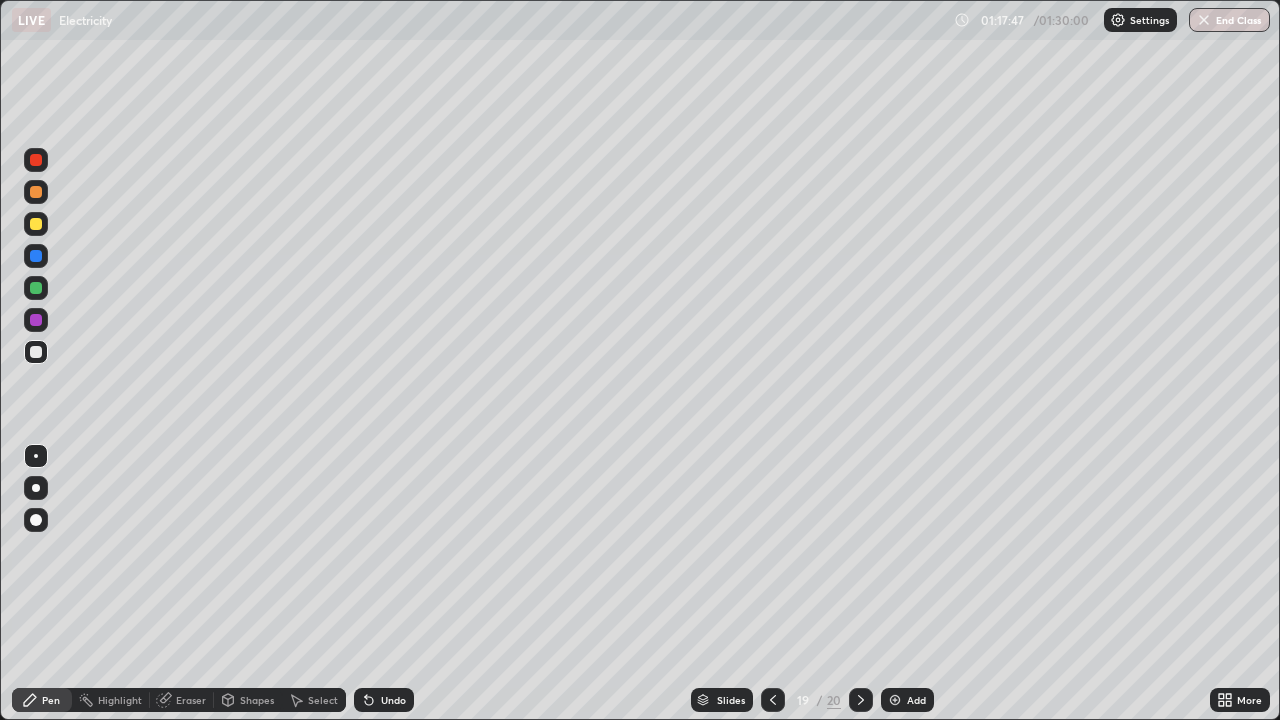 click at bounding box center (861, 700) 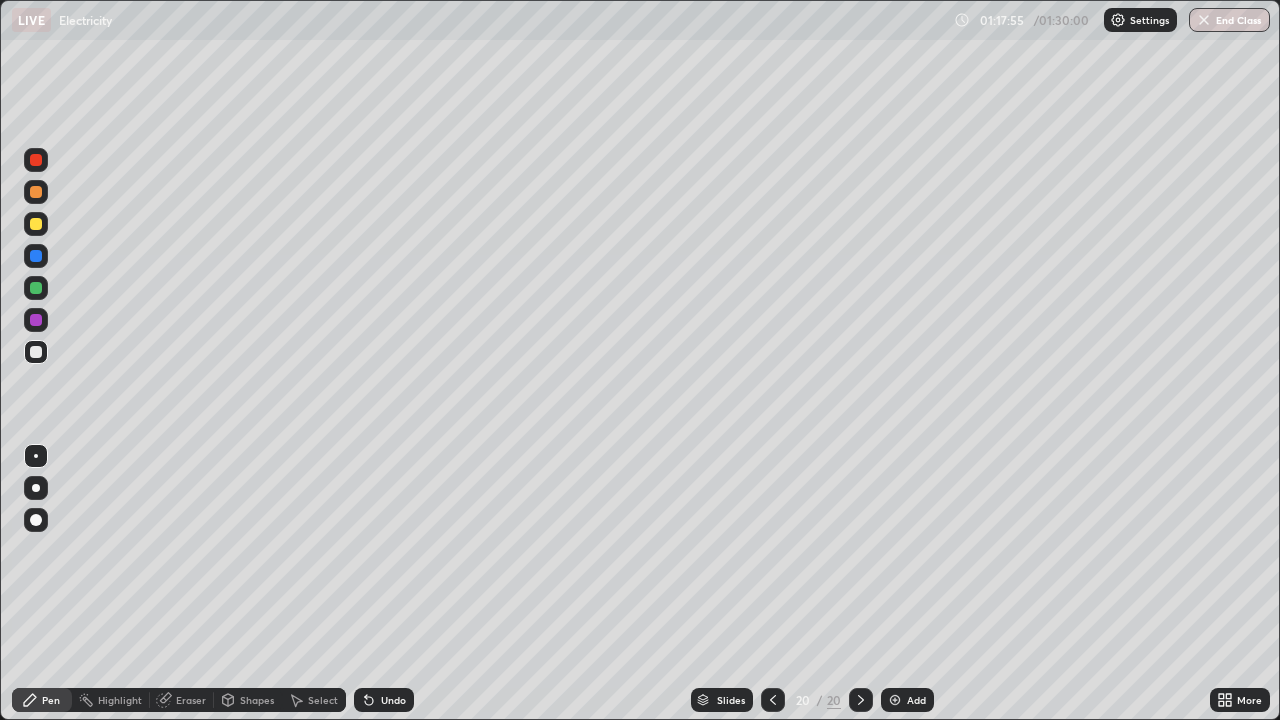 click 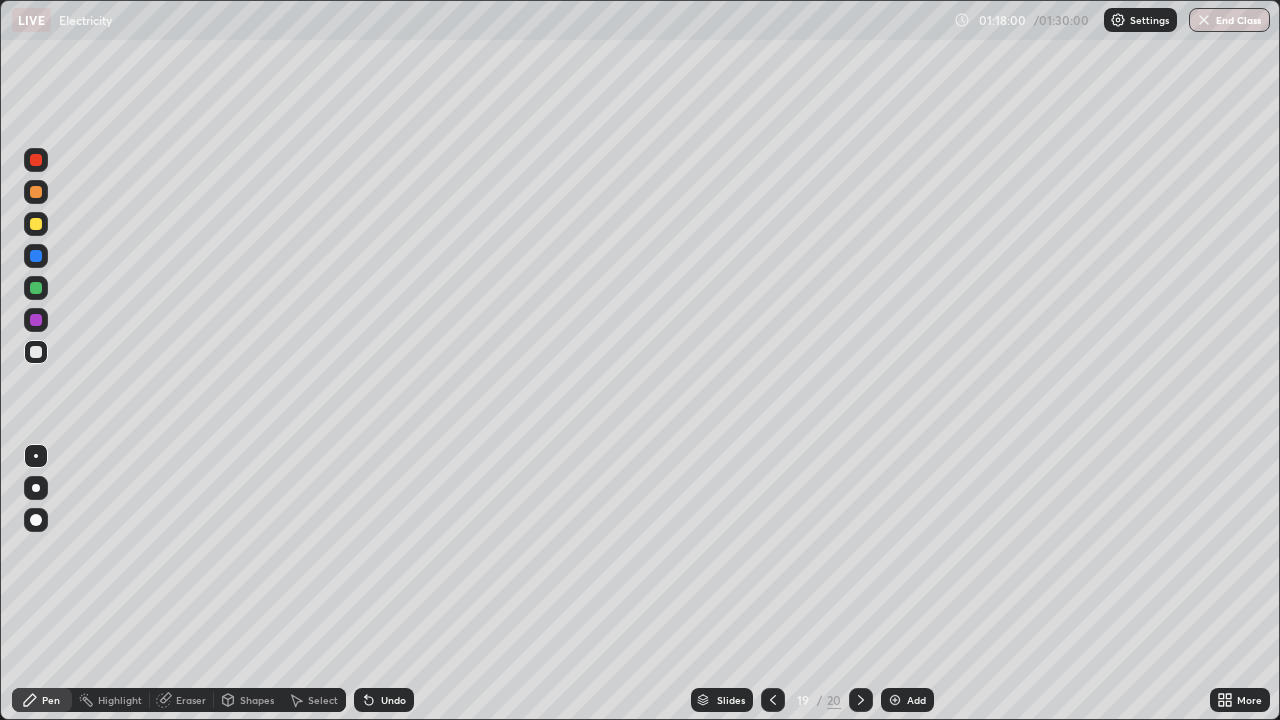 click 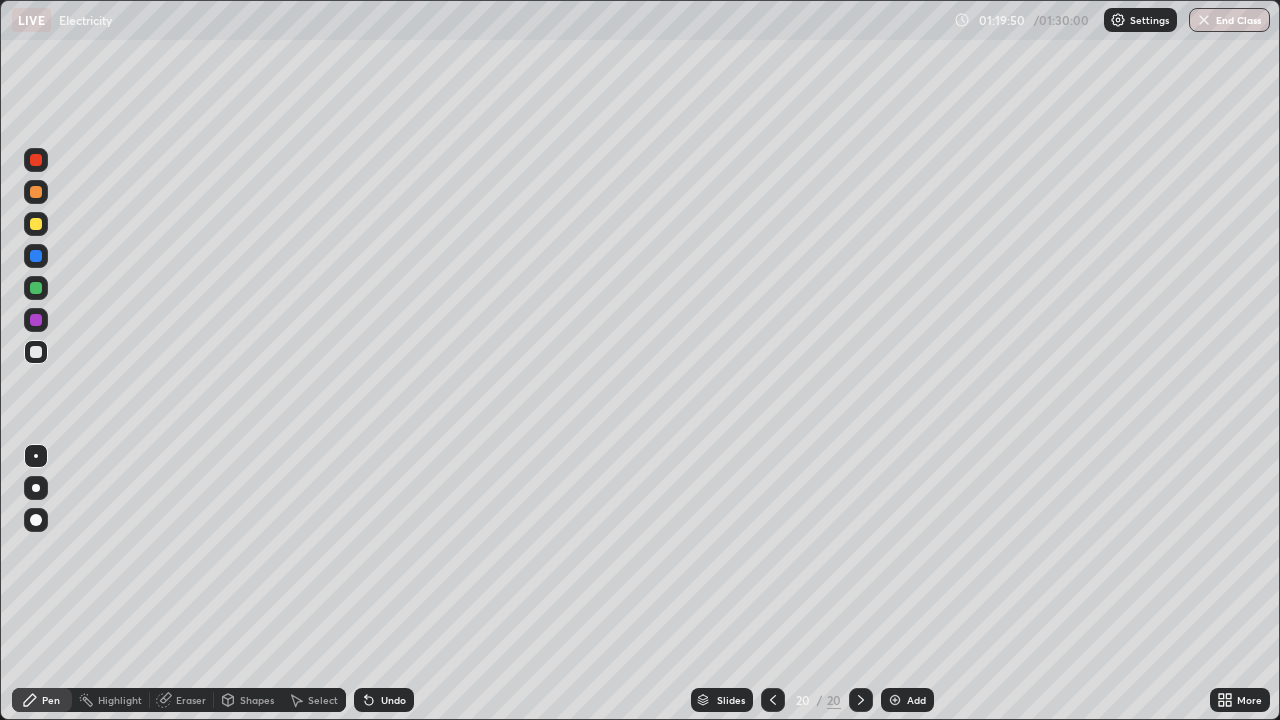 click on "Undo" at bounding box center (384, 700) 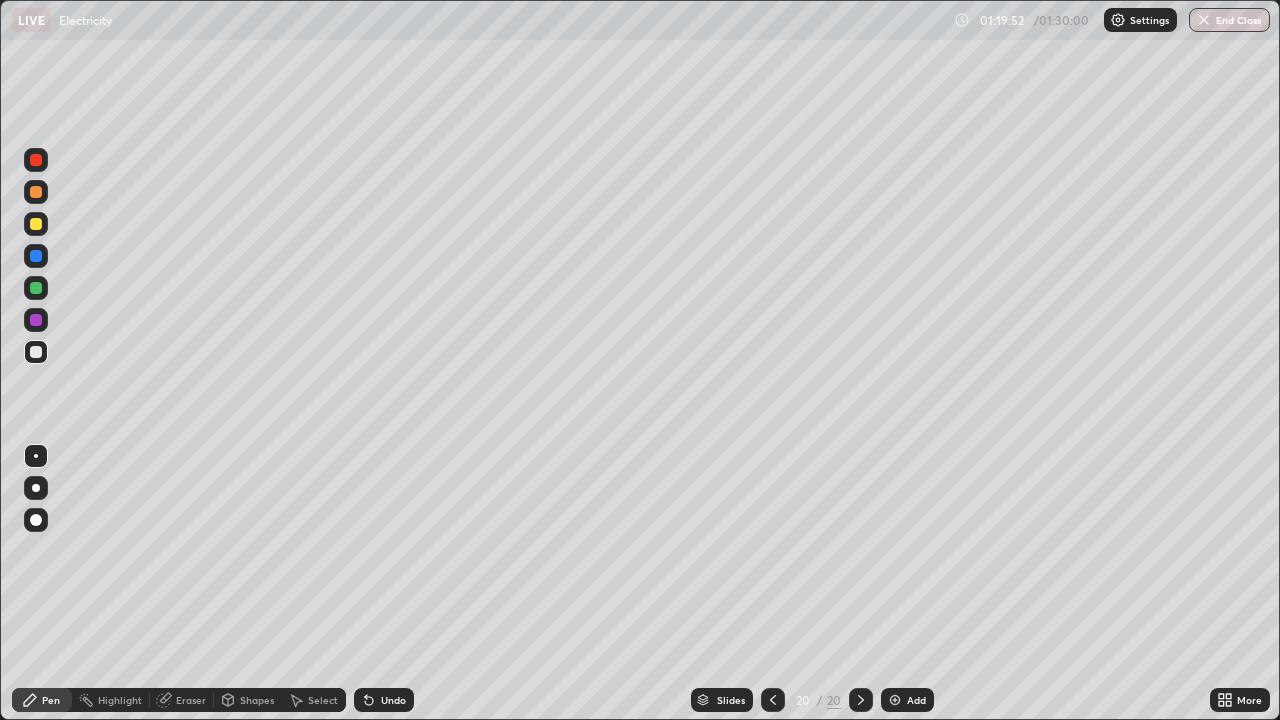 click on "More" at bounding box center (1240, 700) 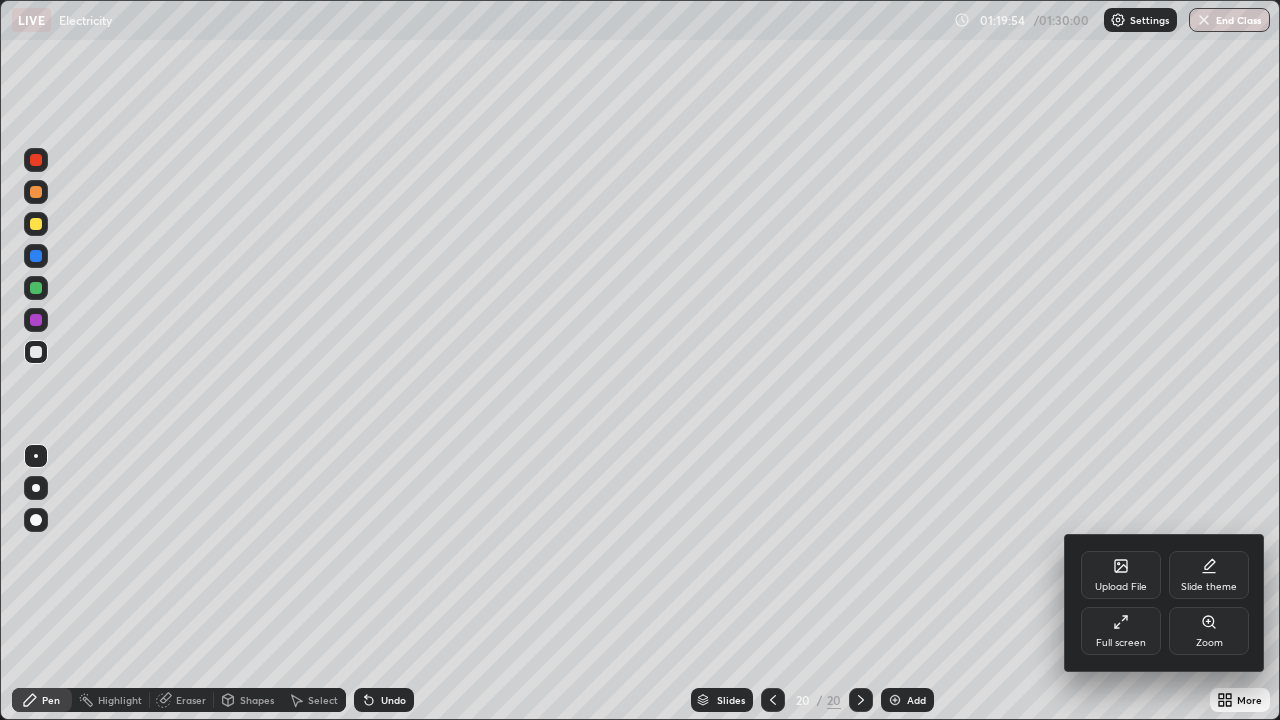 click at bounding box center [640, 360] 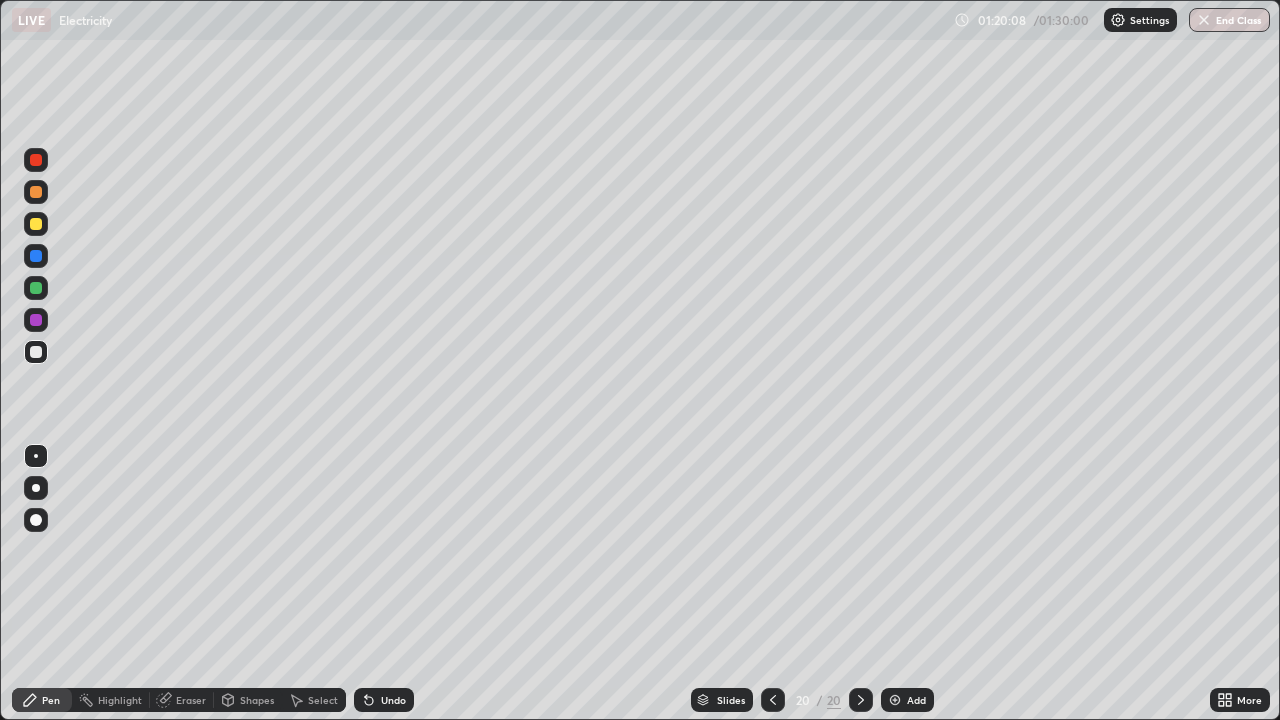 click 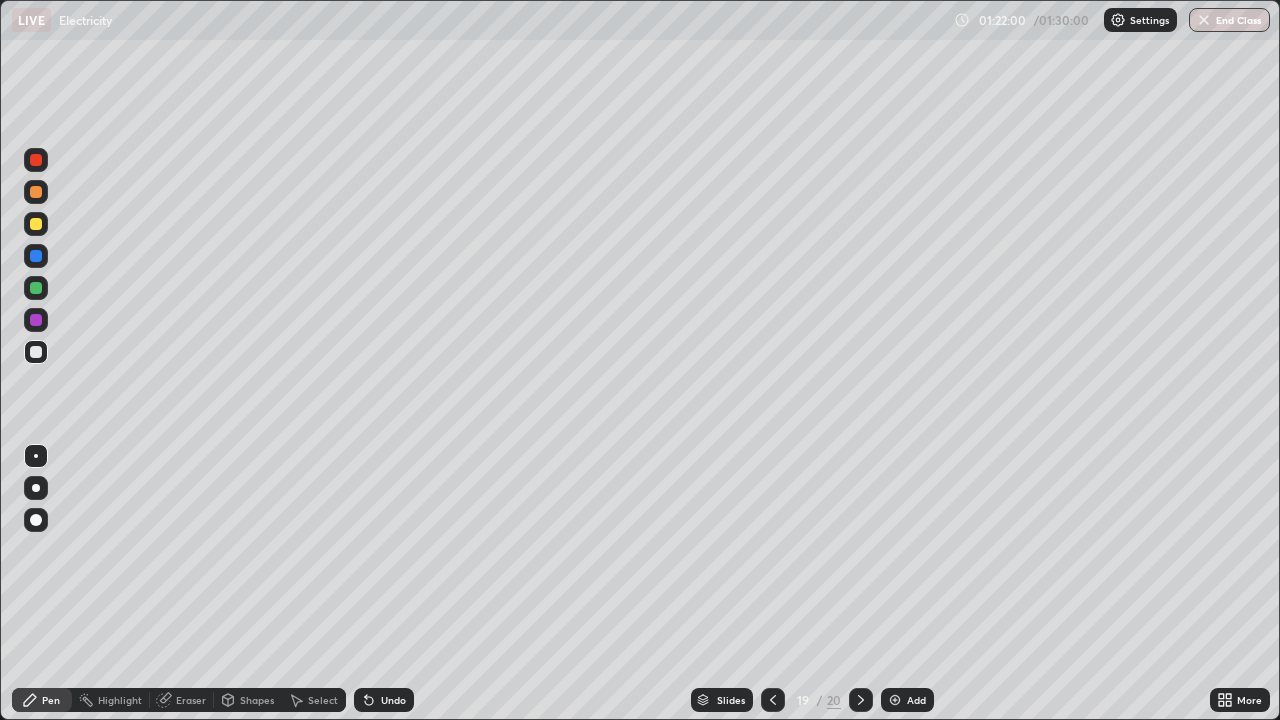 click at bounding box center [895, 700] 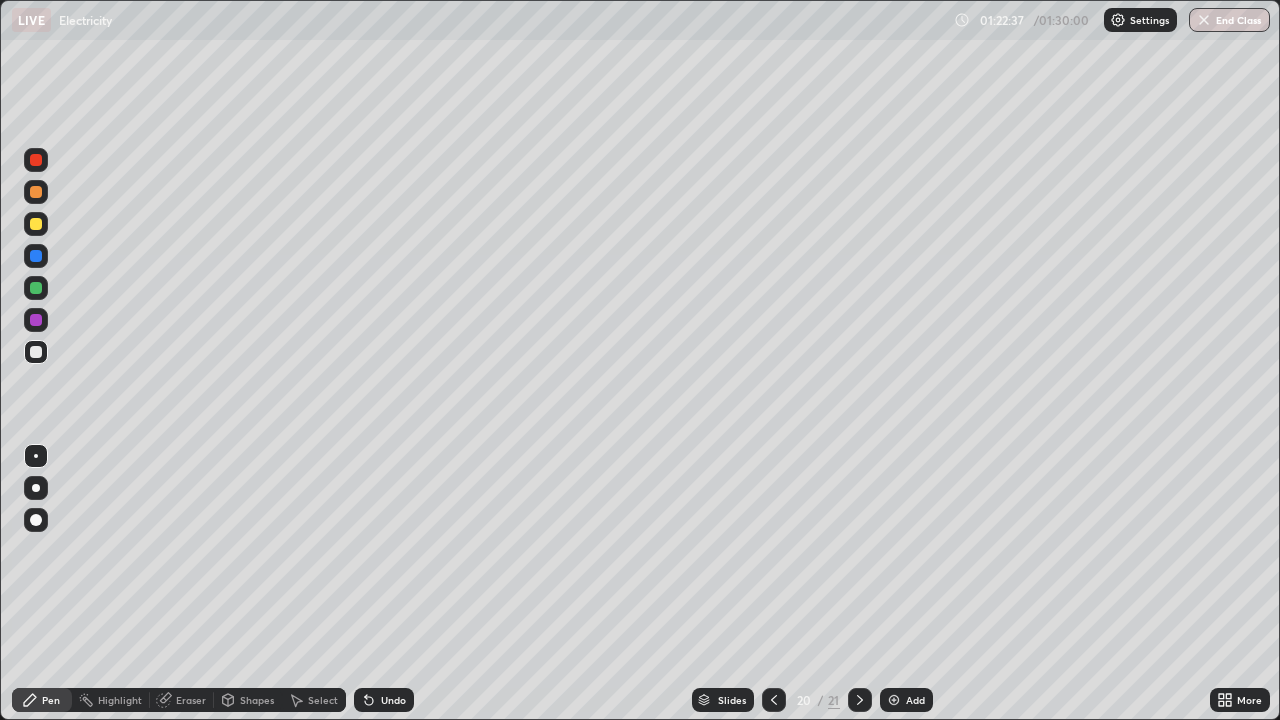 click on "Undo" at bounding box center [384, 700] 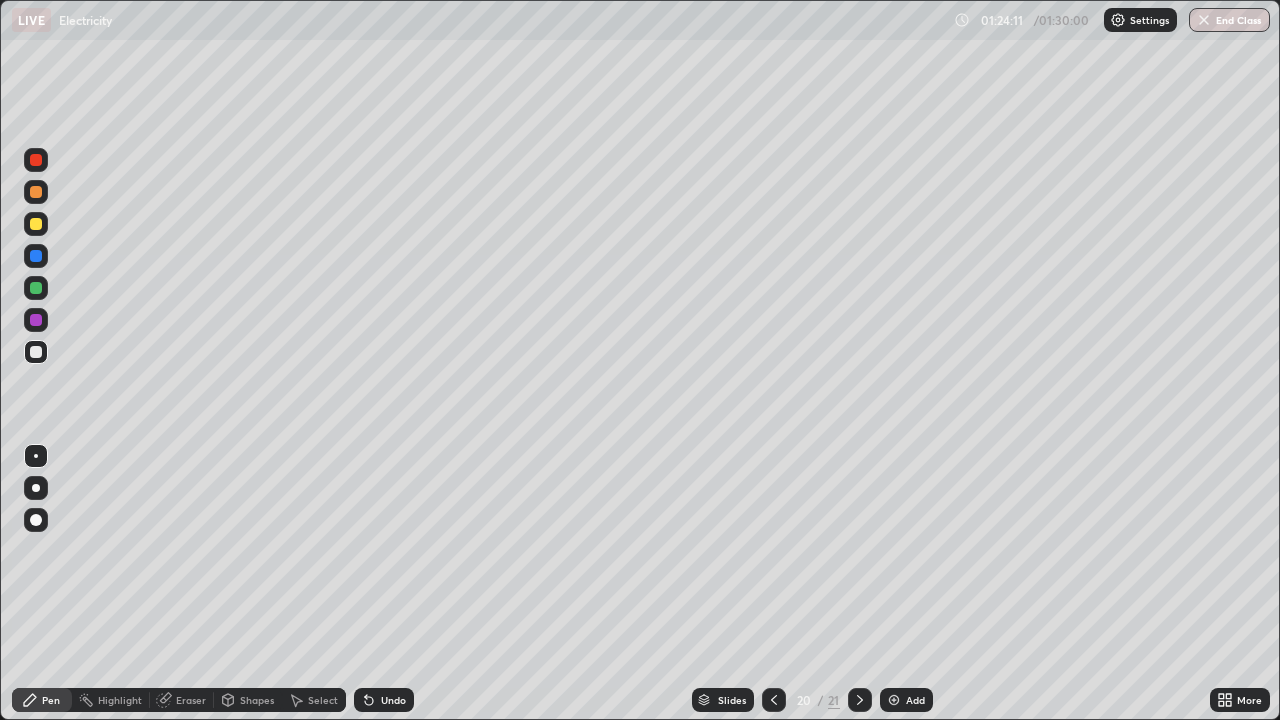 click 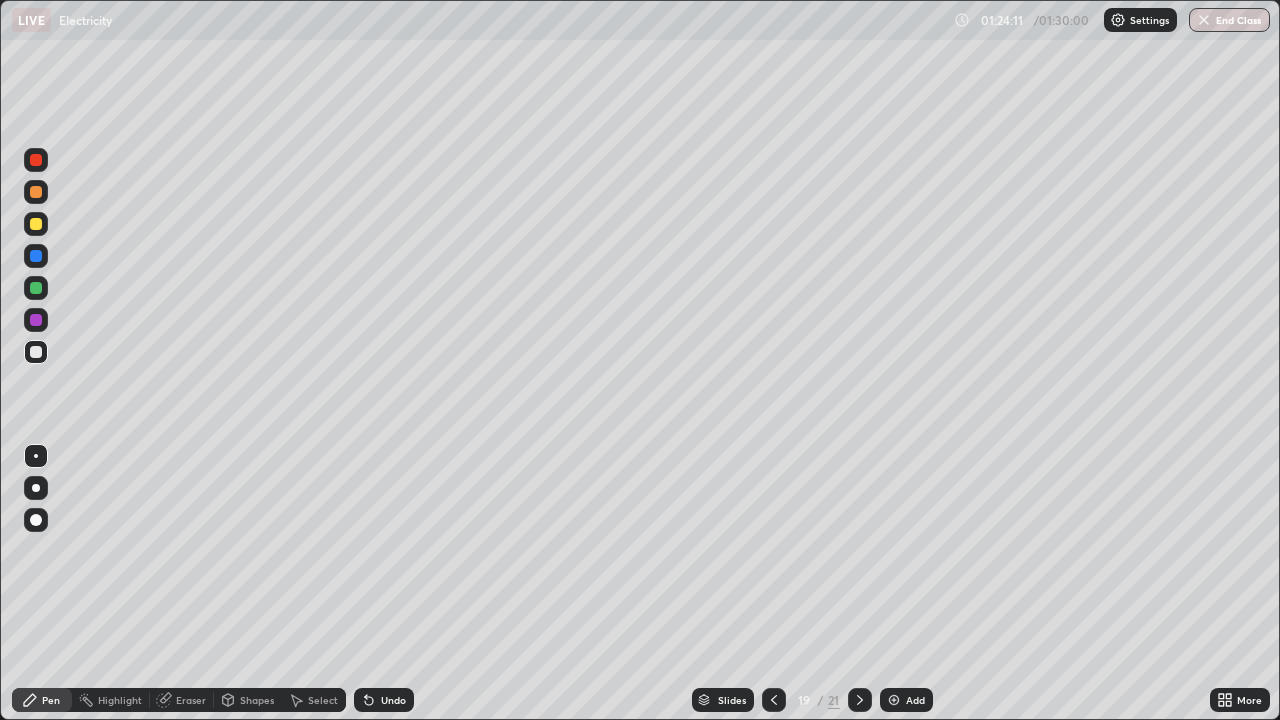 click 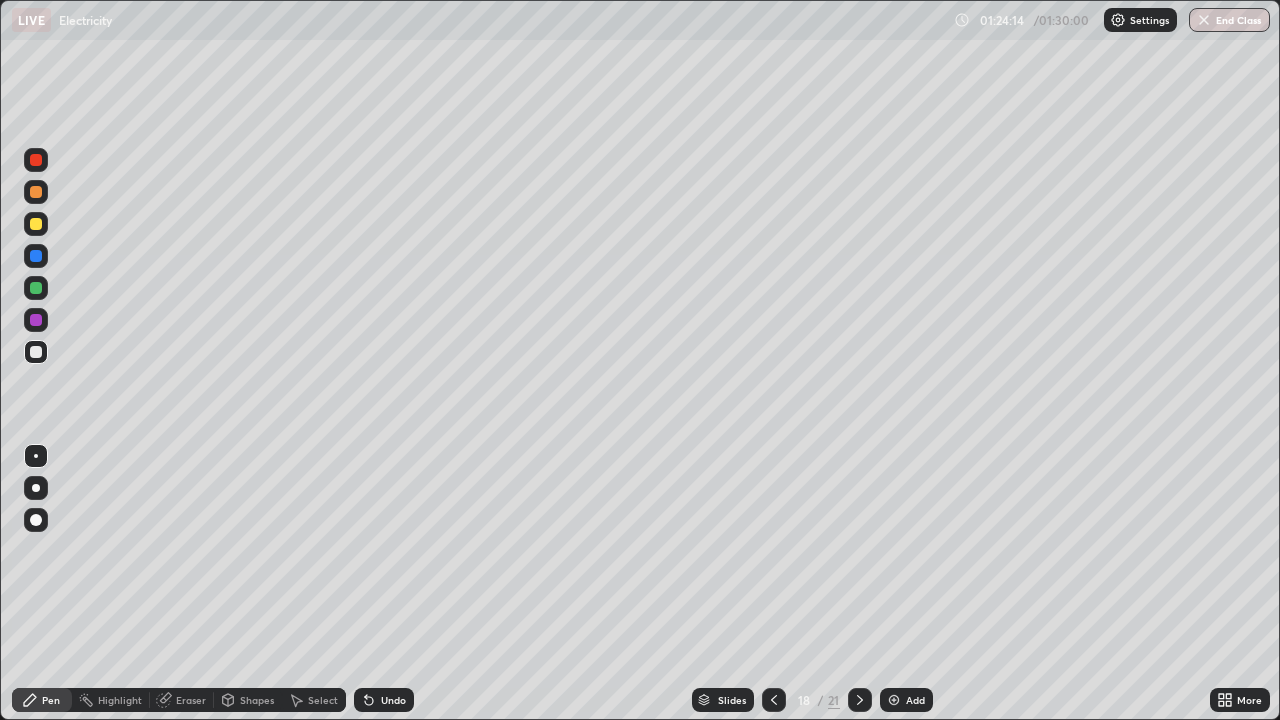 click 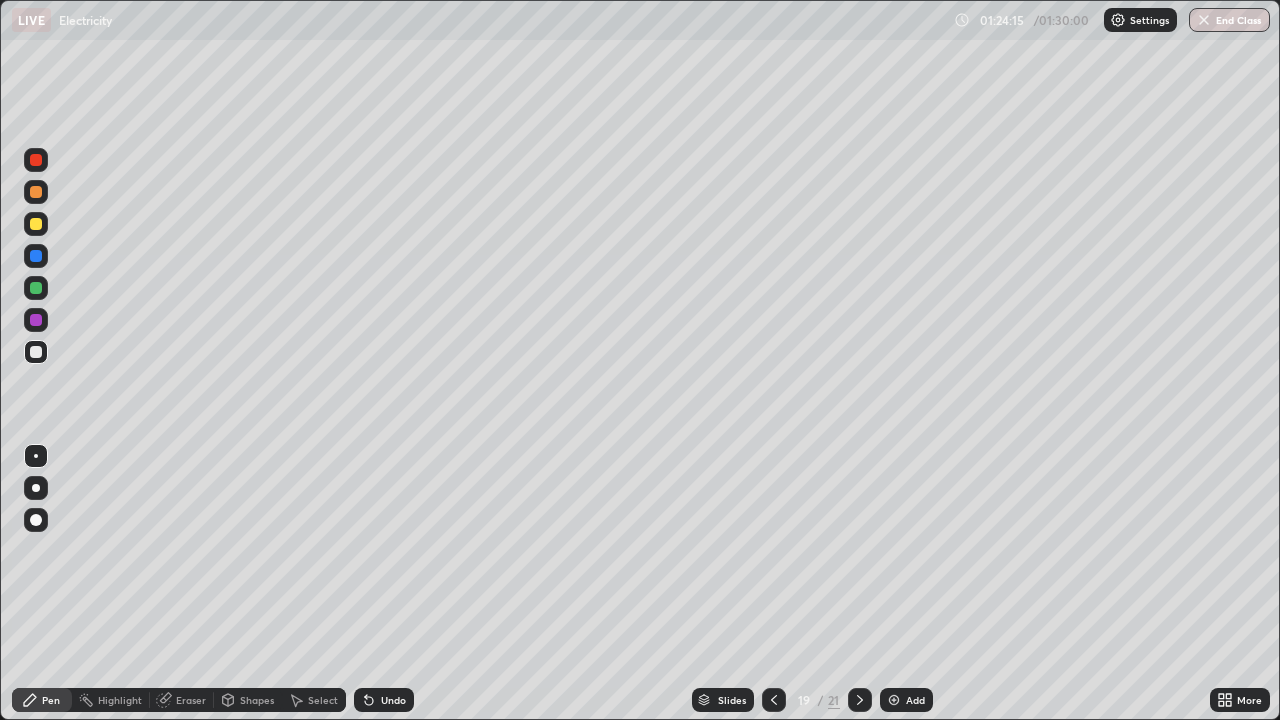 click 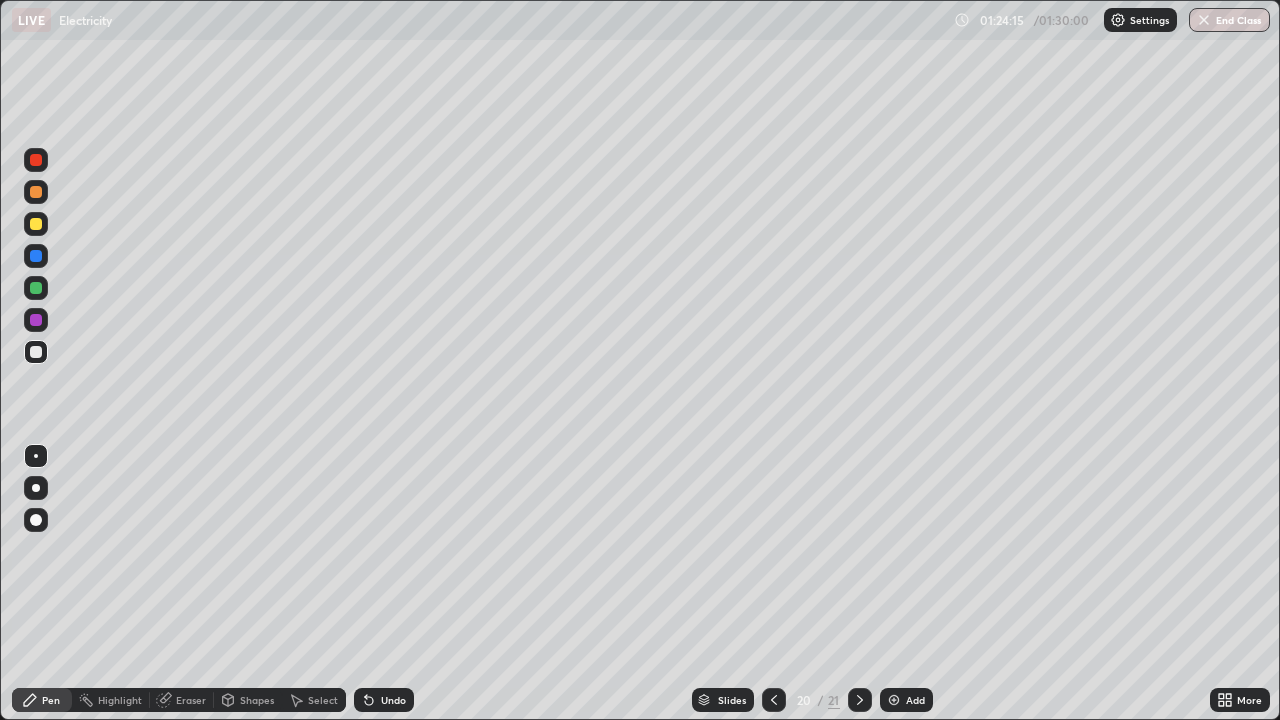 click 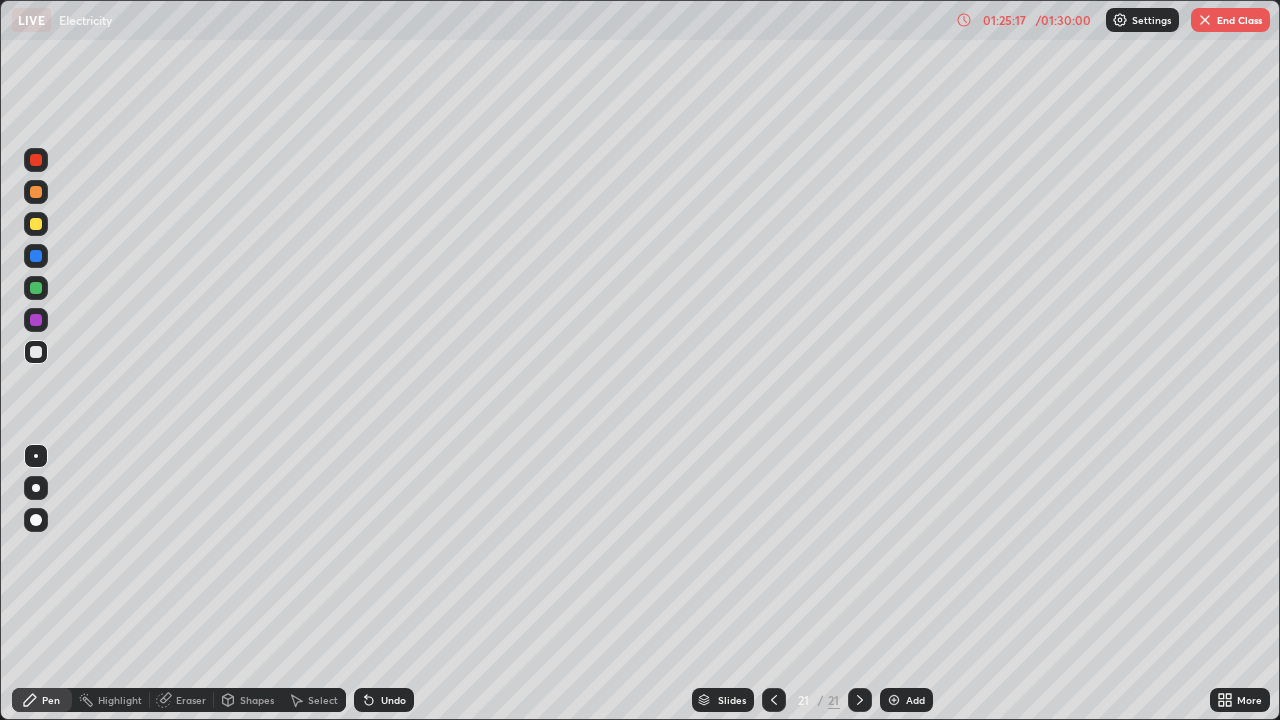 click at bounding box center (774, 700) 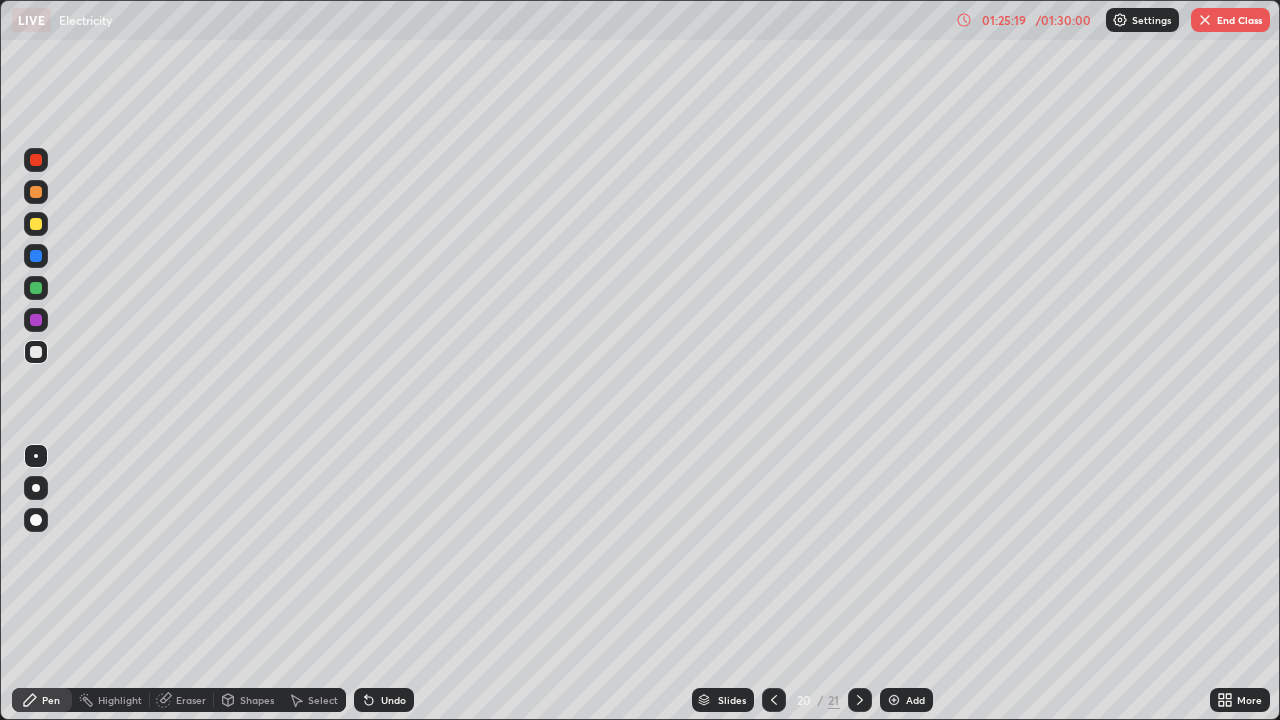 click 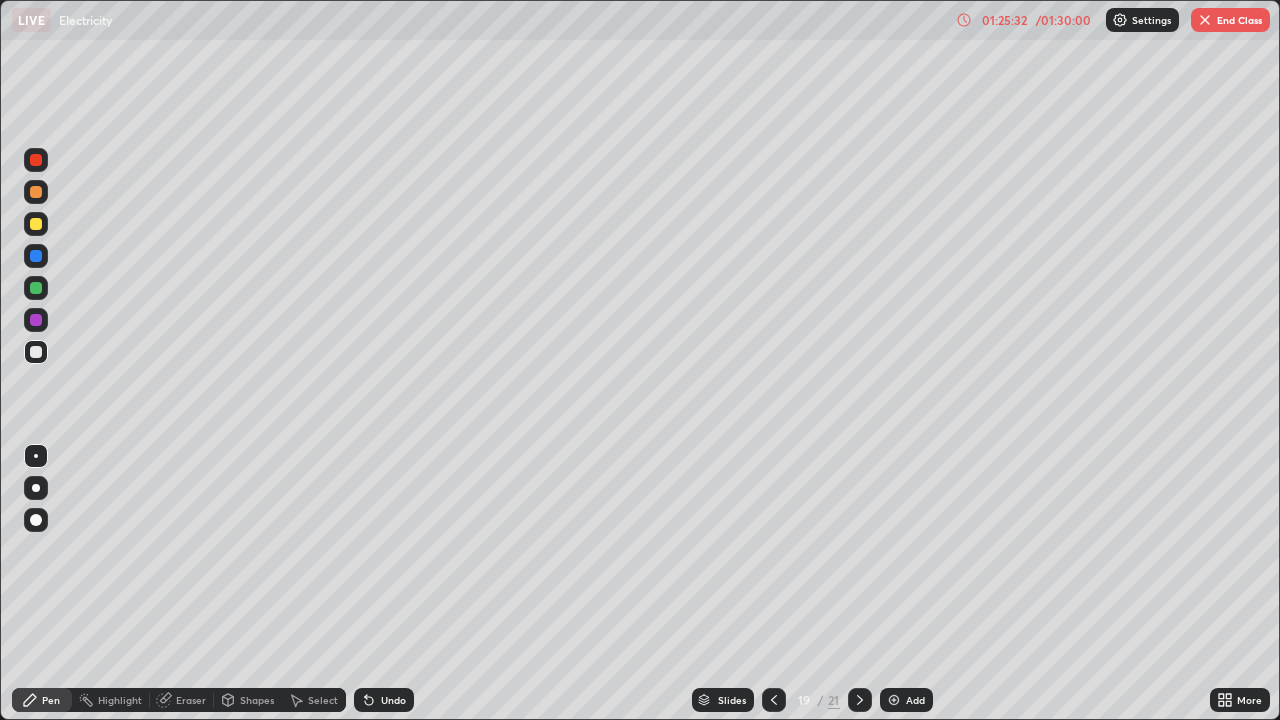 click 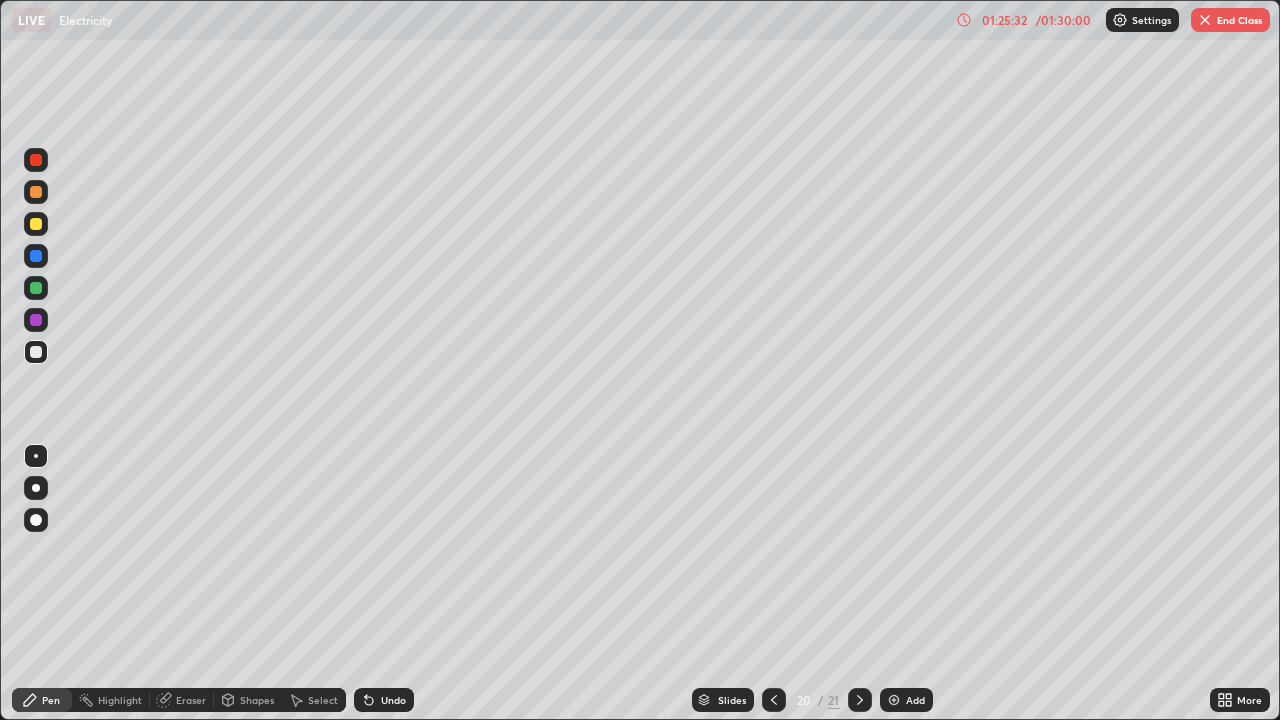 click 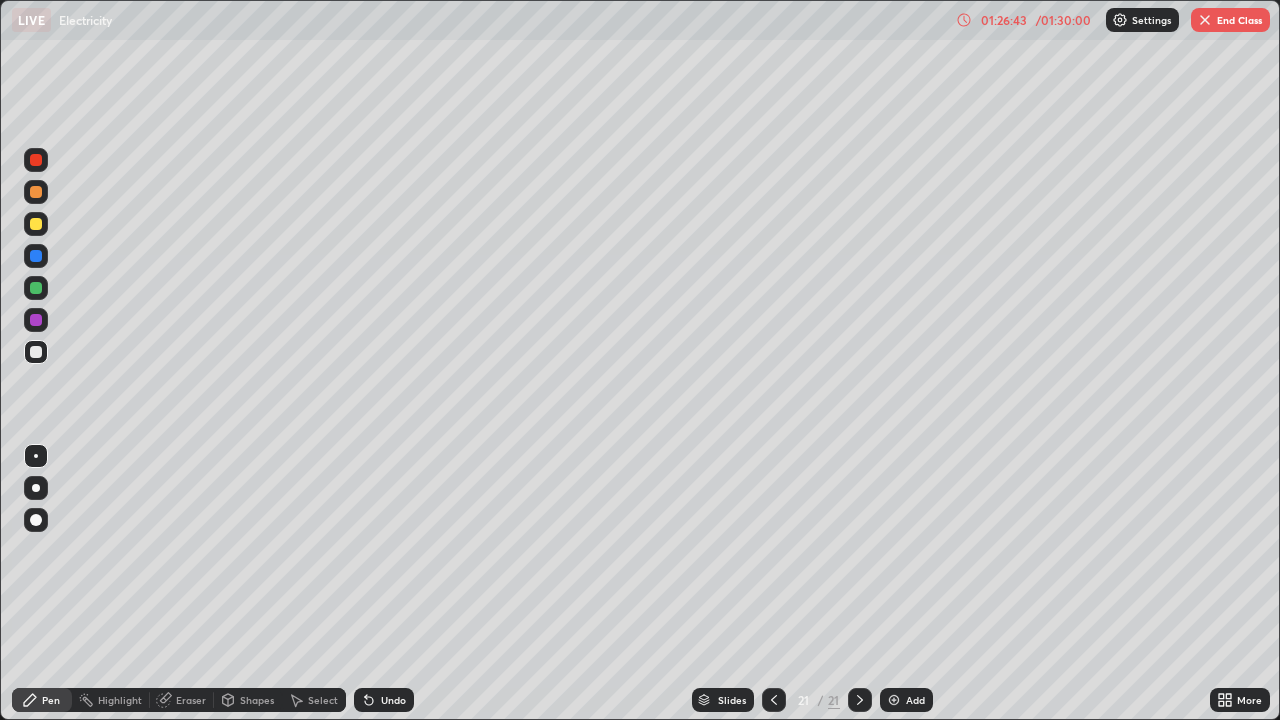 click on "End Class" at bounding box center [1230, 20] 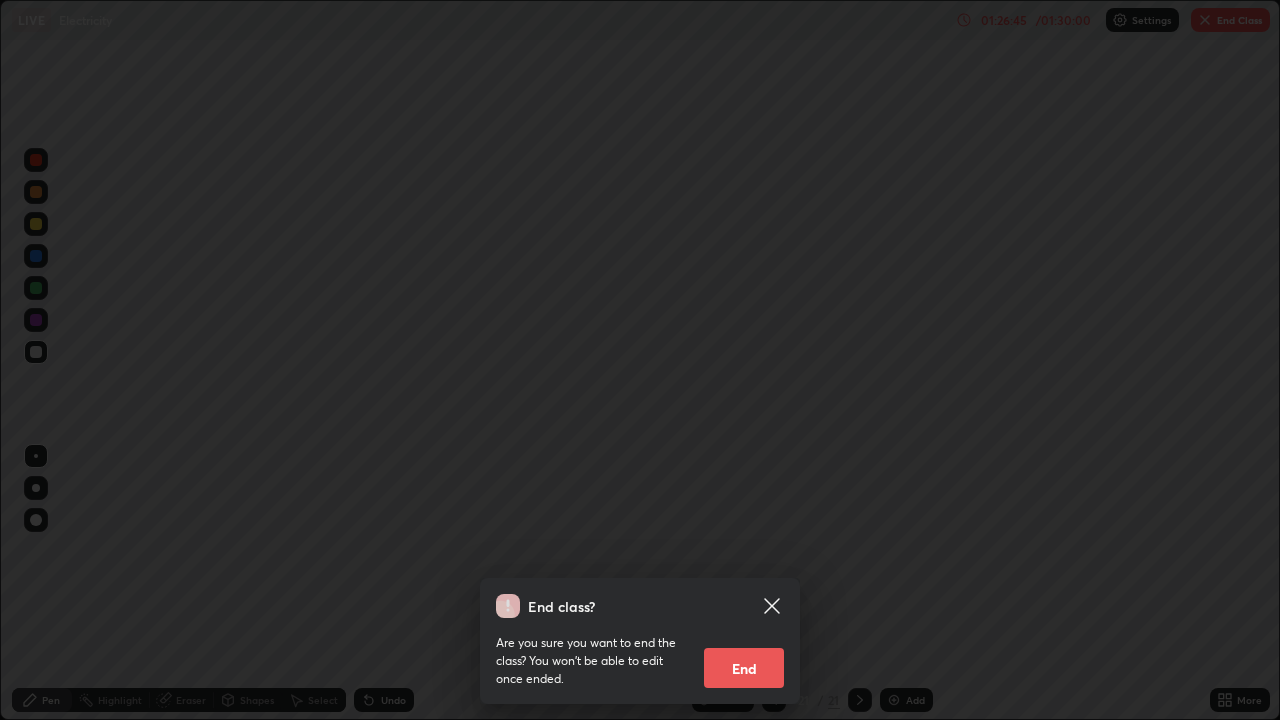 click on "End" at bounding box center (744, 668) 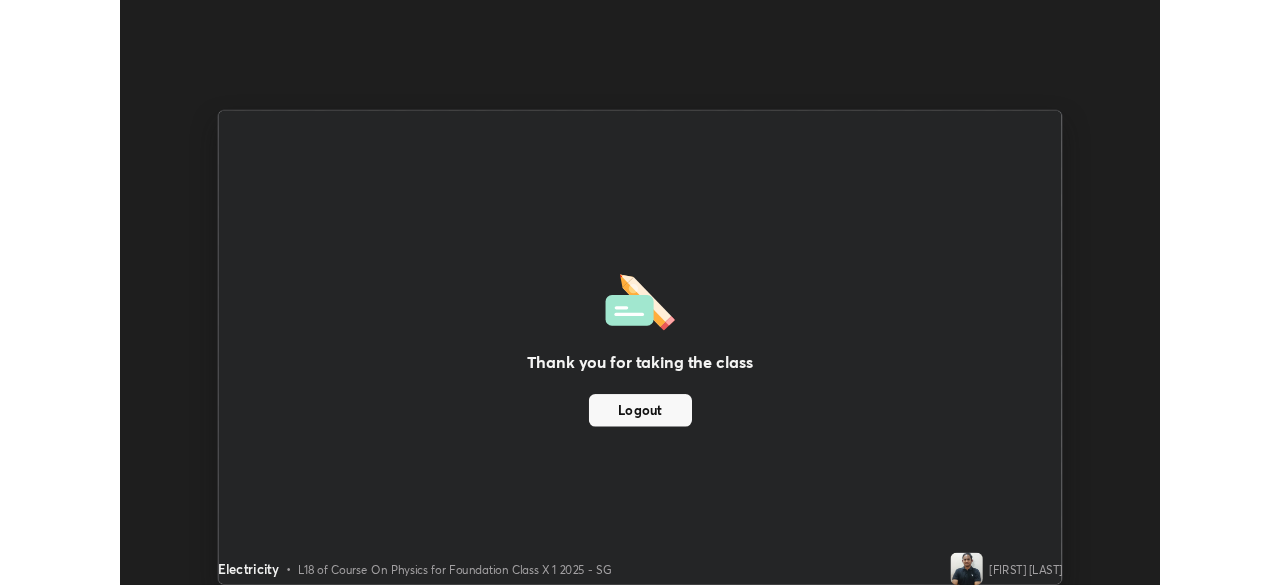 scroll, scrollTop: 585, scrollLeft: 1280, axis: both 